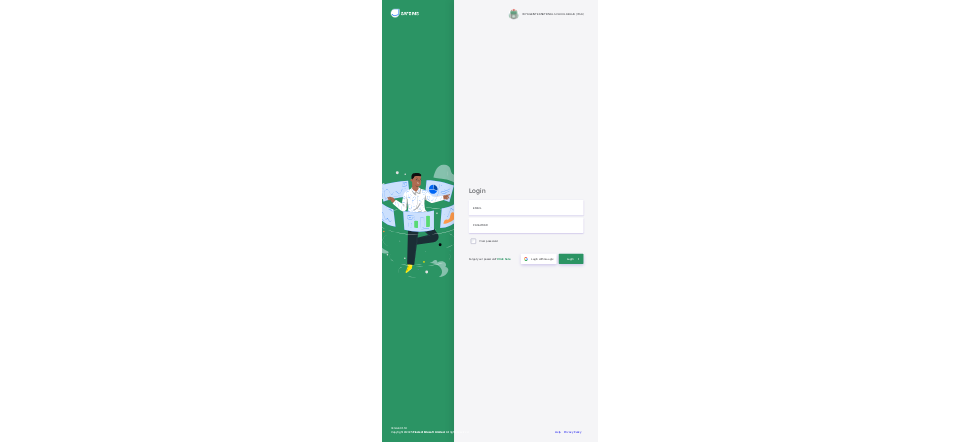 scroll, scrollTop: 0, scrollLeft: 0, axis: both 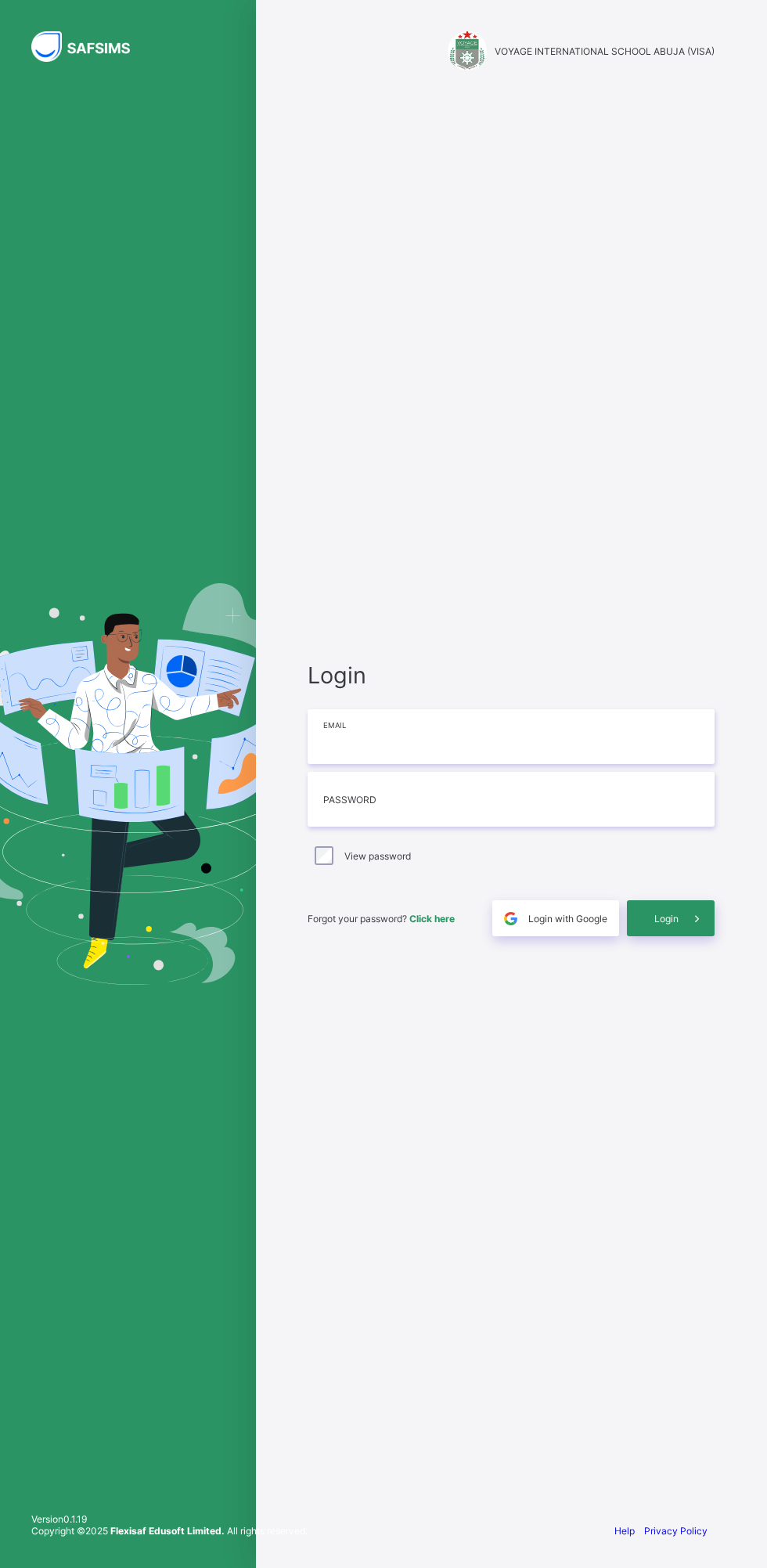 type on "**********" 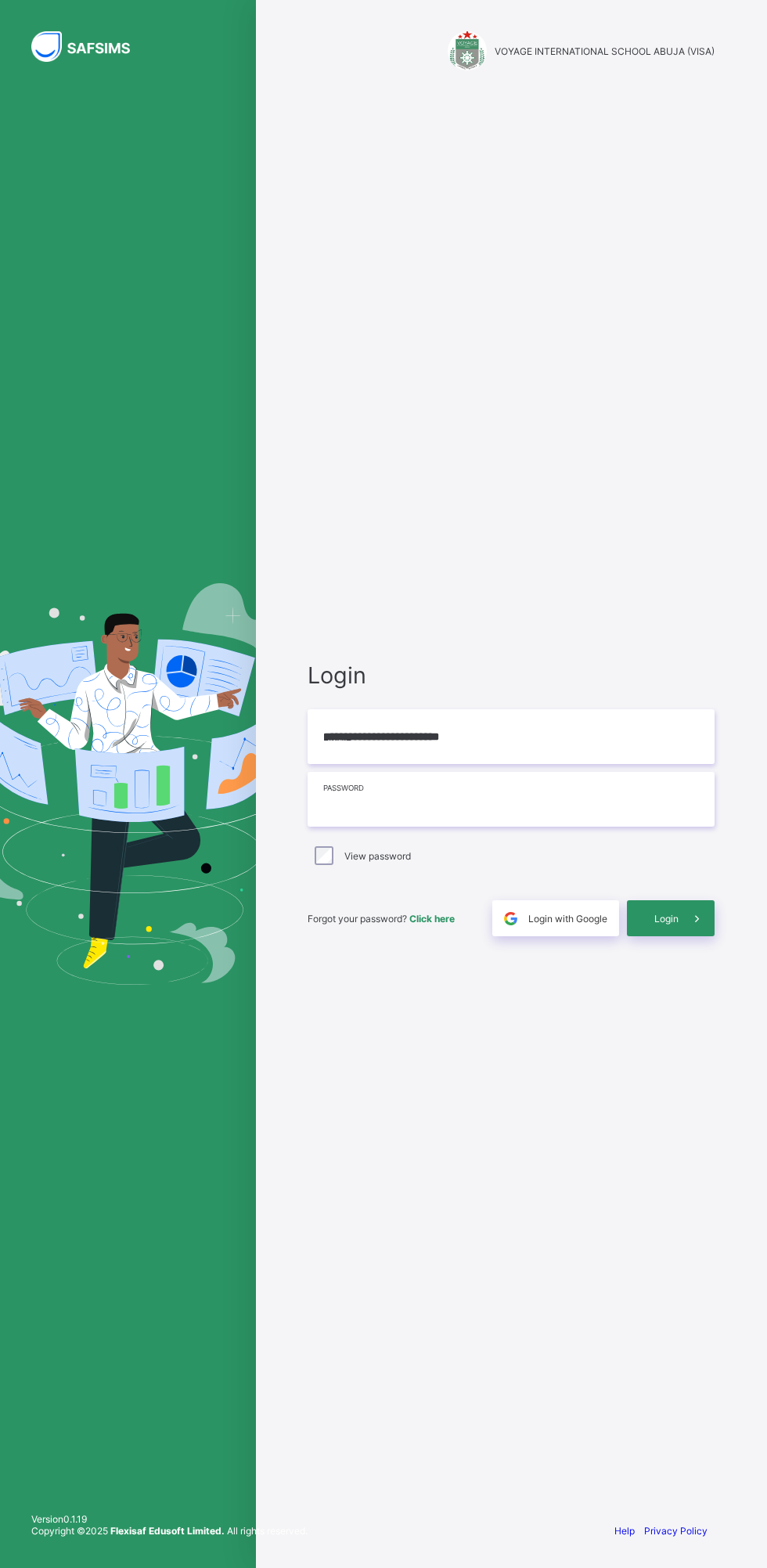 type on "**********" 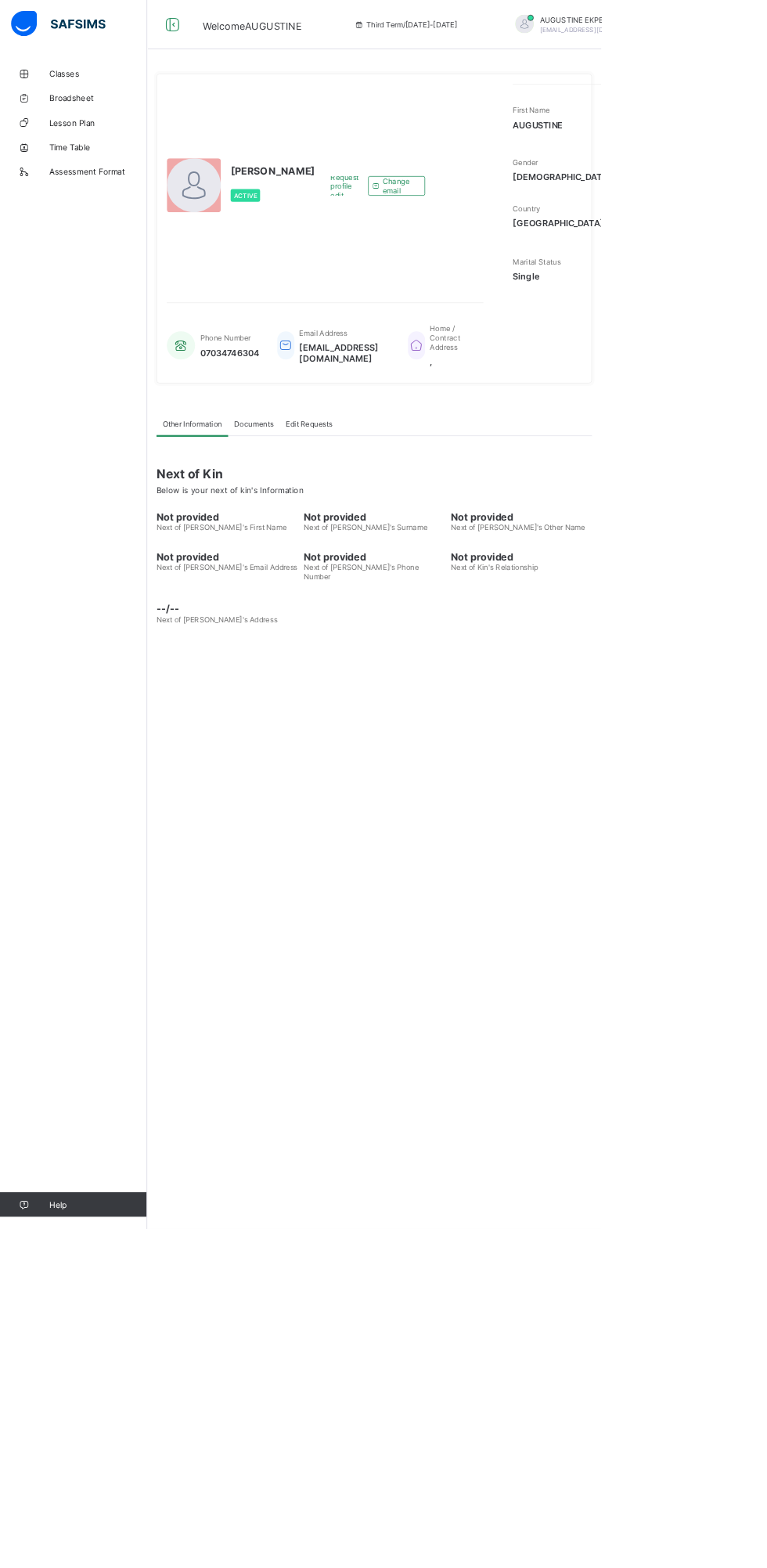 click on "Classes" at bounding box center [125, 94] 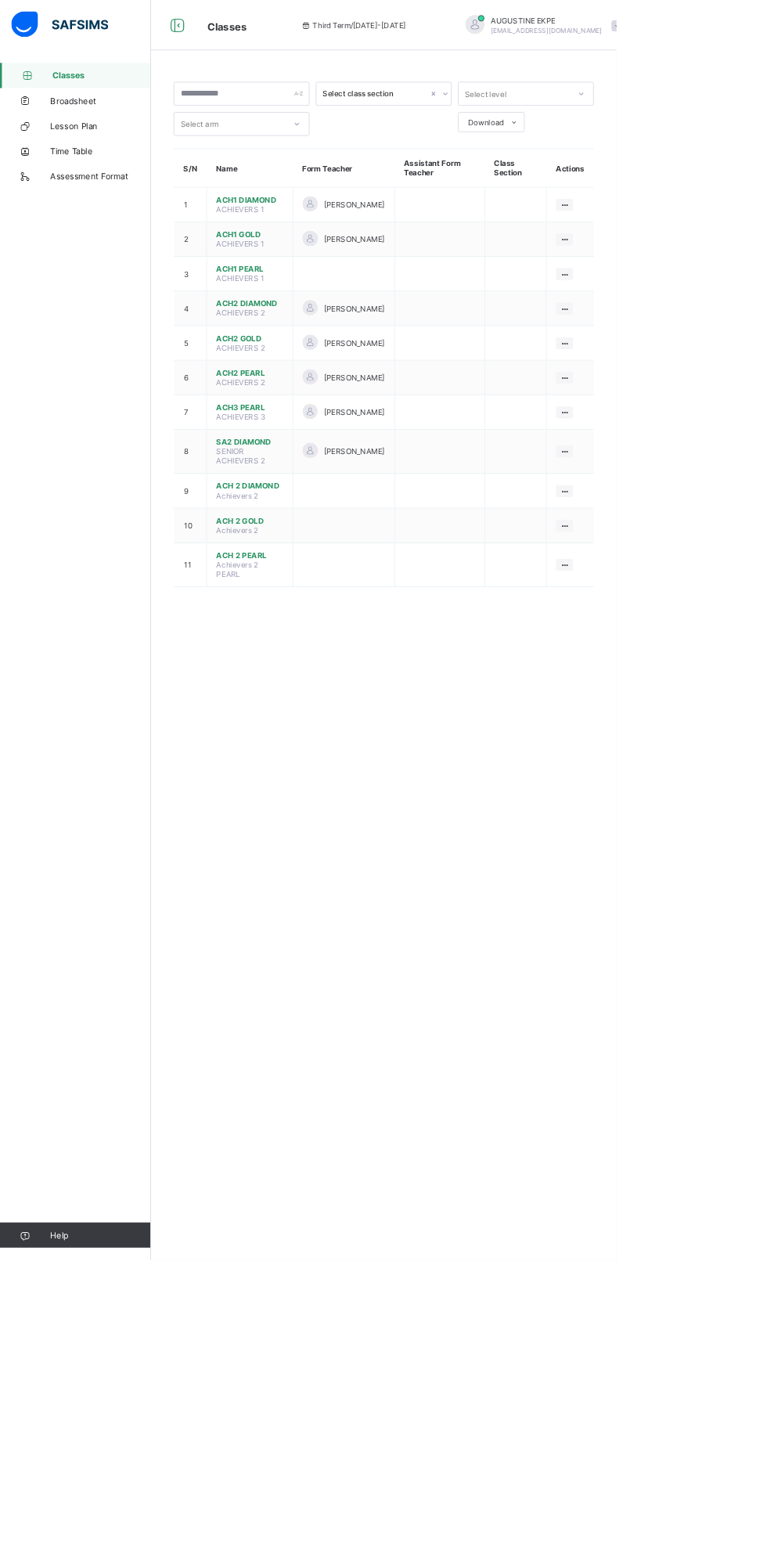 click on "ACH1   DIAMOND" at bounding box center (311, 248) 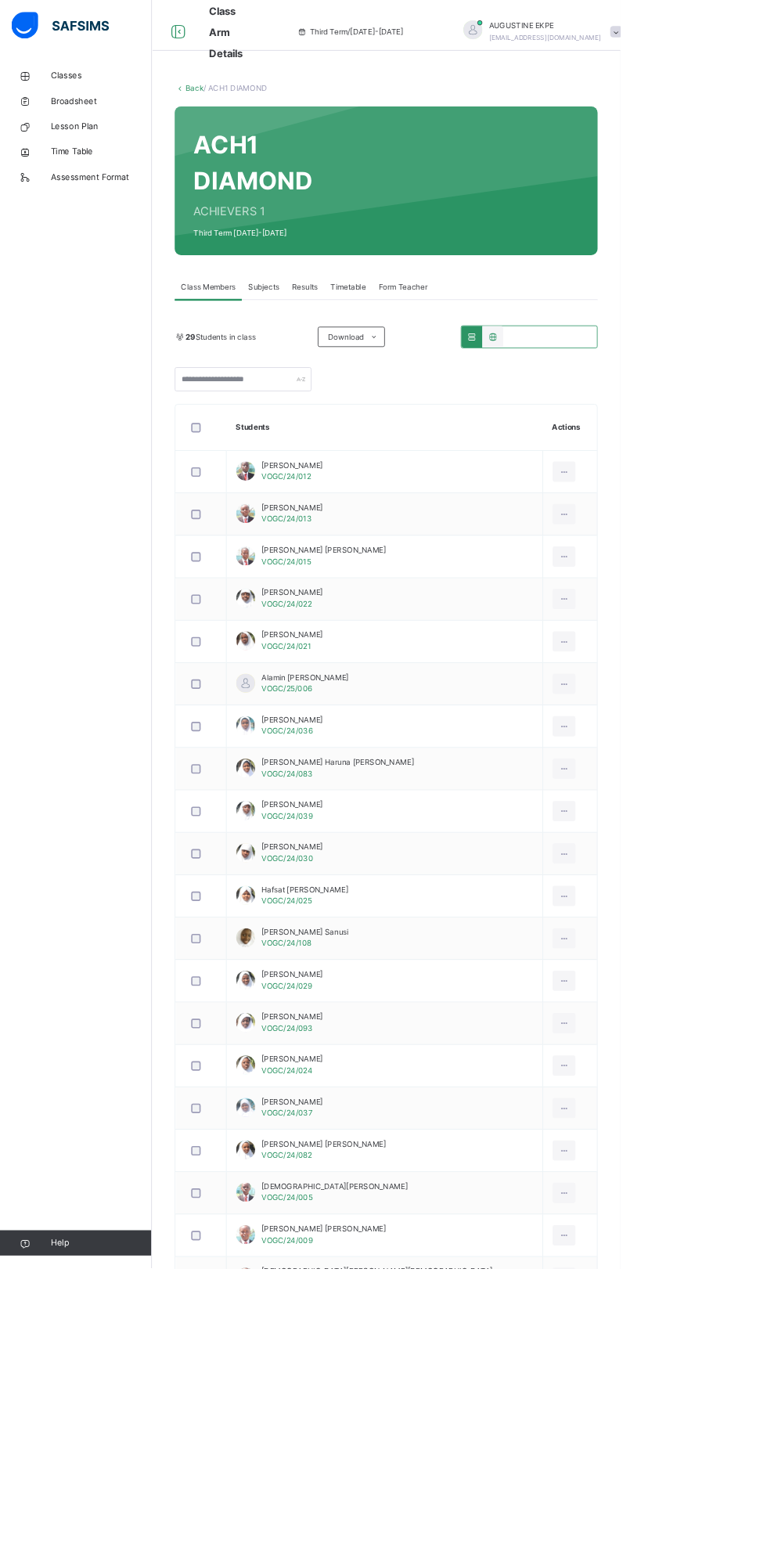 click on "Subjects" at bounding box center [326, 355] 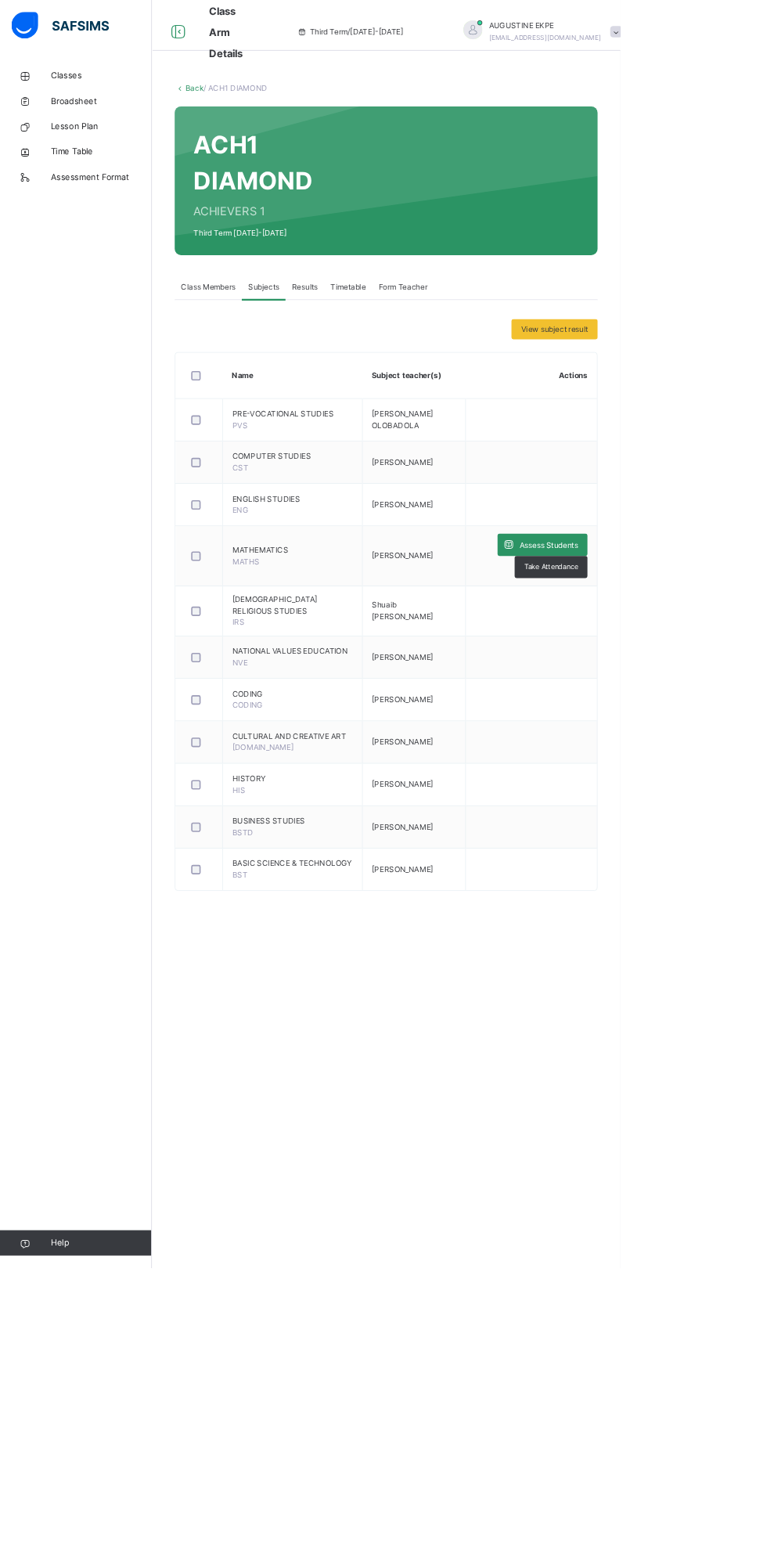 click on "Assess Students" at bounding box center (671, 673) 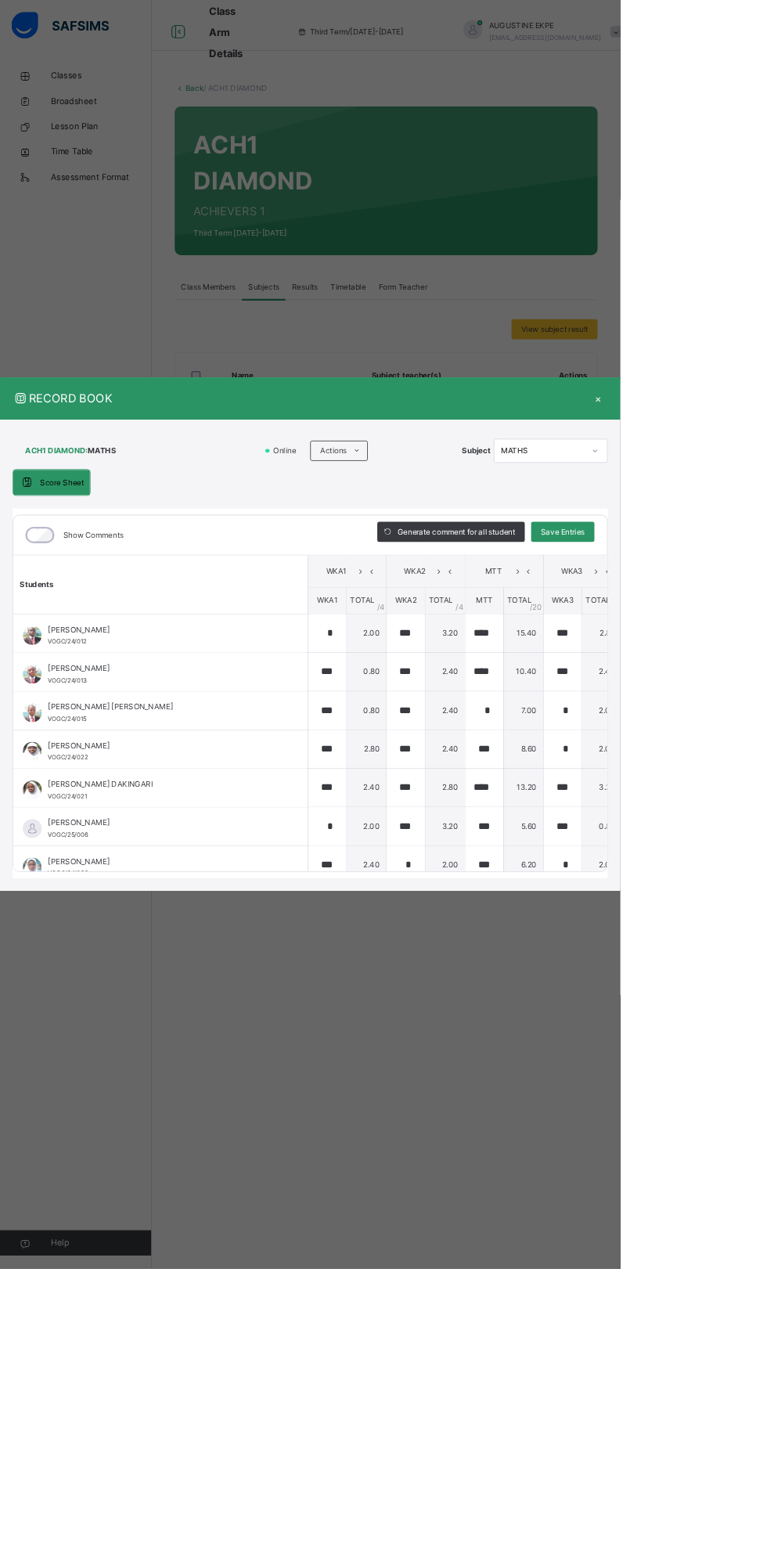 type on "*" 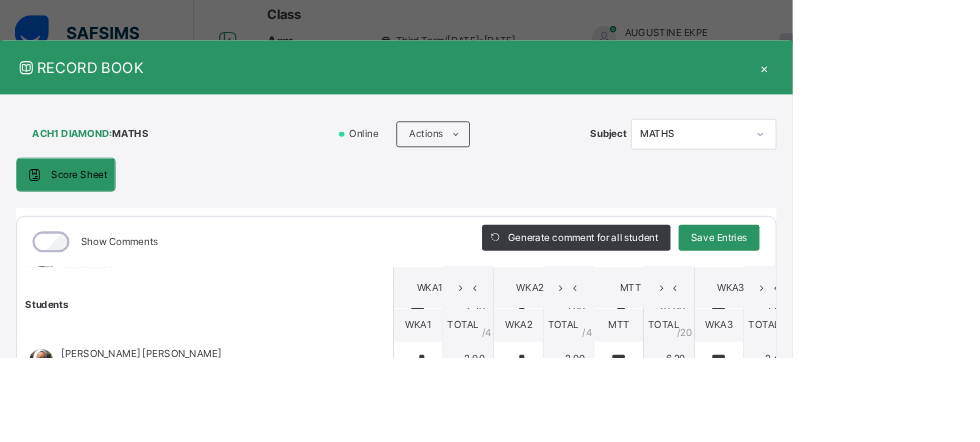scroll, scrollTop: 989, scrollLeft: 0, axis: vertical 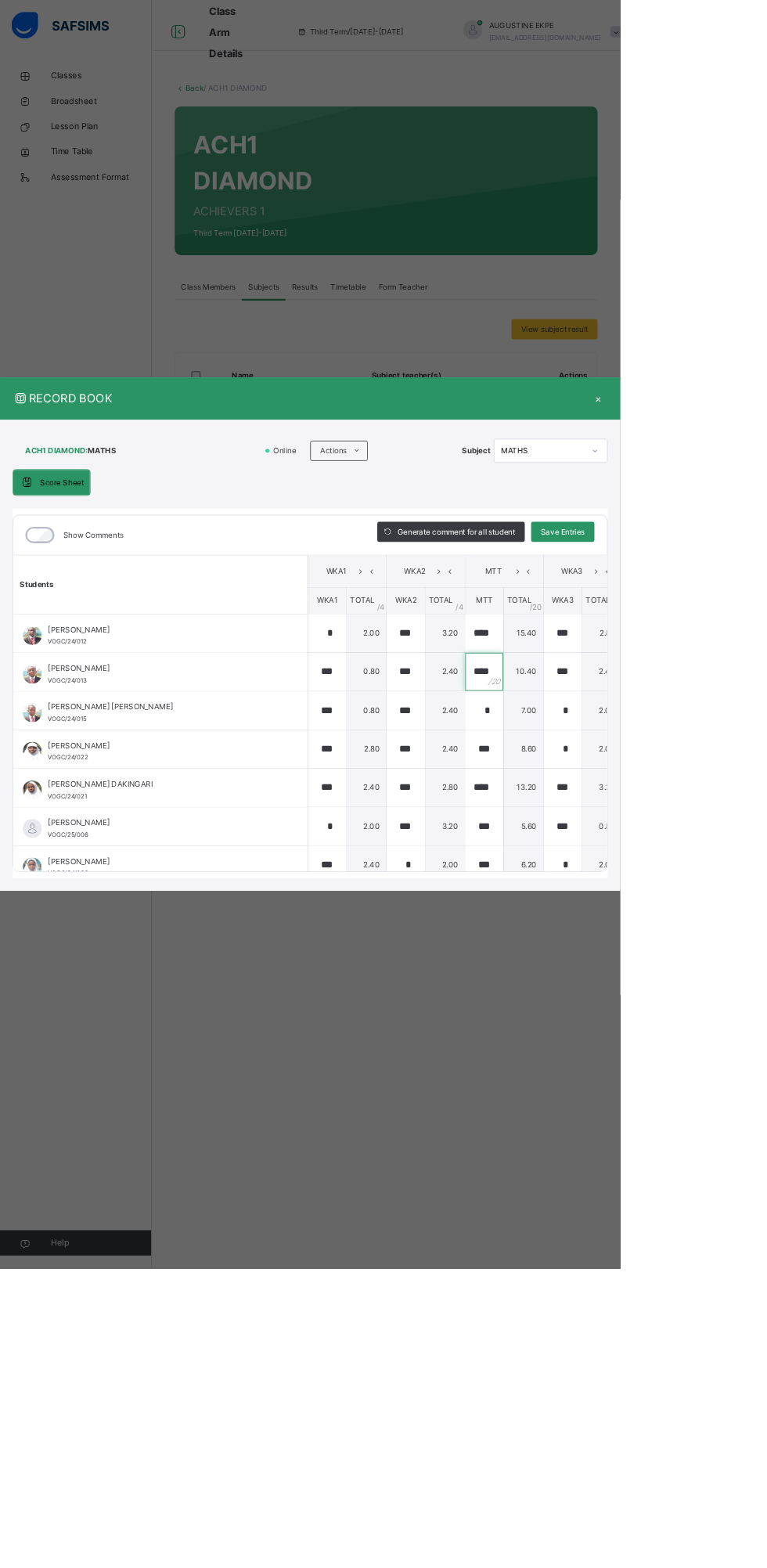 click on "****" at bounding box center (599, 831) 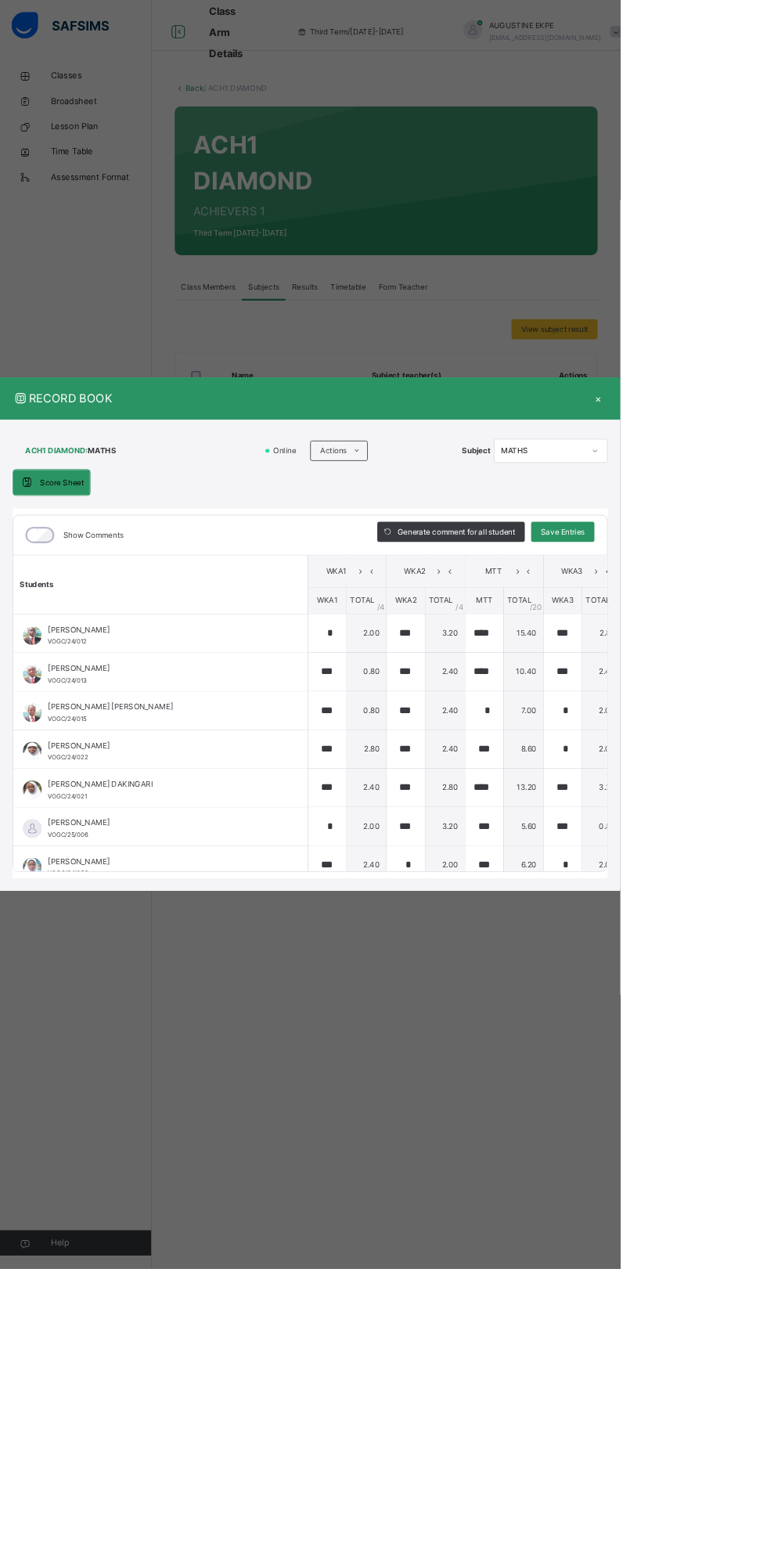 click on "ACH1   DIAMOND :   MATHS" at bounding box center (166, 557) 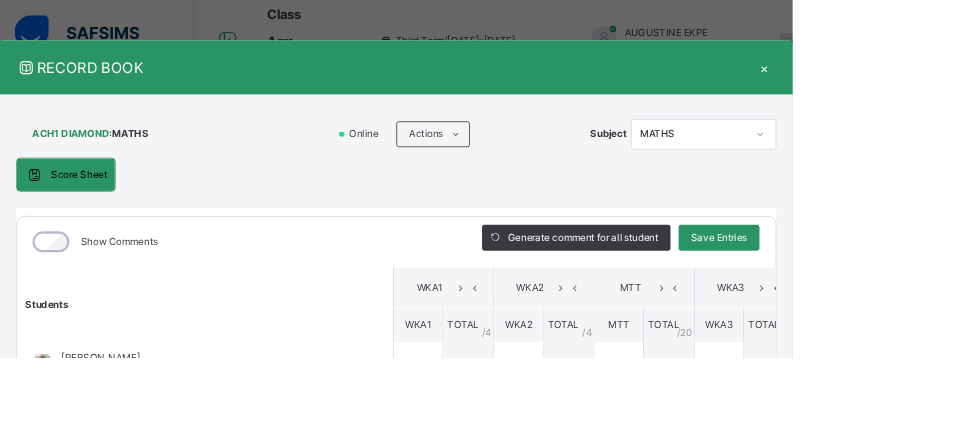 scroll, scrollTop: 0, scrollLeft: 0, axis: both 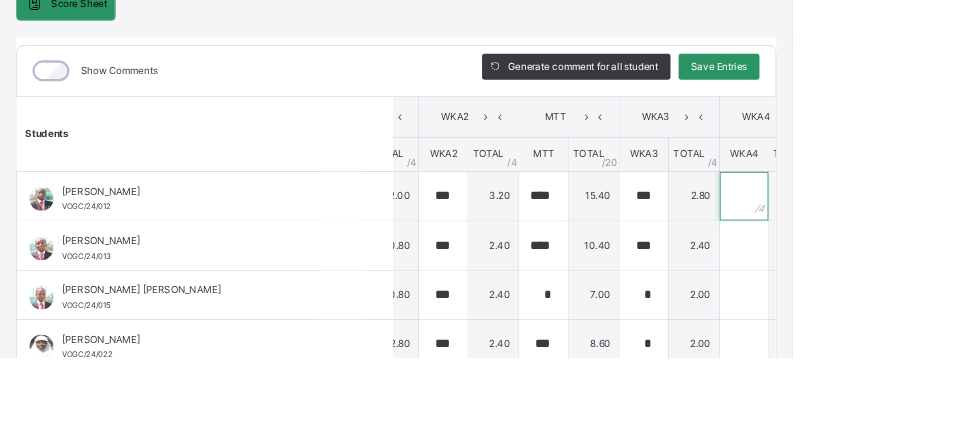 click at bounding box center (920, 242) 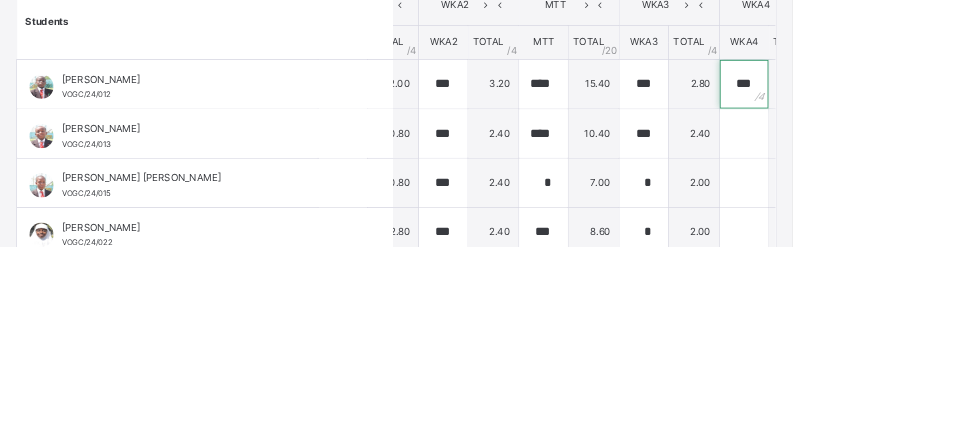 type on "***" 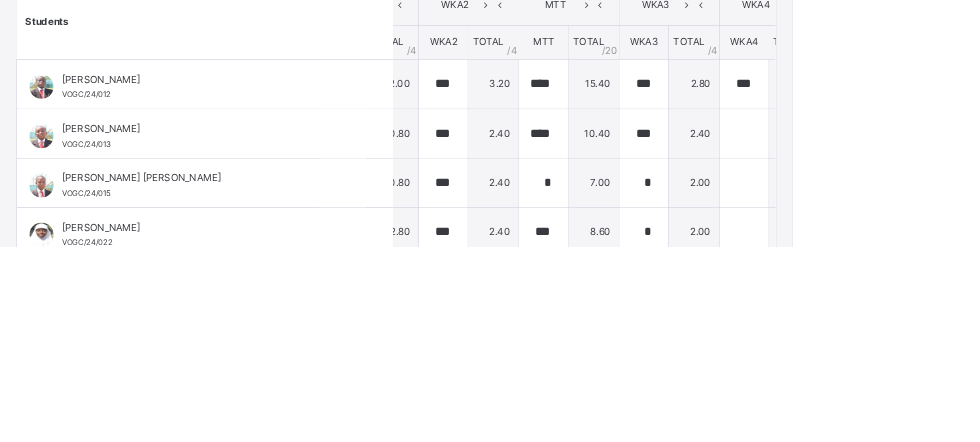 click at bounding box center (1044, 242) 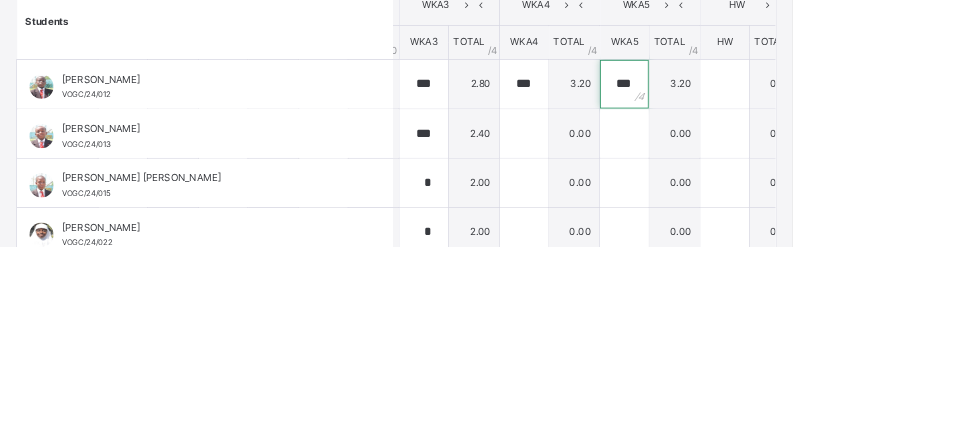 scroll, scrollTop: 0, scrollLeft: 368, axis: horizontal 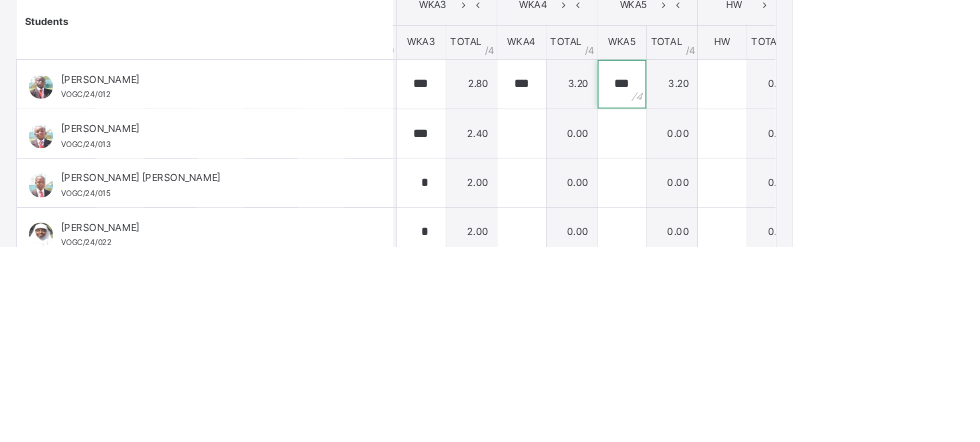 type on "***" 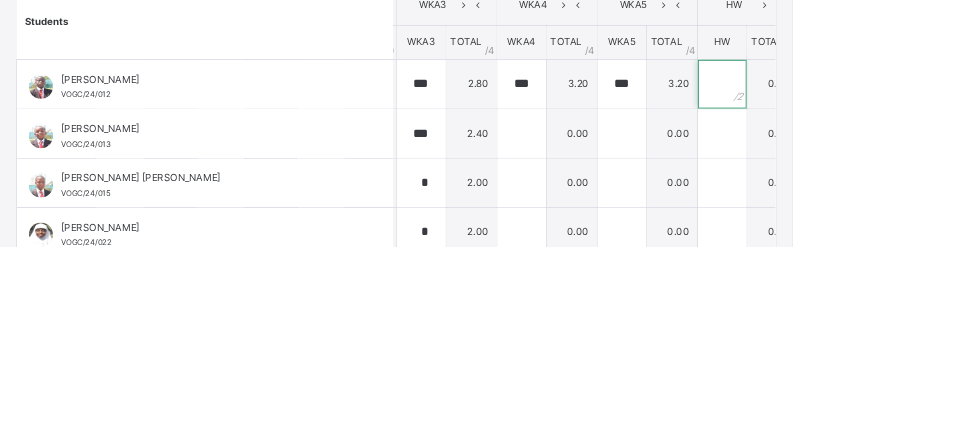 click at bounding box center (893, 242) 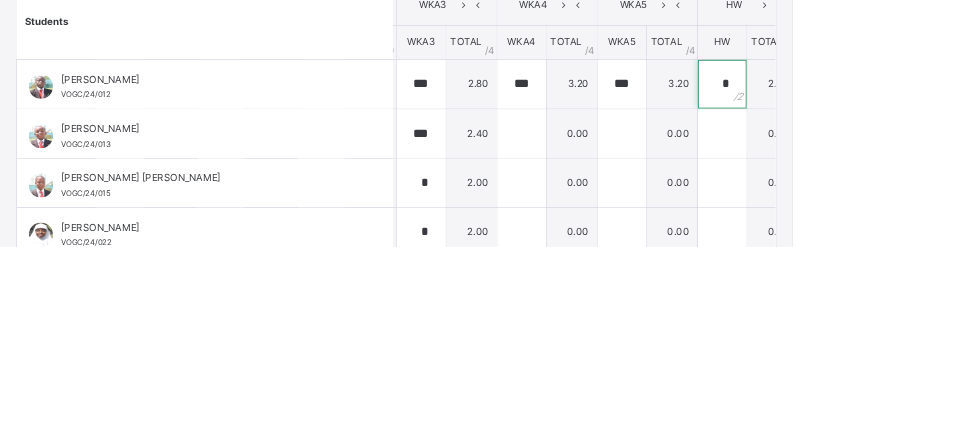 type on "*" 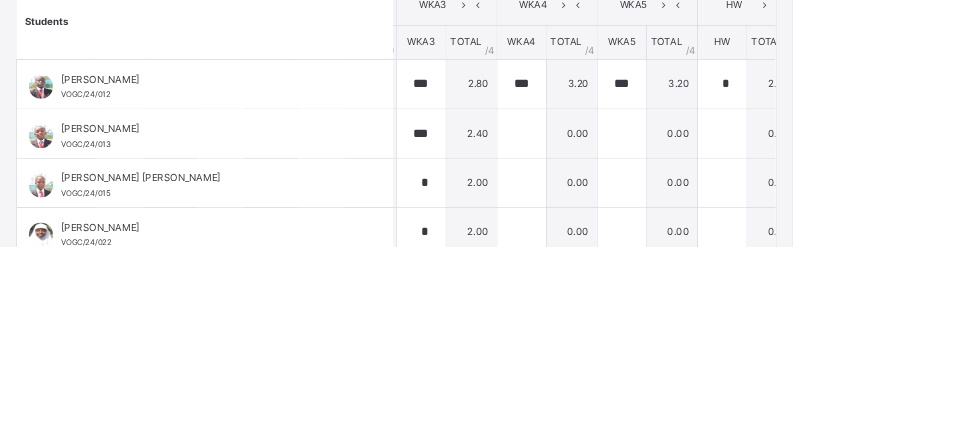 click at bounding box center (1017, 242) 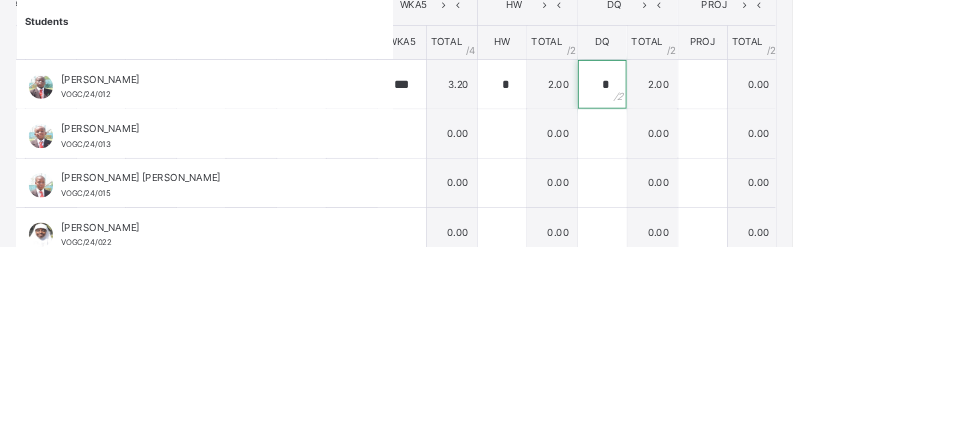type on "*" 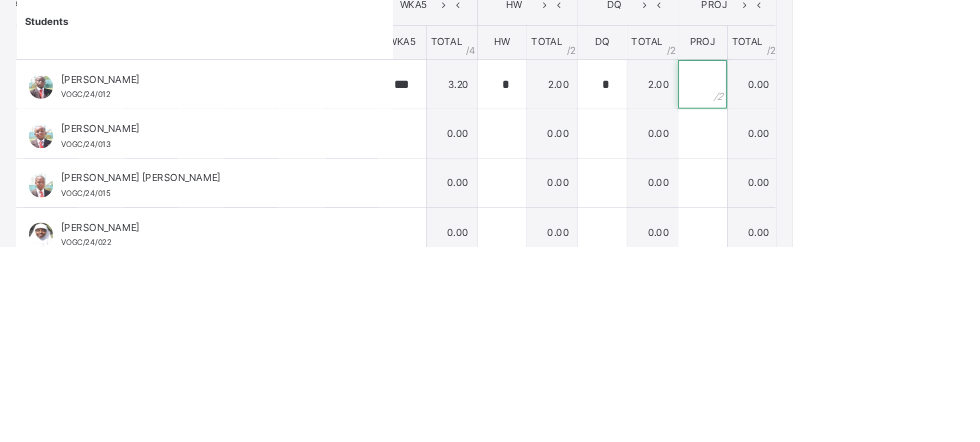 click at bounding box center [869, 242] 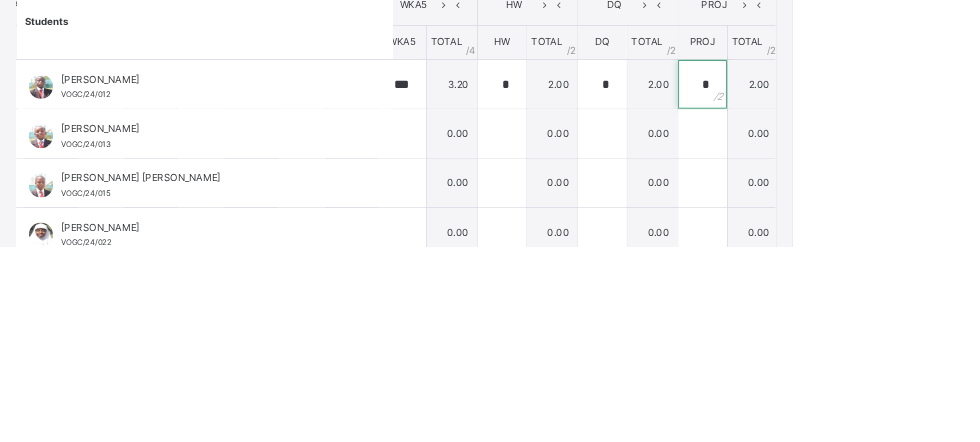 type on "*" 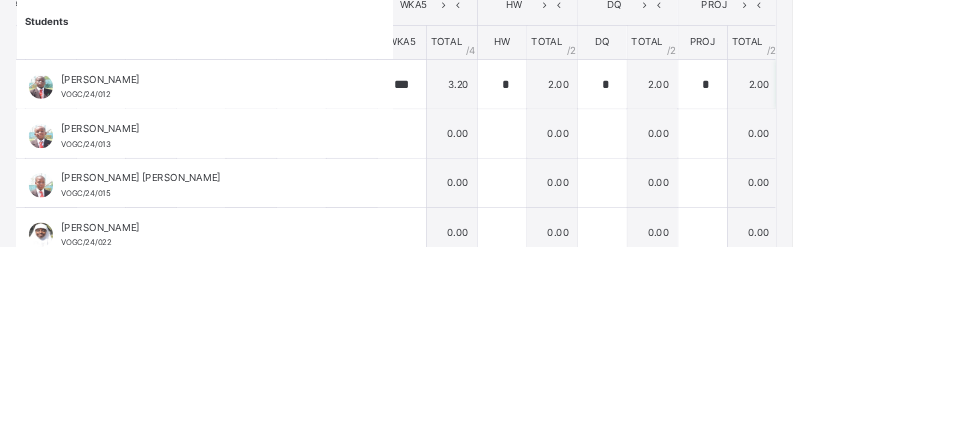 click at bounding box center (993, 242) 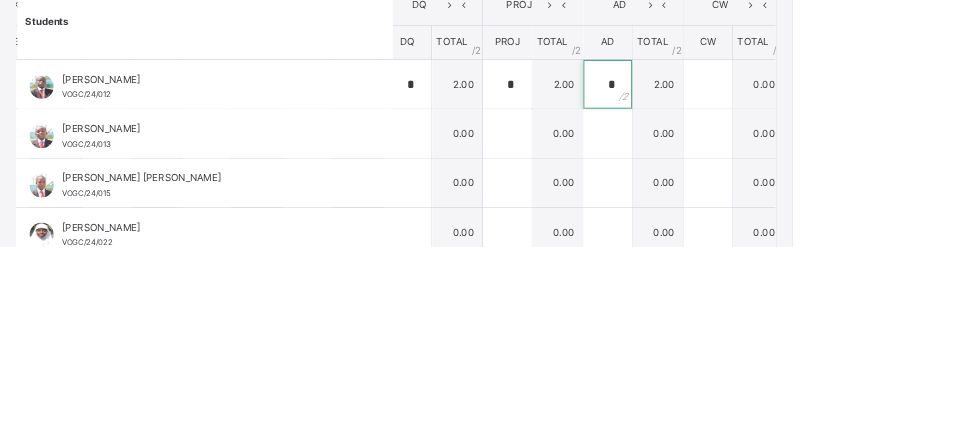 scroll, scrollTop: 0, scrollLeft: 918, axis: horizontal 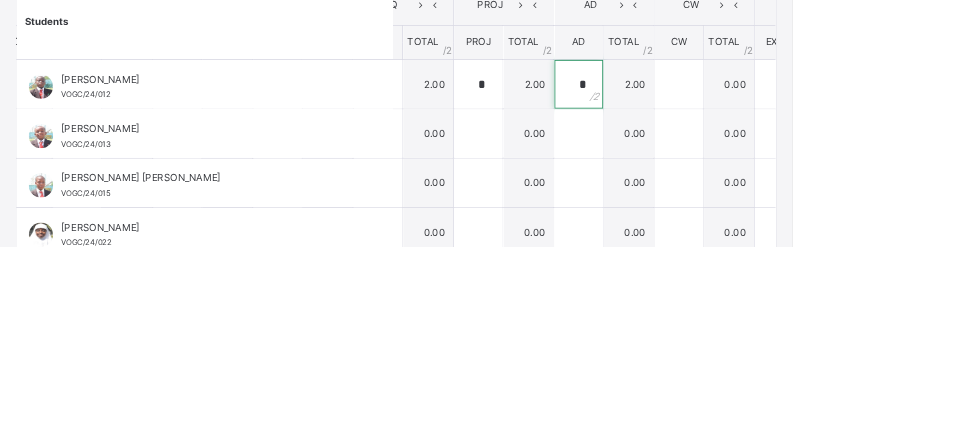 type on "*" 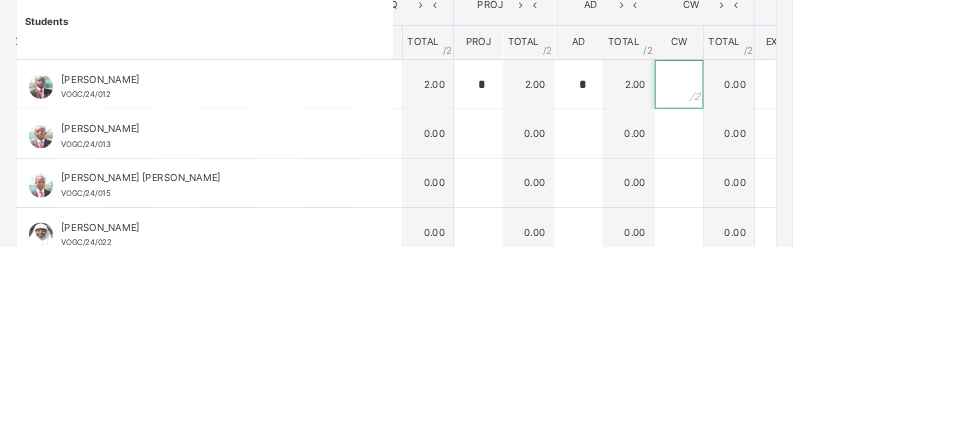 click at bounding box center [839, 242] 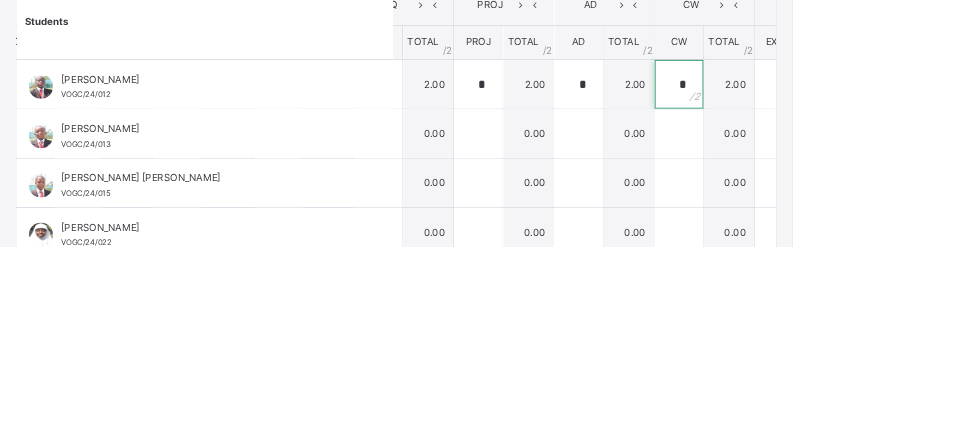 type on "*" 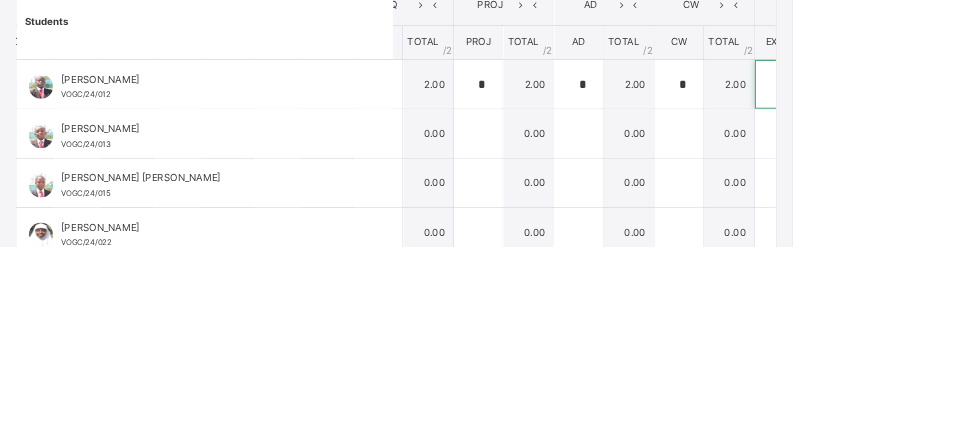 click at bounding box center (963, 242) 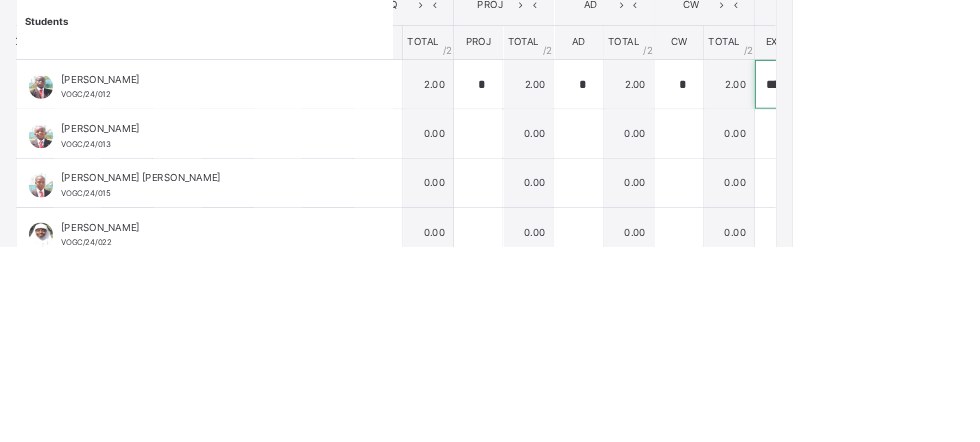 scroll, scrollTop: 0, scrollLeft: 3, axis: horizontal 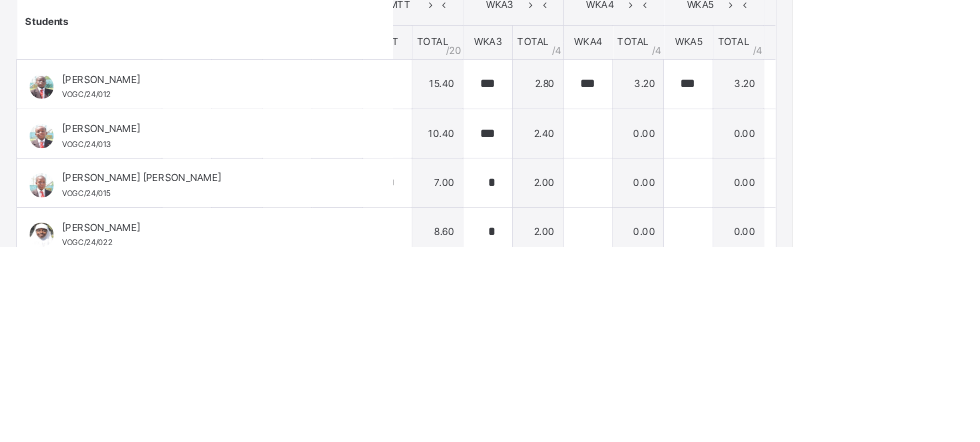 type on "****" 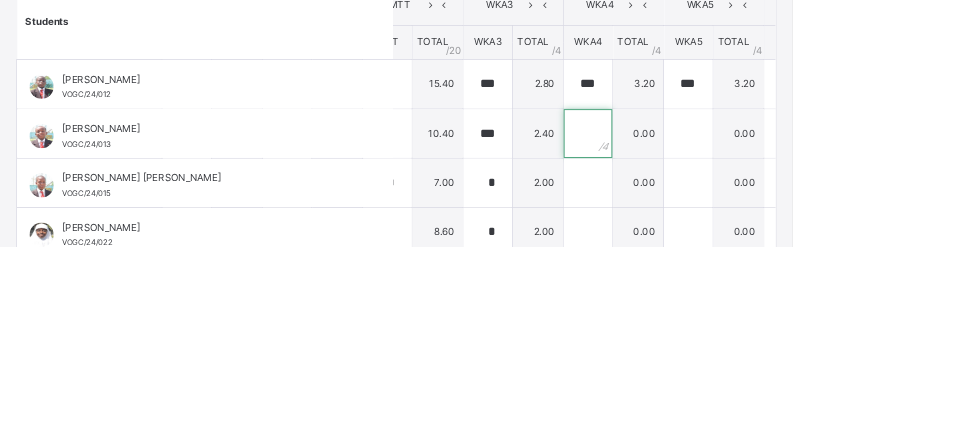 click at bounding box center [727, 303] 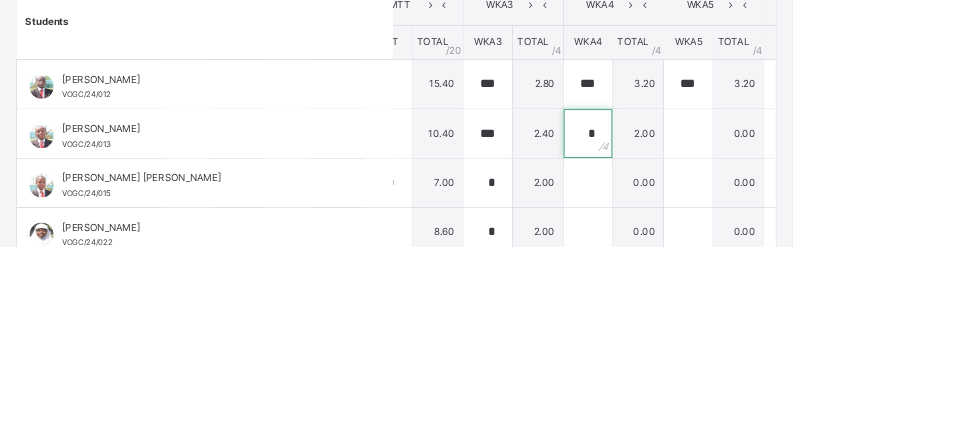 type on "*" 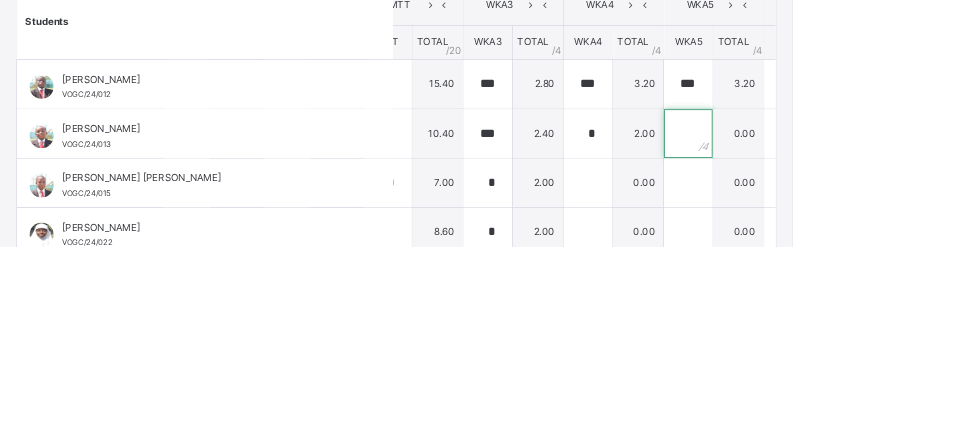 click at bounding box center (851, 303) 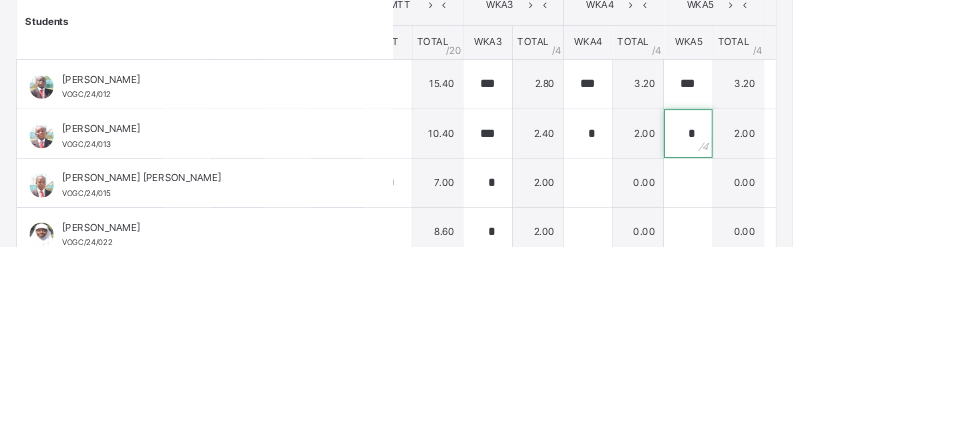 type on "*" 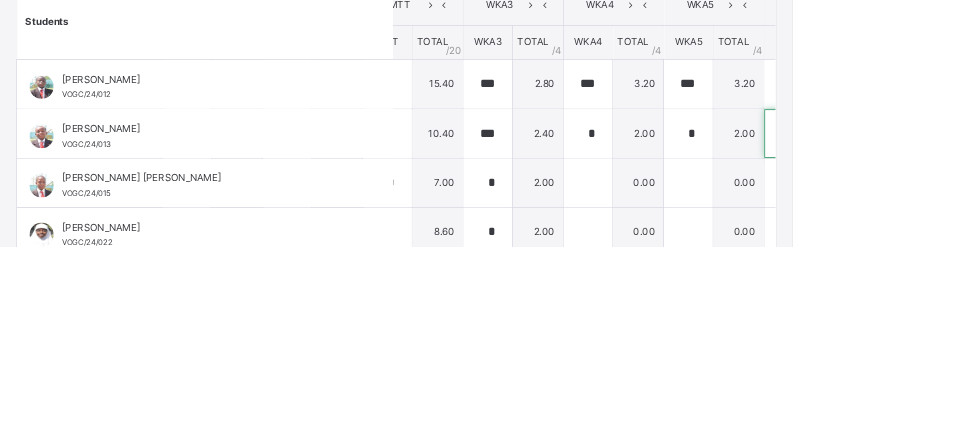 click at bounding box center [975, 303] 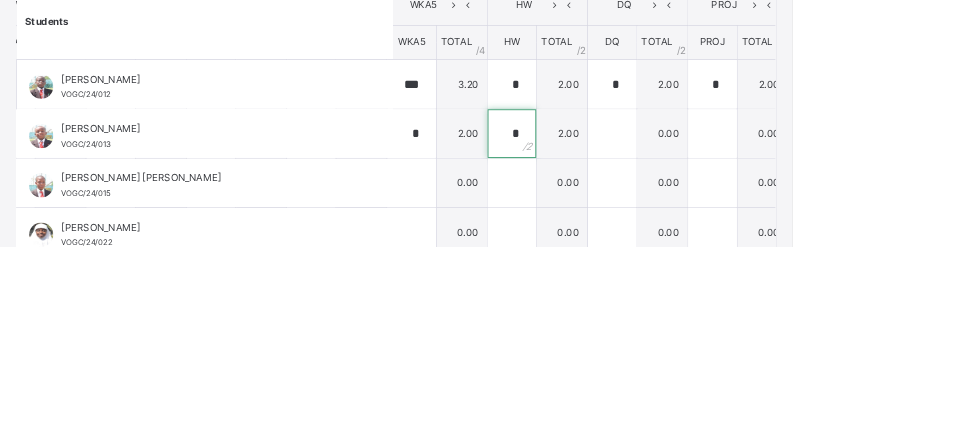 scroll, scrollTop: 0, scrollLeft: 697, axis: horizontal 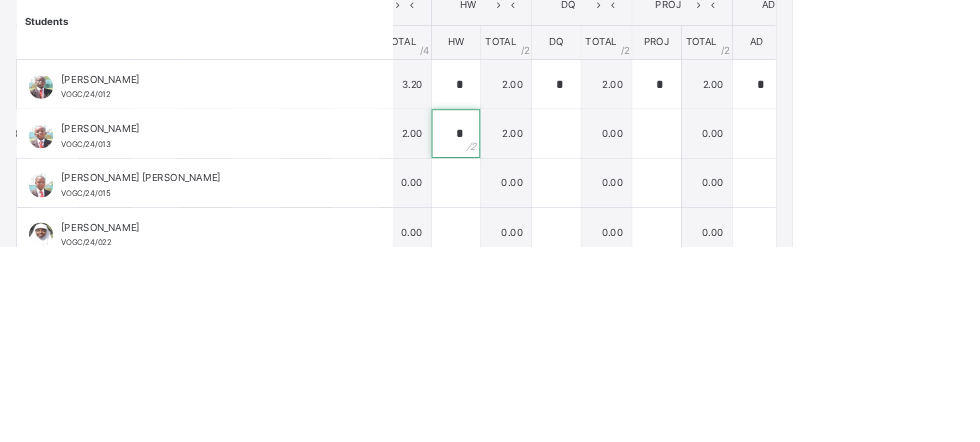 type on "*" 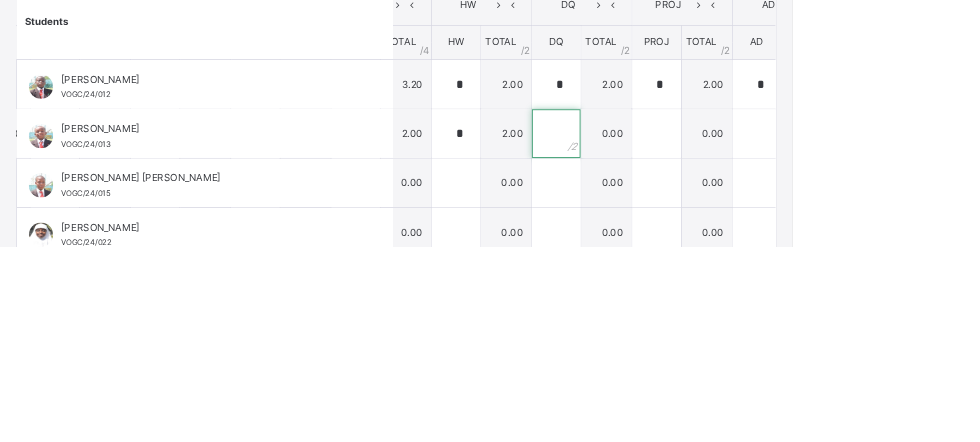 click at bounding box center [688, 303] 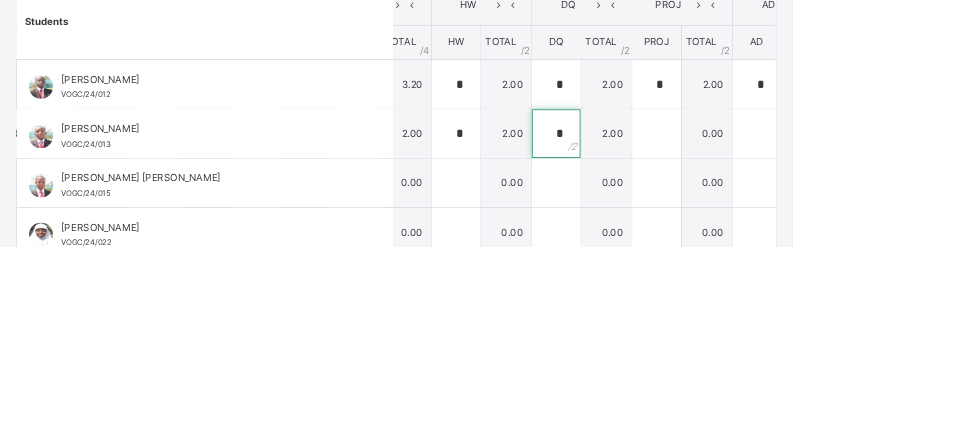 type on "*" 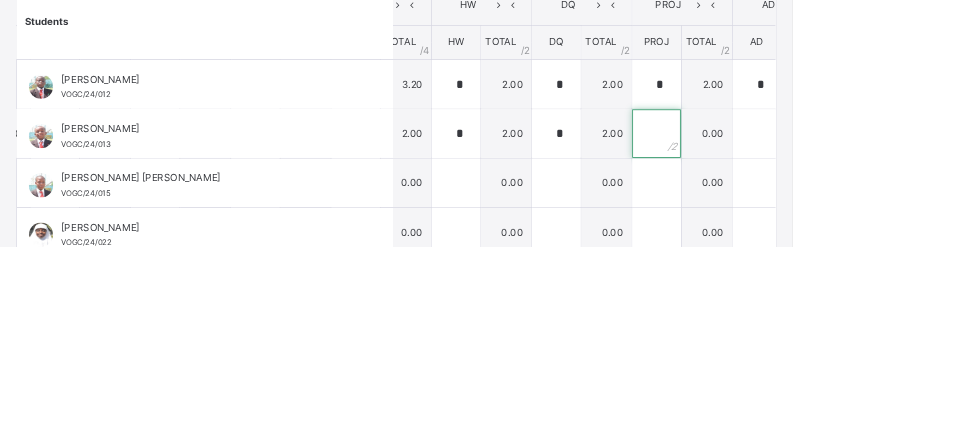 click at bounding box center (812, 303) 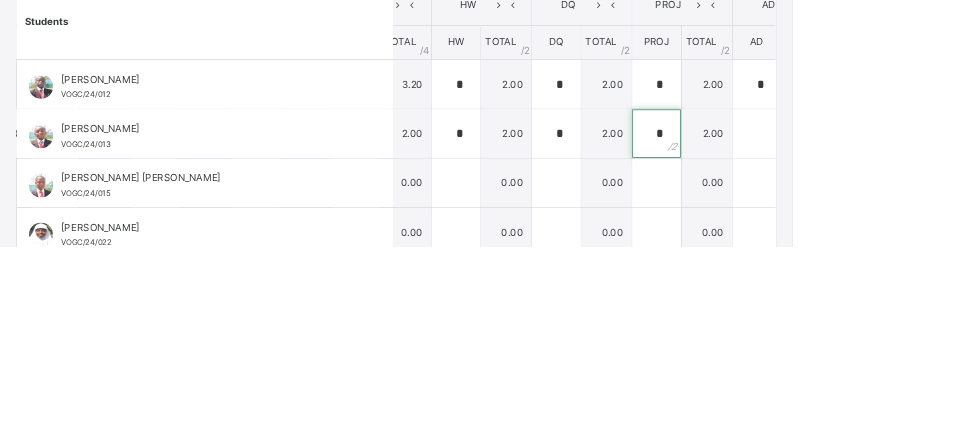 type on "*" 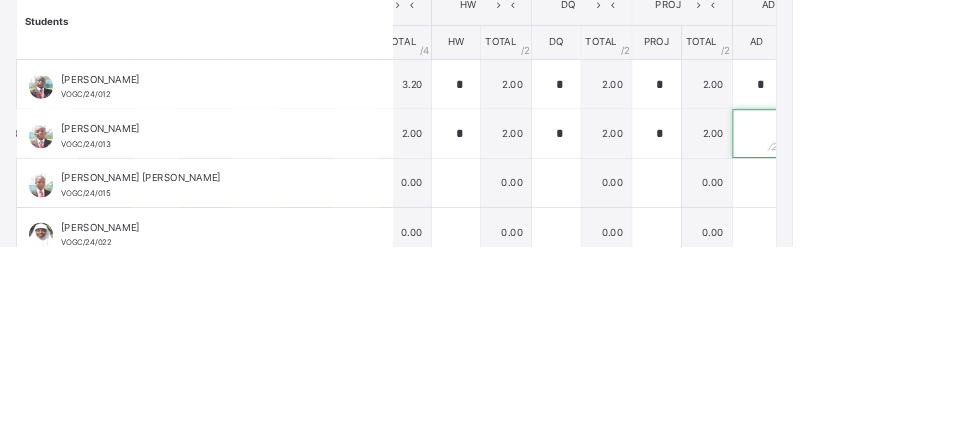 click at bounding box center (936, 303) 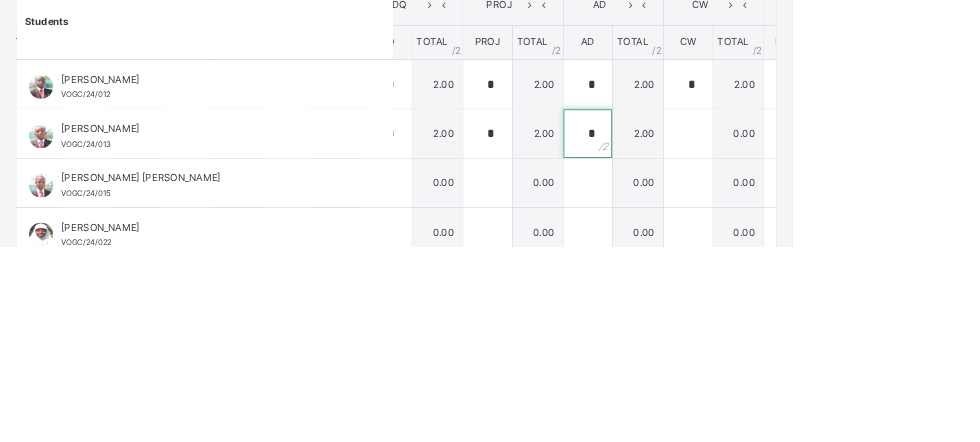 scroll, scrollTop: 0, scrollLeft: 918, axis: horizontal 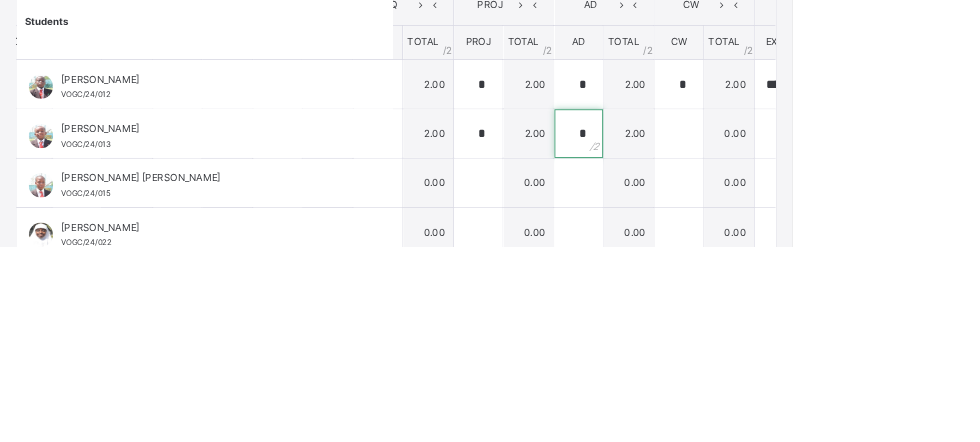 type on "*" 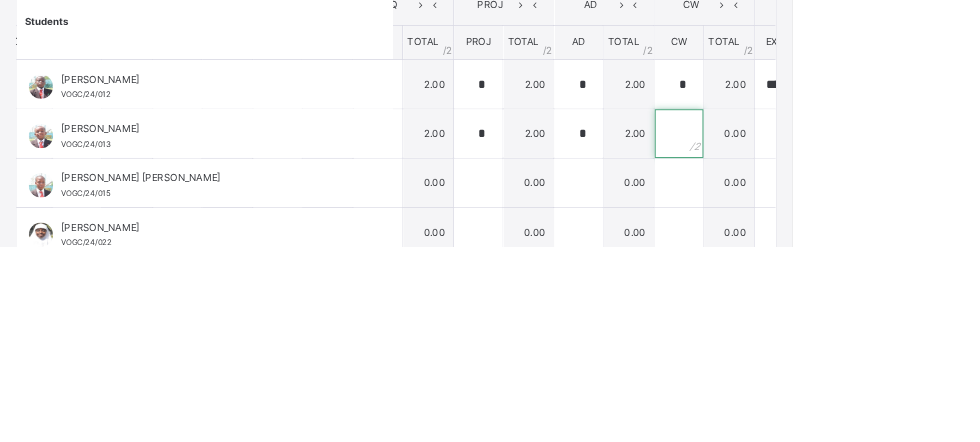 click at bounding box center (839, 303) 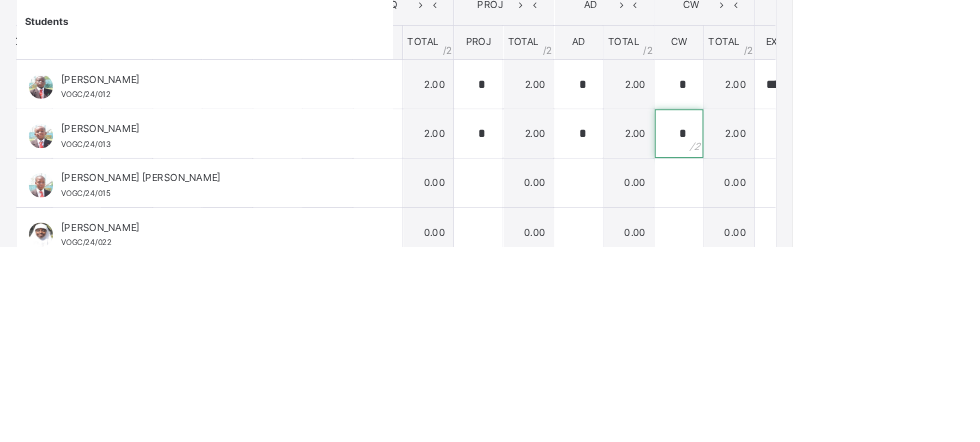 type on "*" 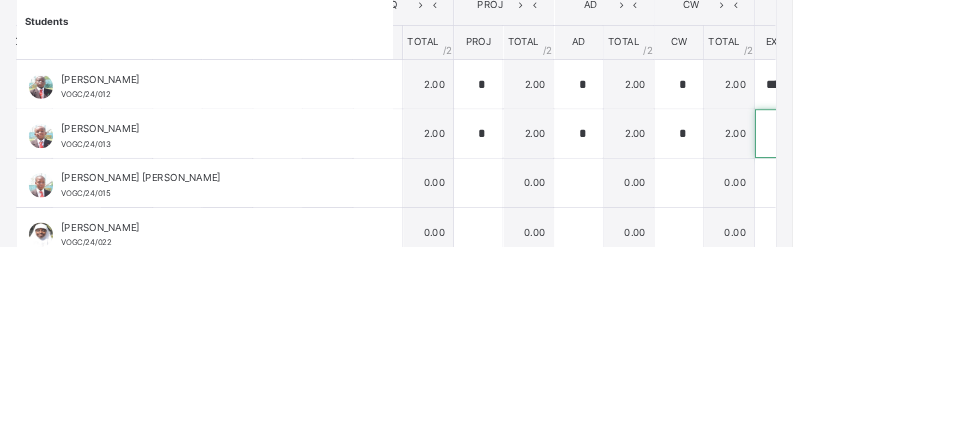 click at bounding box center (963, 303) 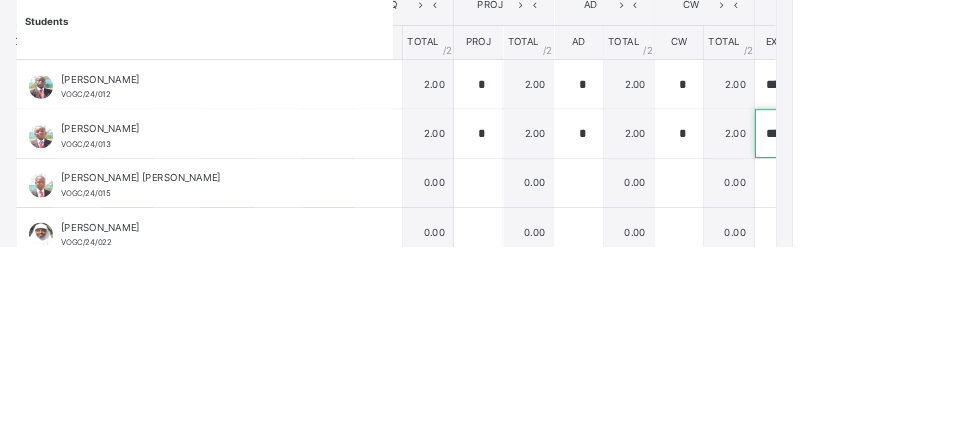 scroll, scrollTop: 0, scrollLeft: 3, axis: horizontal 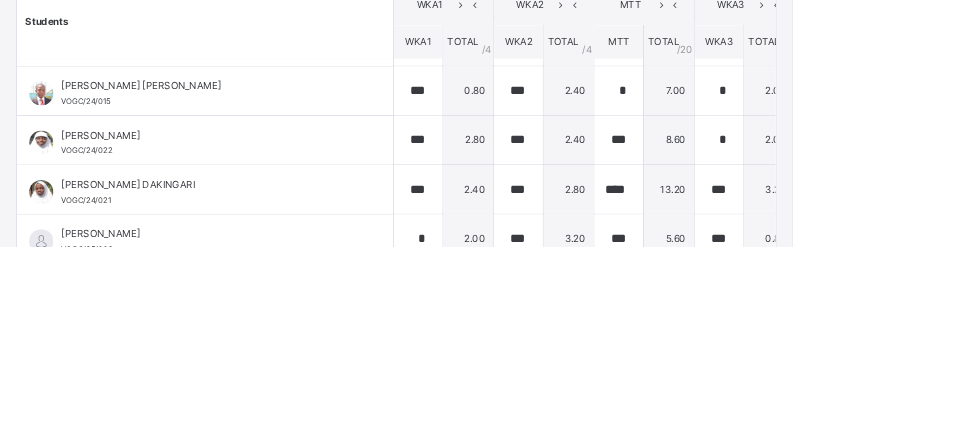type on "****" 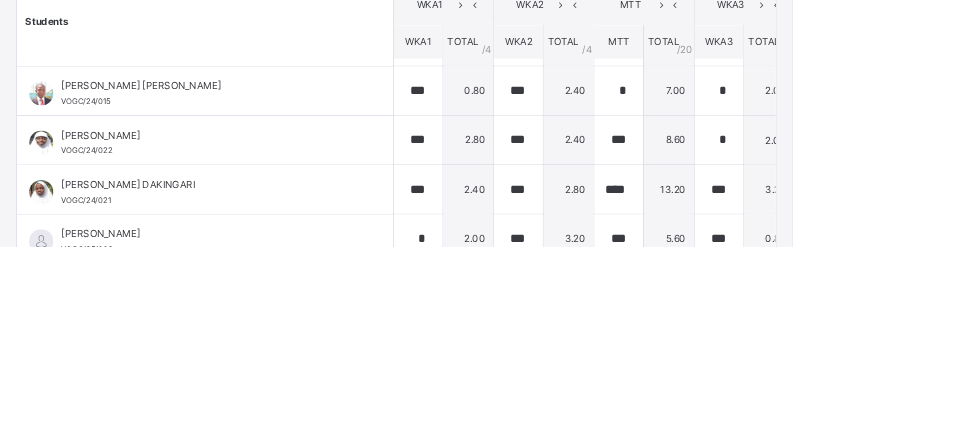 click at bounding box center (1013, 250) 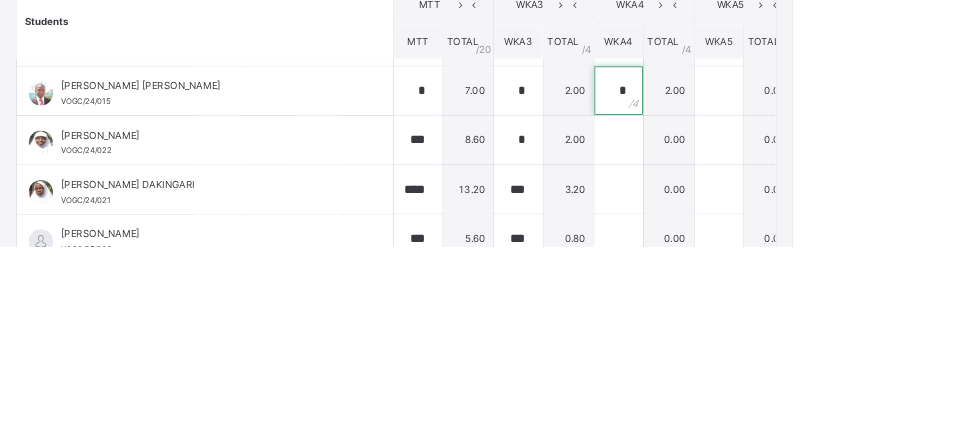 scroll, scrollTop: 114, scrollLeft: 252, axis: both 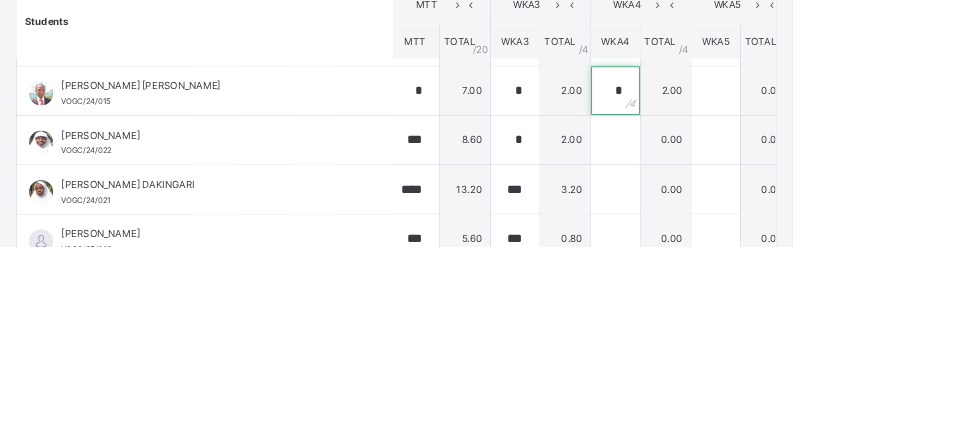 type on "*" 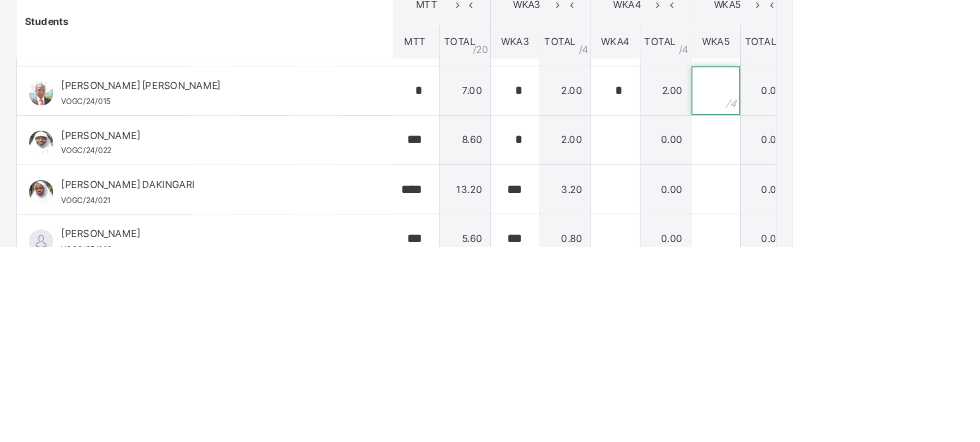 click at bounding box center (885, 250) 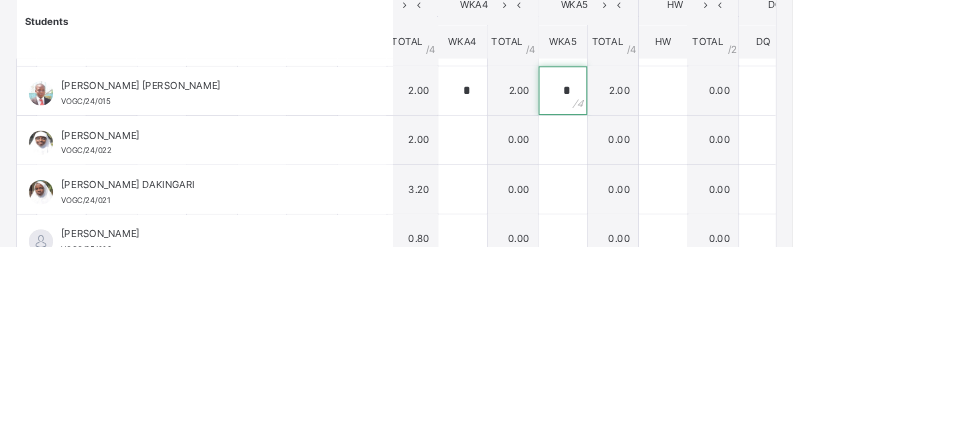 scroll, scrollTop: 114, scrollLeft: 459, axis: both 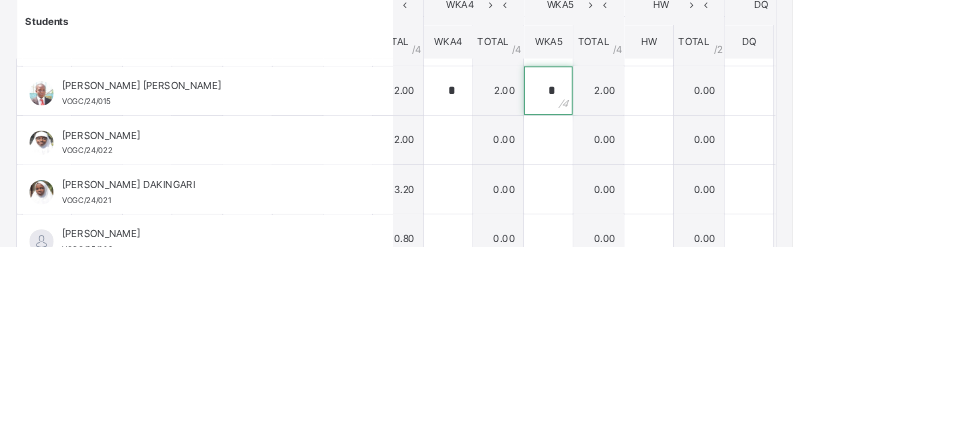 type on "*" 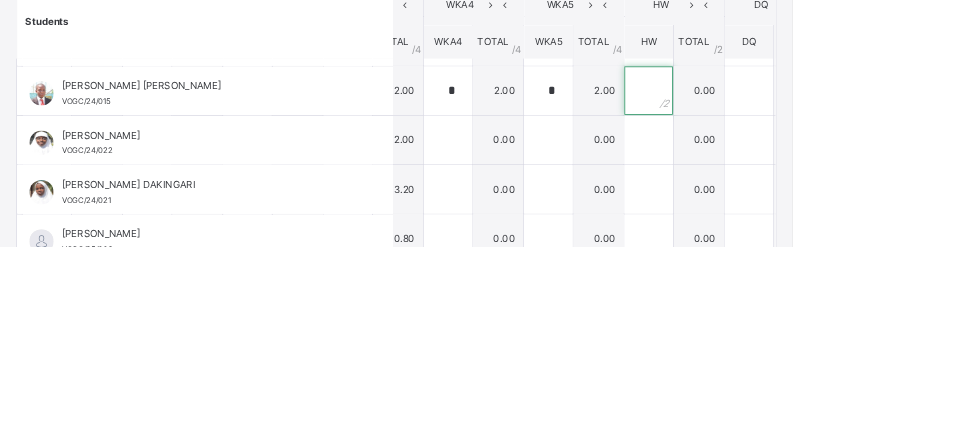 click at bounding box center (802, 250) 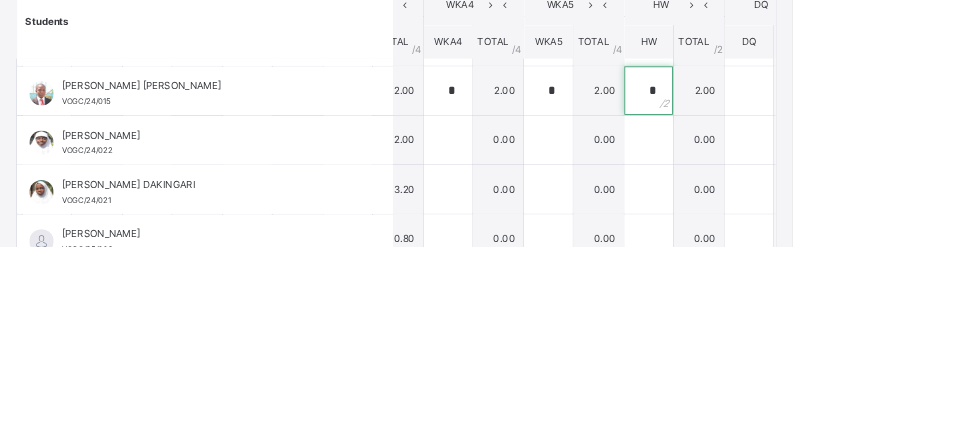 type on "*" 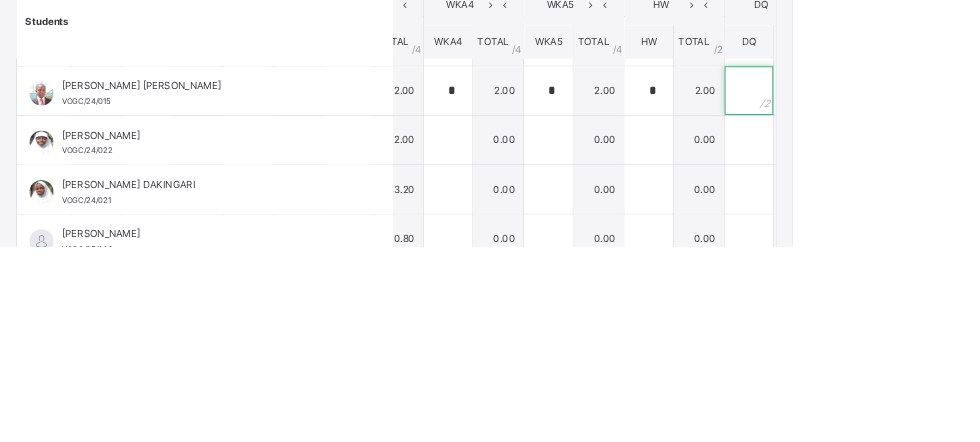 click at bounding box center (926, 250) 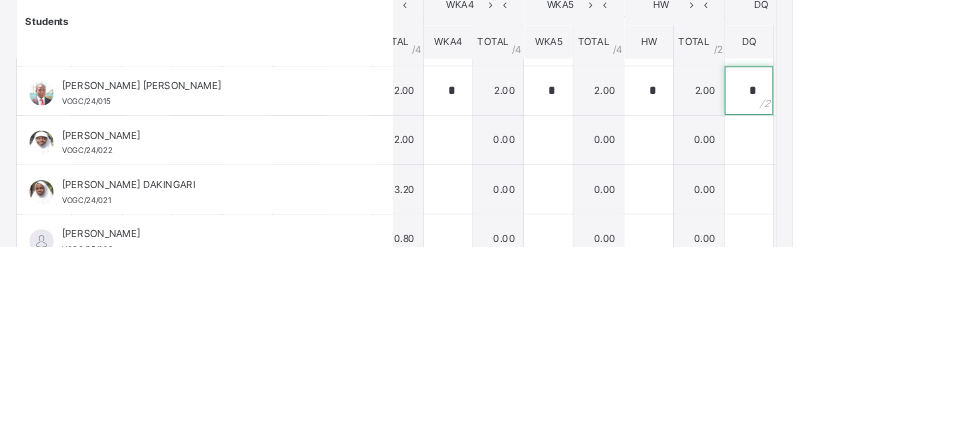 type on "*" 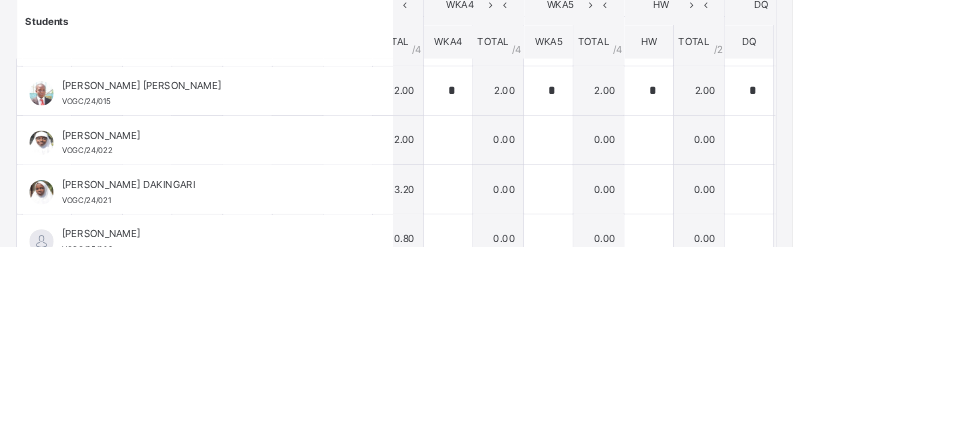 click at bounding box center [1050, 250] 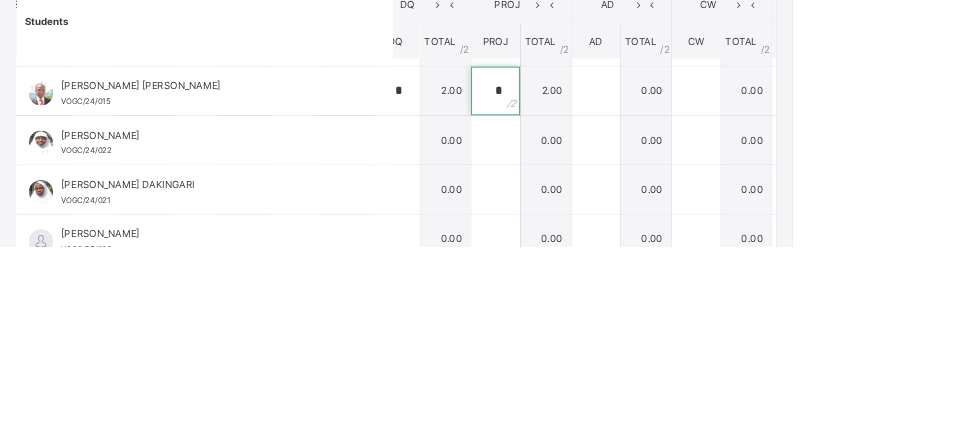 scroll, scrollTop: 114, scrollLeft: 918, axis: both 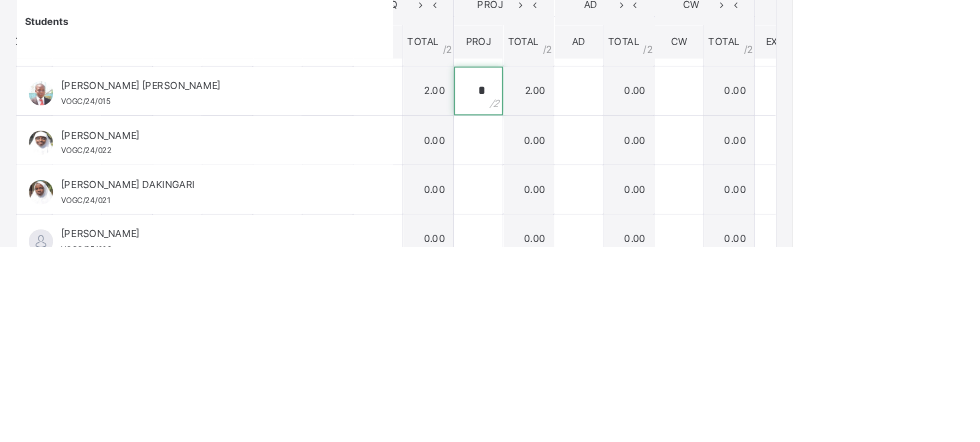 type on "*" 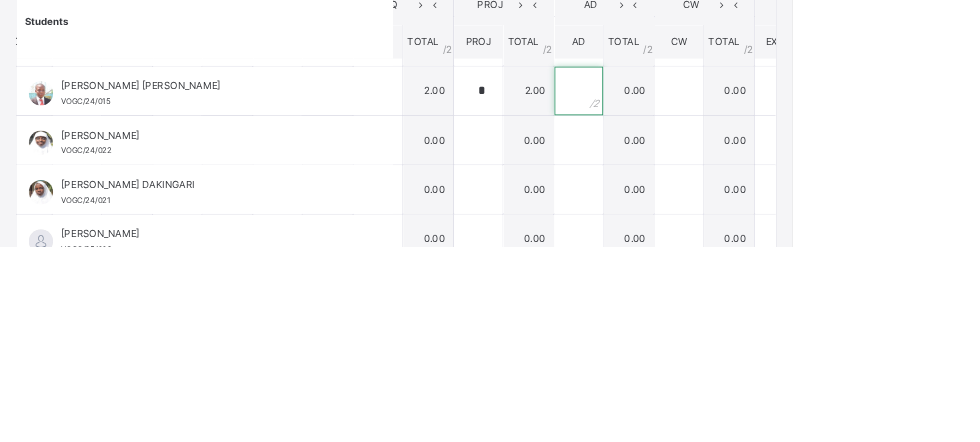 click at bounding box center (715, 250) 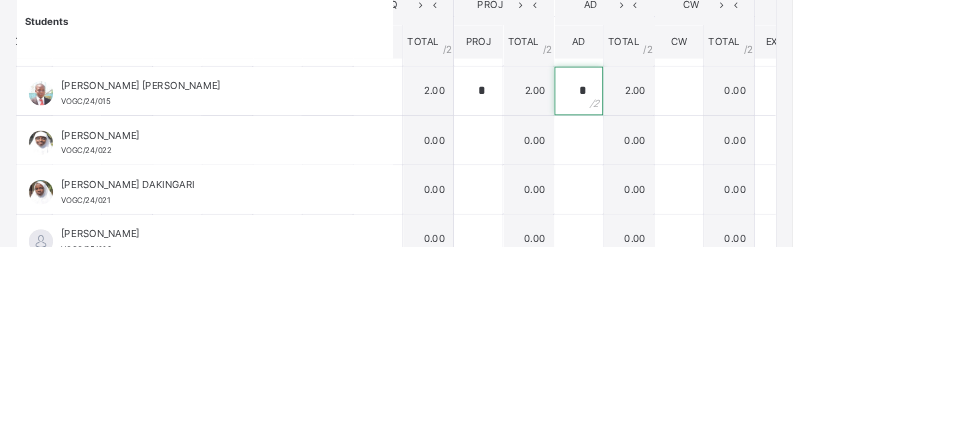 type on "*" 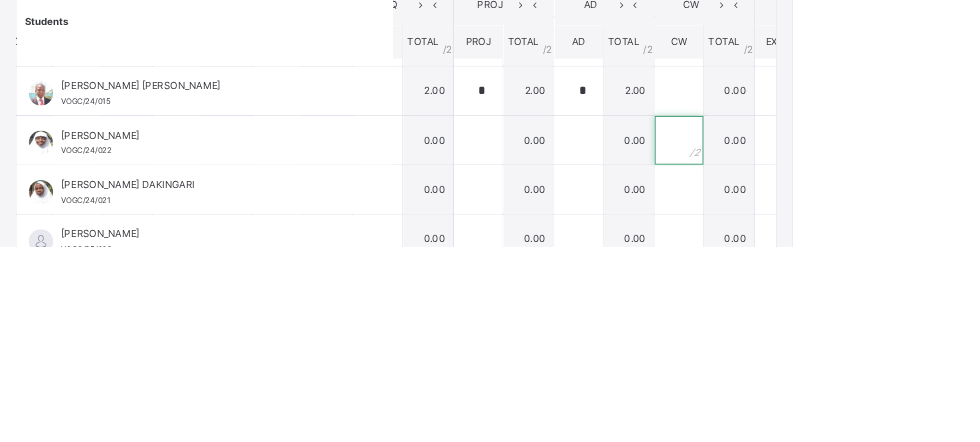click at bounding box center (839, 311) 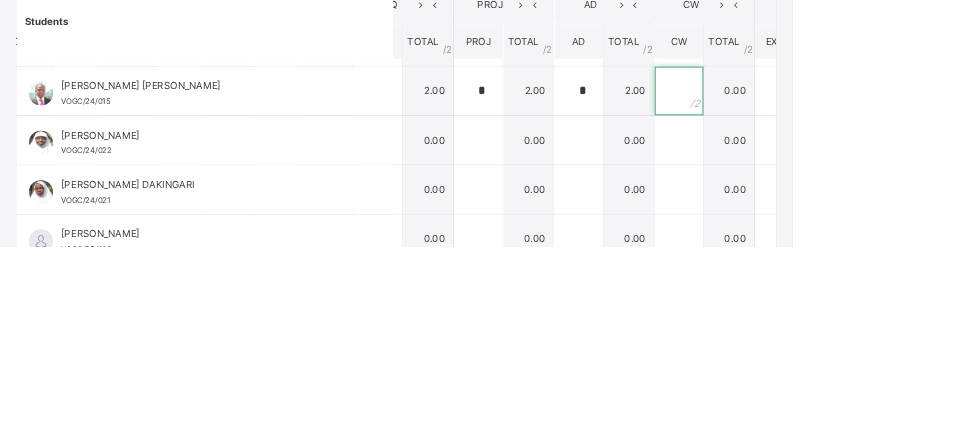 click at bounding box center (839, 250) 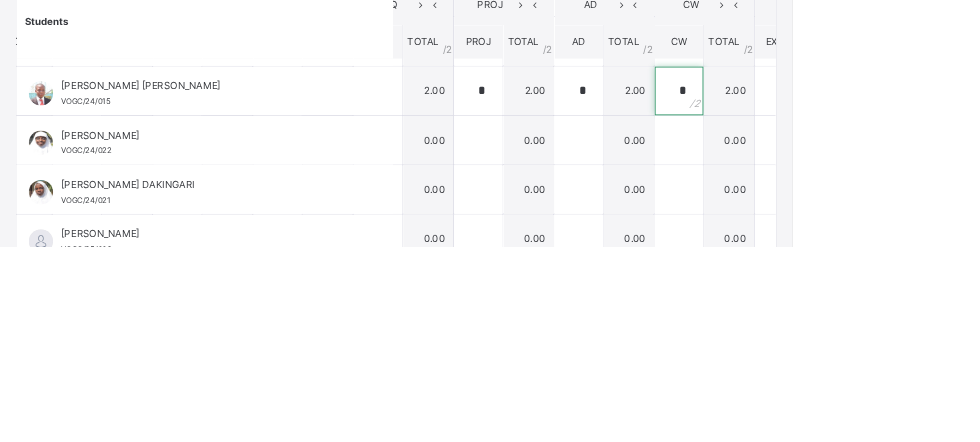 type on "*" 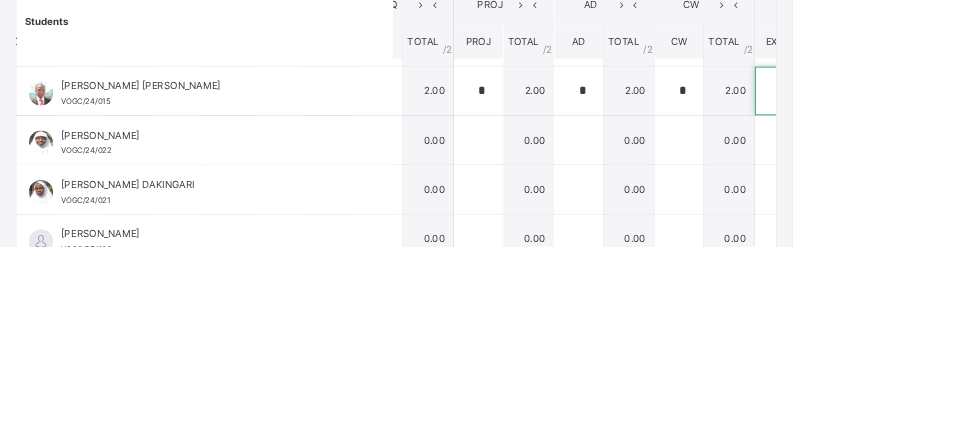 click at bounding box center [963, 250] 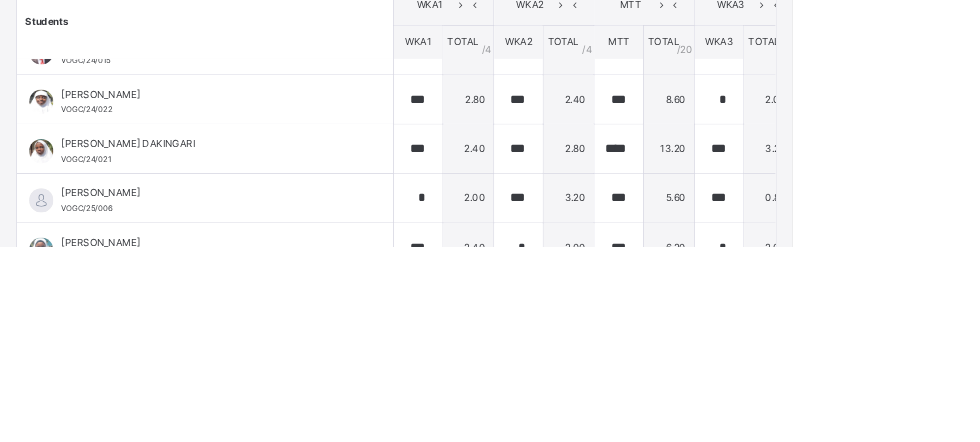 scroll, scrollTop: 190, scrollLeft: 0, axis: vertical 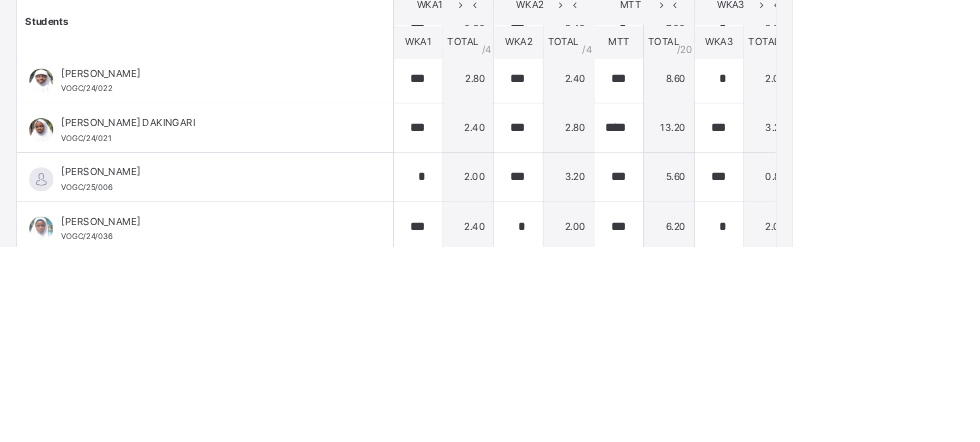 type on "****" 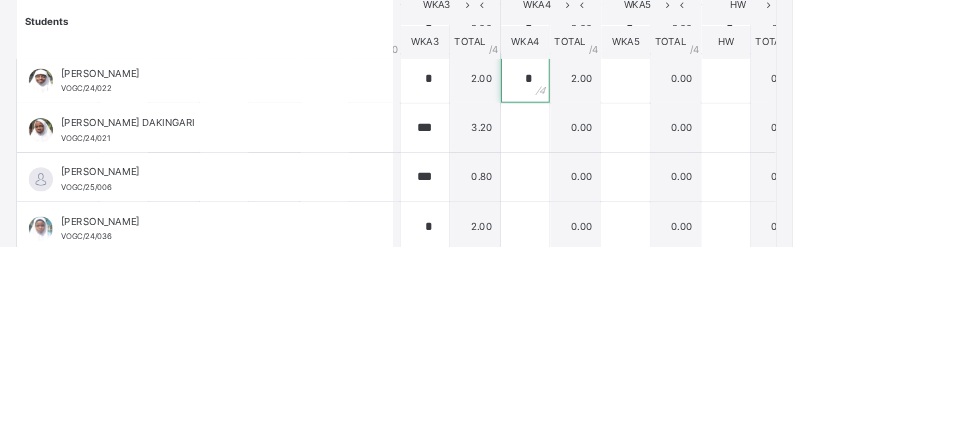 scroll, scrollTop: 190, scrollLeft: 367, axis: both 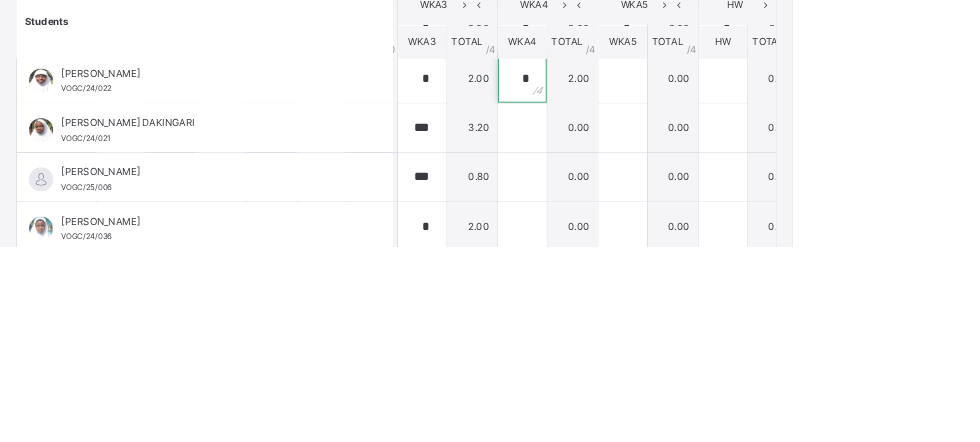 type on "*" 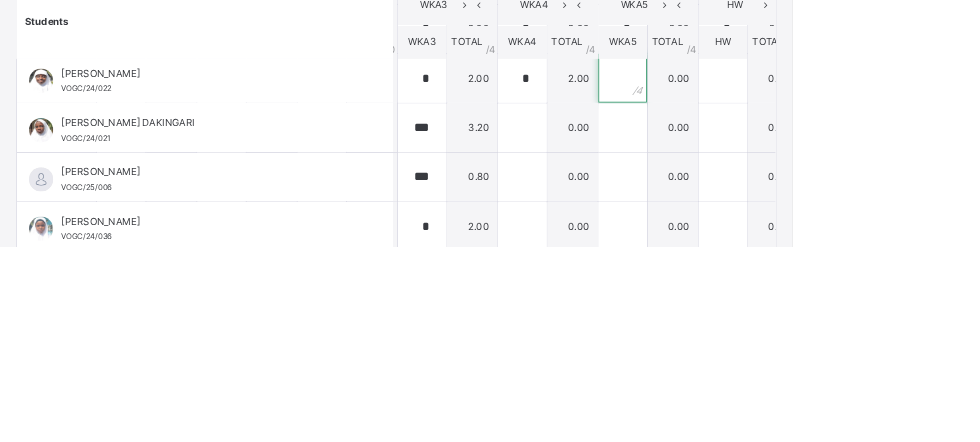 click at bounding box center (770, 235) 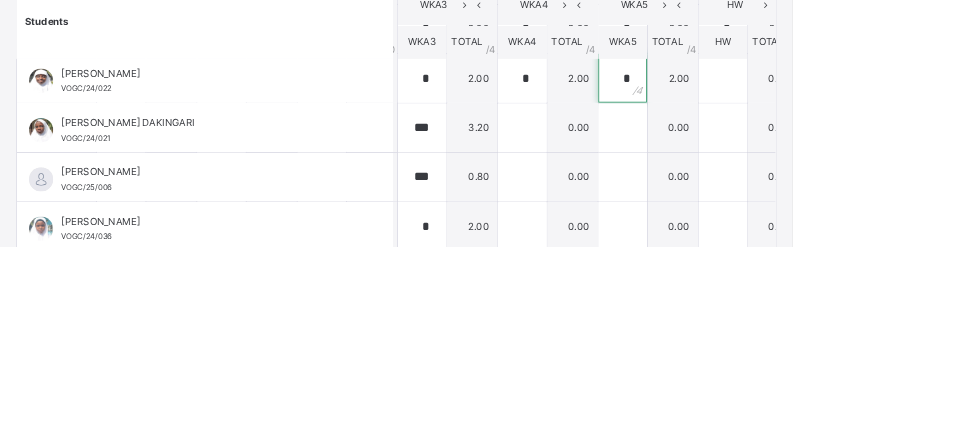 type on "*" 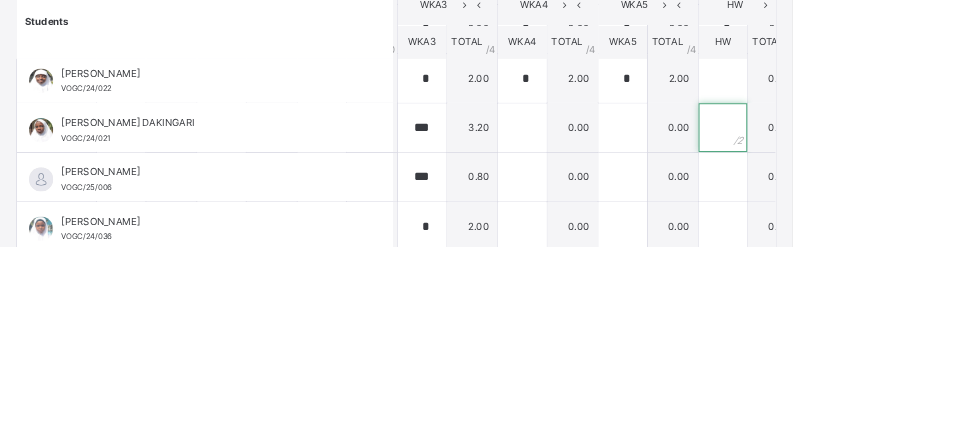 click at bounding box center [894, 296] 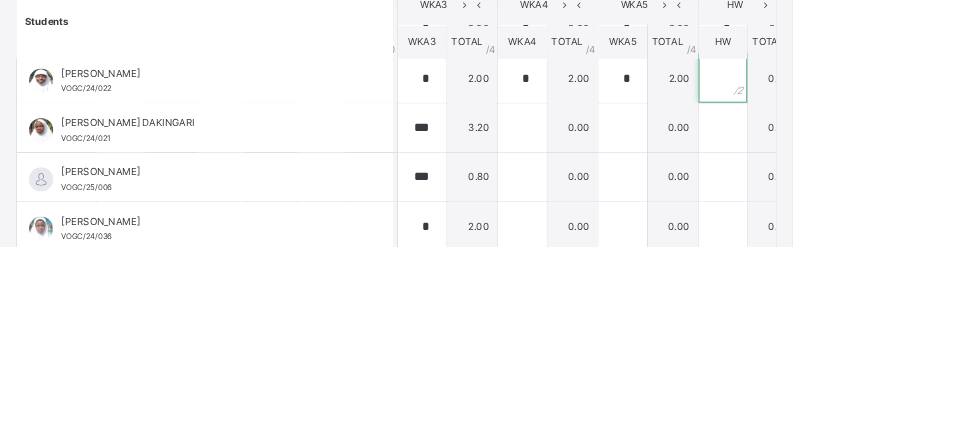 click at bounding box center (894, 235) 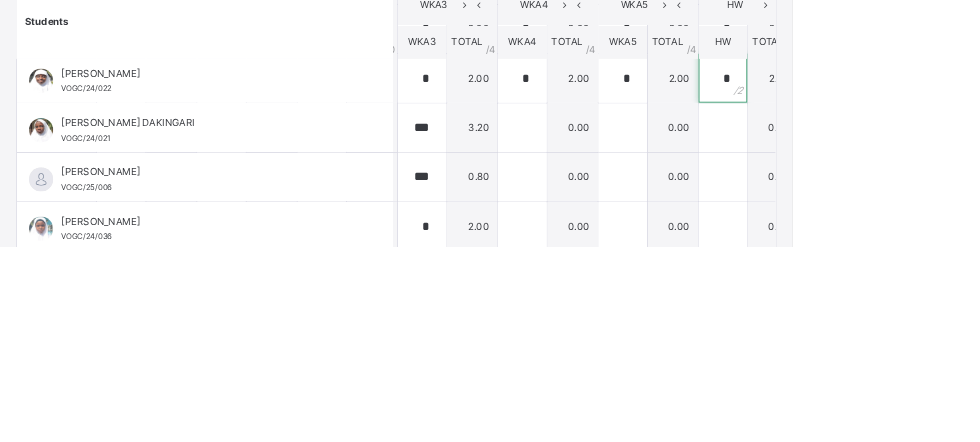 type on "*" 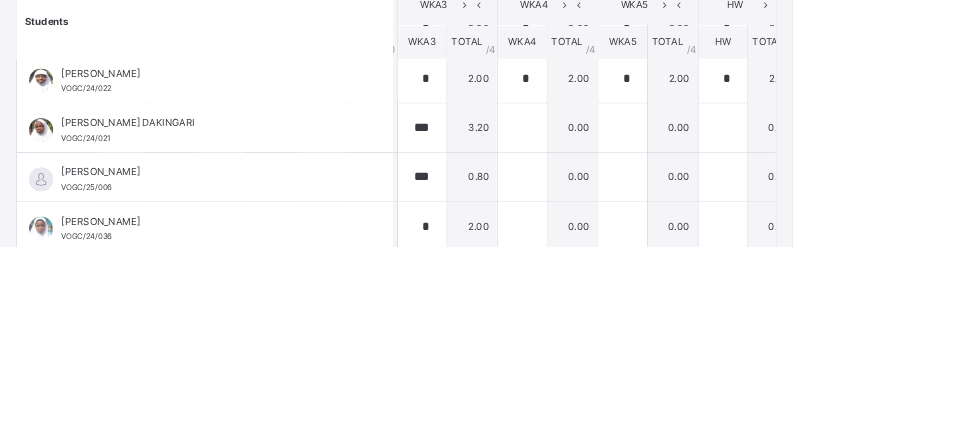 click at bounding box center [1018, 235] 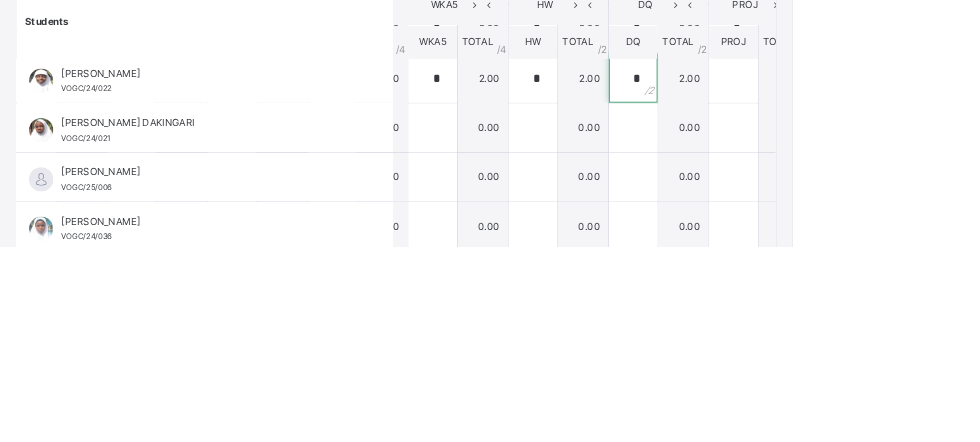 scroll, scrollTop: 190, scrollLeft: 621, axis: both 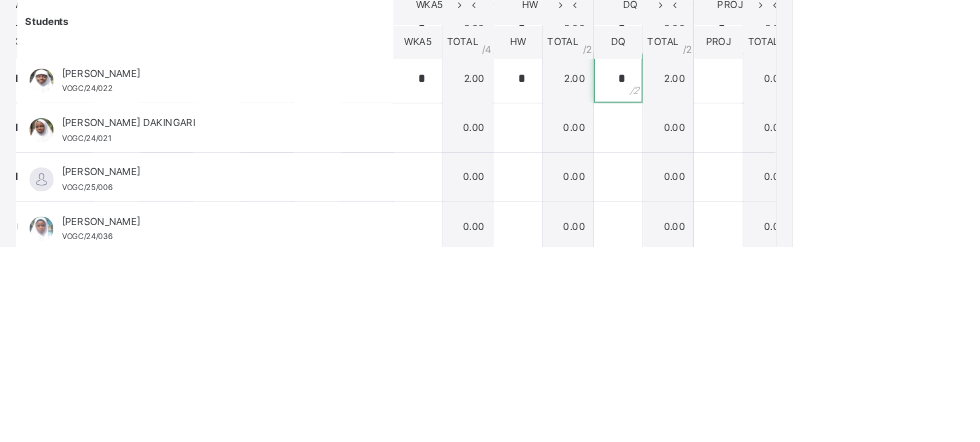 type on "*" 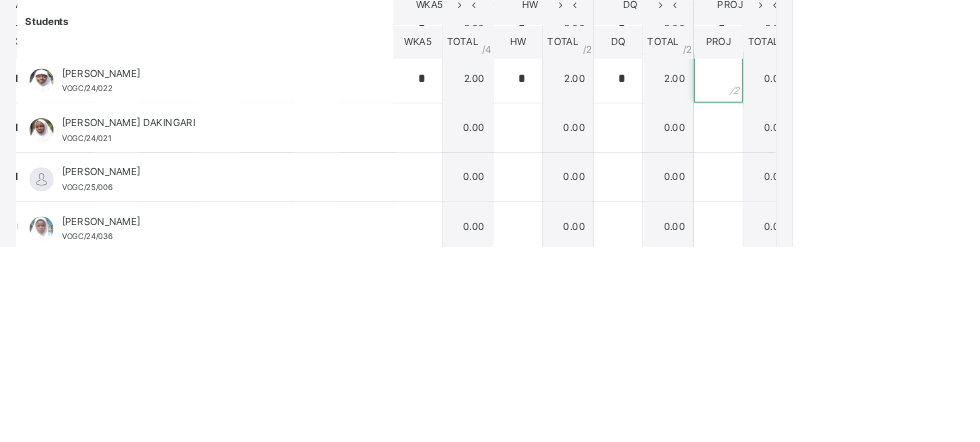 click at bounding box center [888, 235] 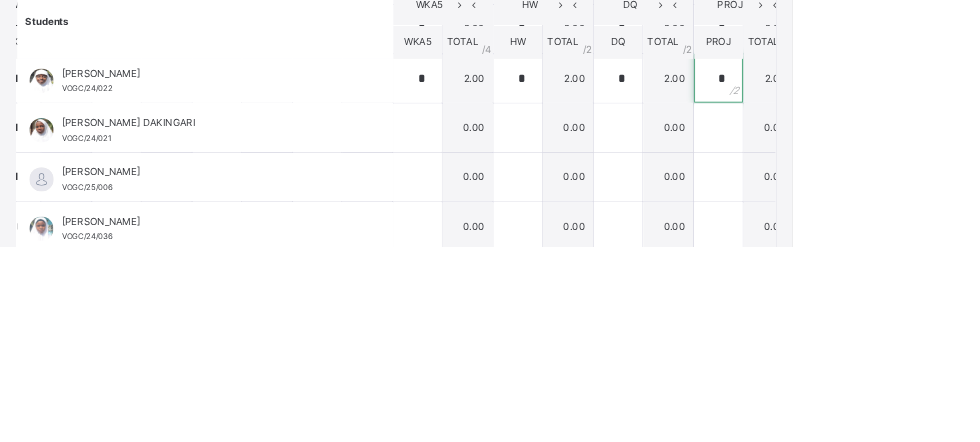 type on "*" 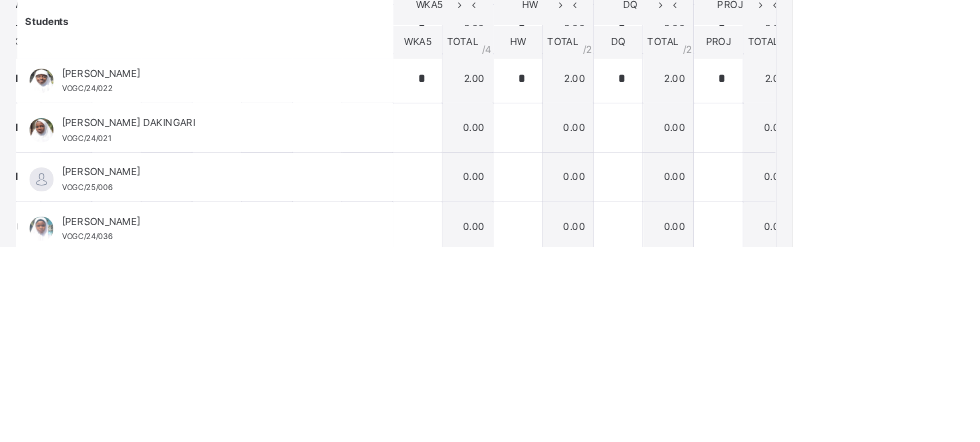 click at bounding box center (1012, 235) 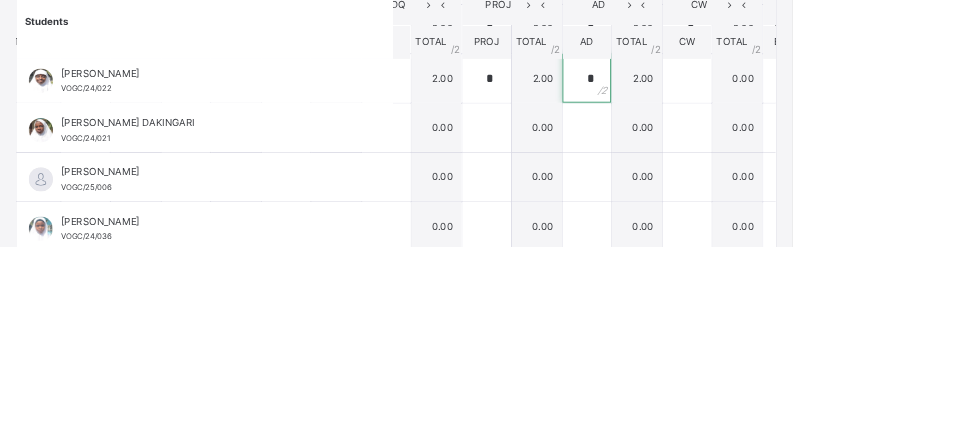 scroll, scrollTop: 190, scrollLeft: 901, axis: both 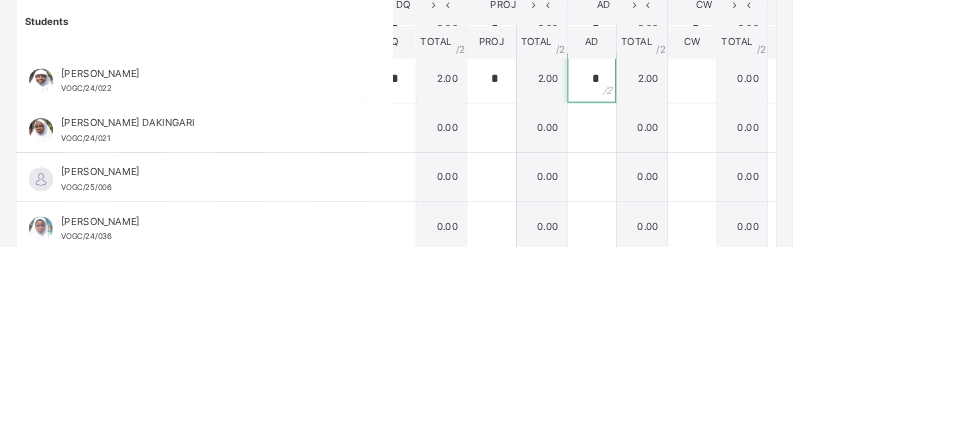 type on "*" 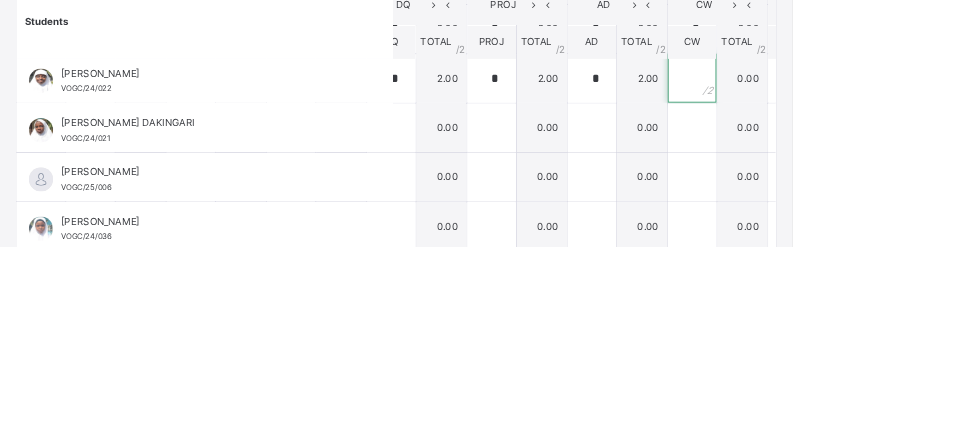 click at bounding box center (856, 235) 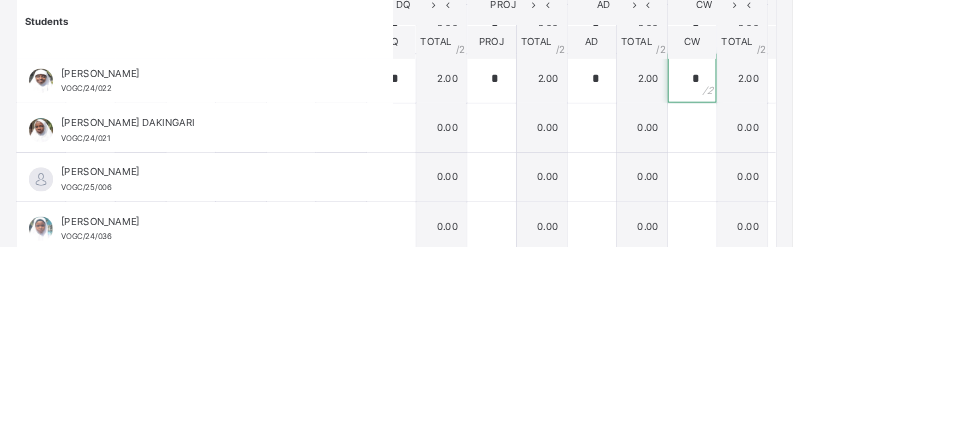 type on "*" 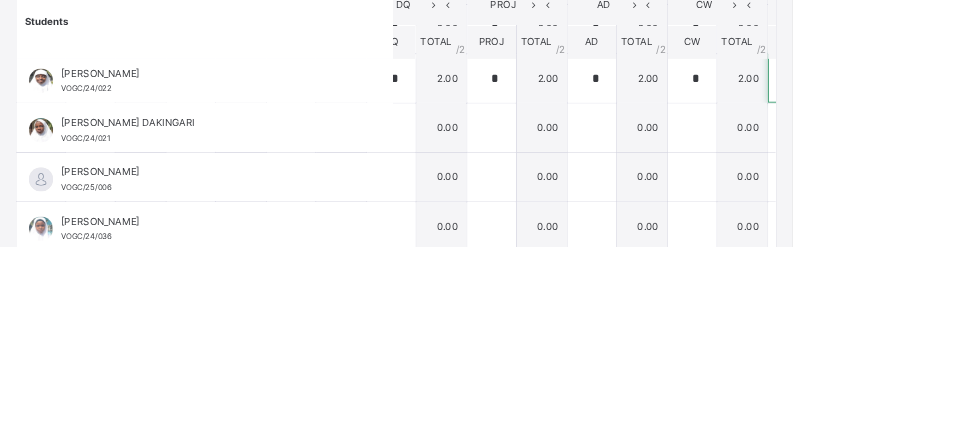 click at bounding box center (980, 235) 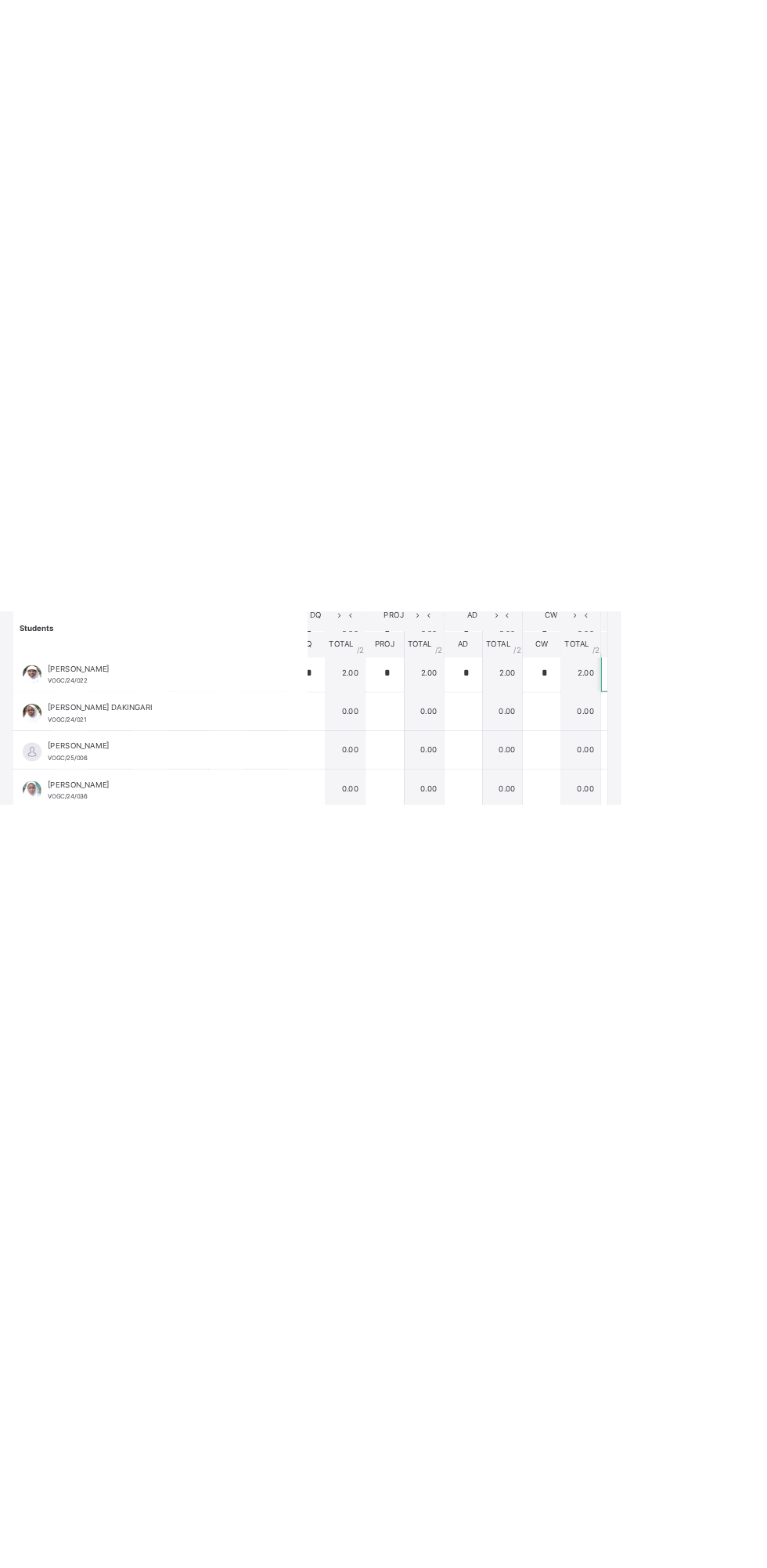 scroll, scrollTop: 0, scrollLeft: 0, axis: both 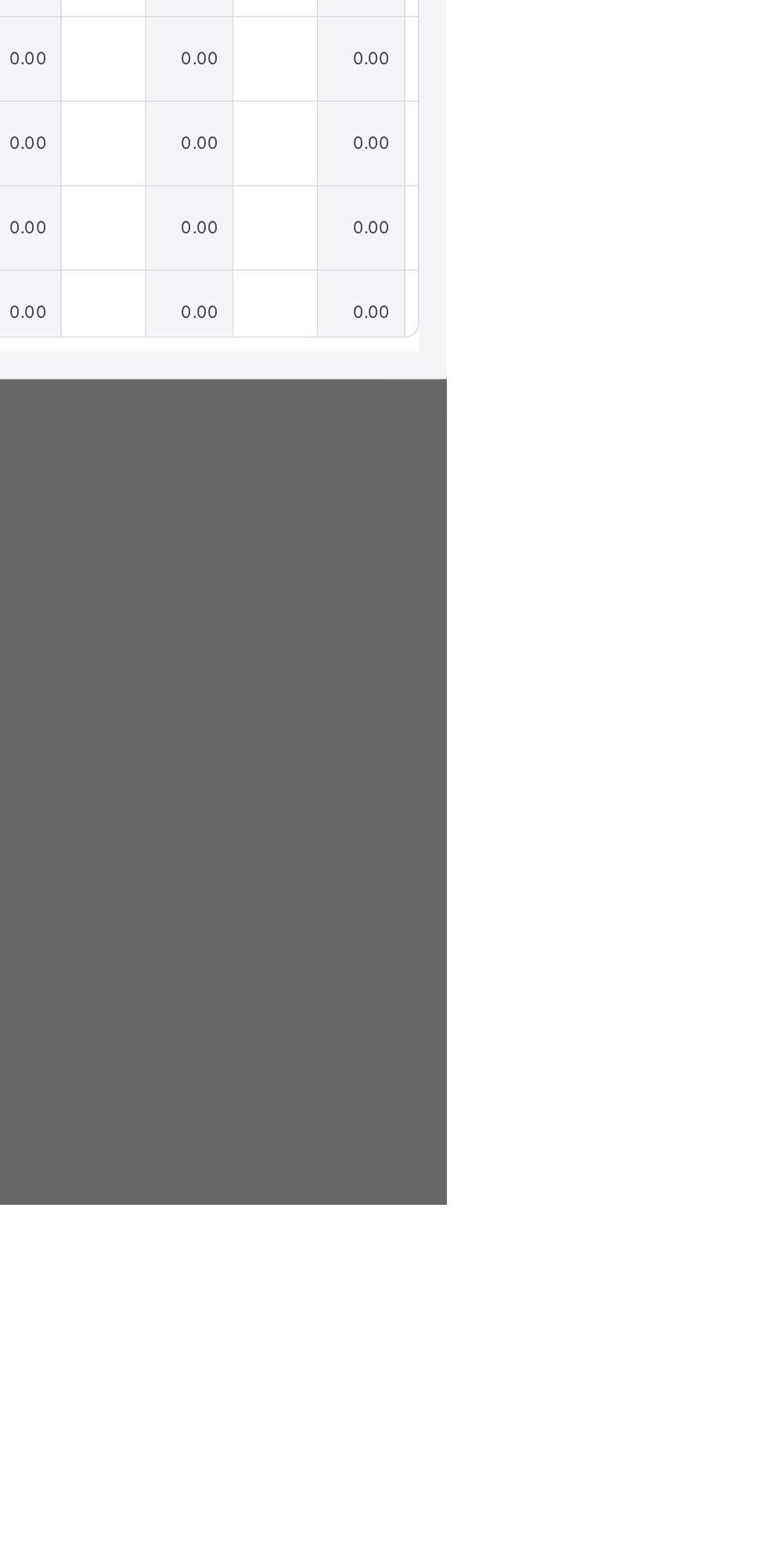 type on "****" 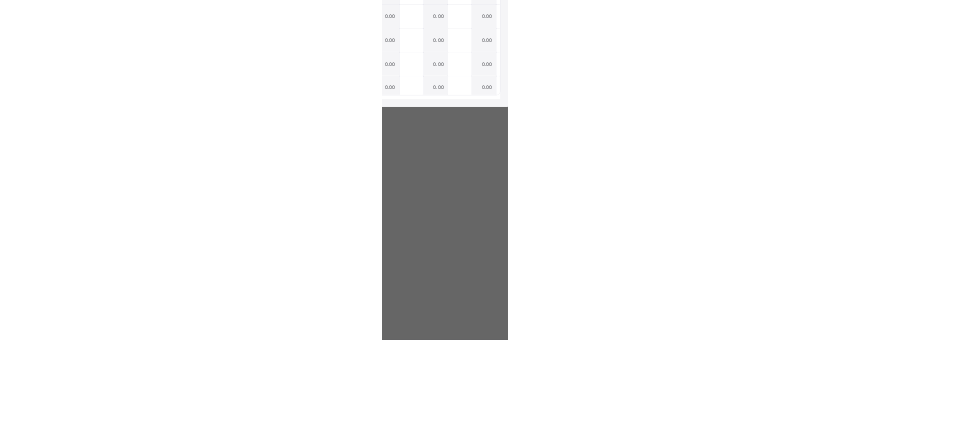 scroll, scrollTop: 99, scrollLeft: 0, axis: vertical 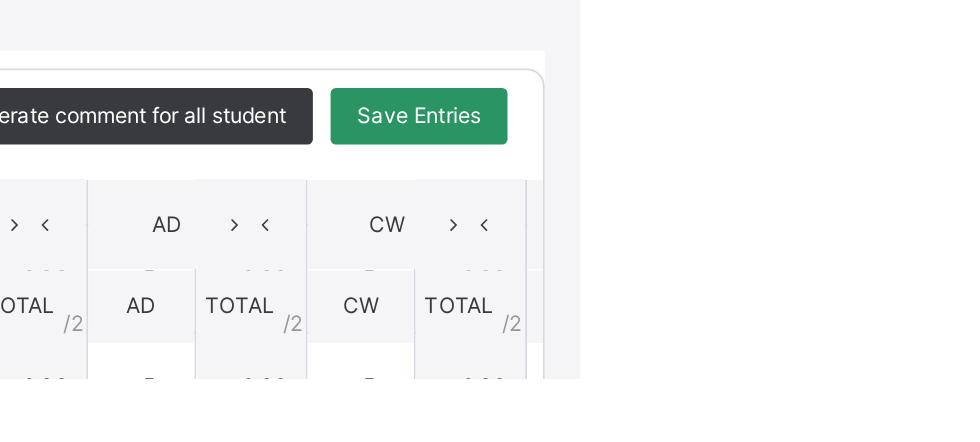 click on "Save Entries" at bounding box center [889, 294] 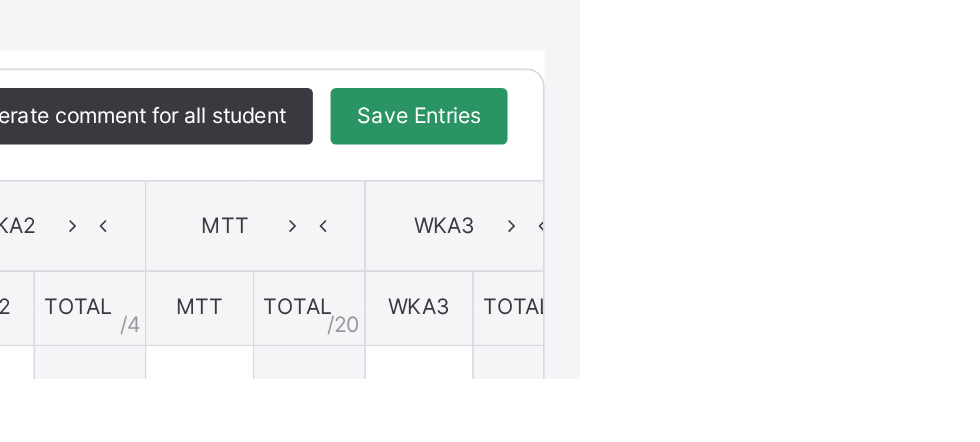 scroll, scrollTop: 21, scrollLeft: 0, axis: vertical 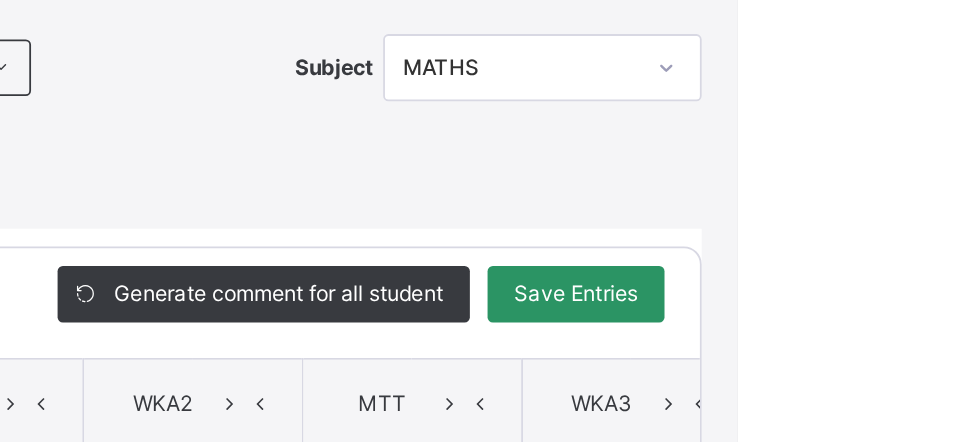 click on "Save Entries" at bounding box center (889, 294) 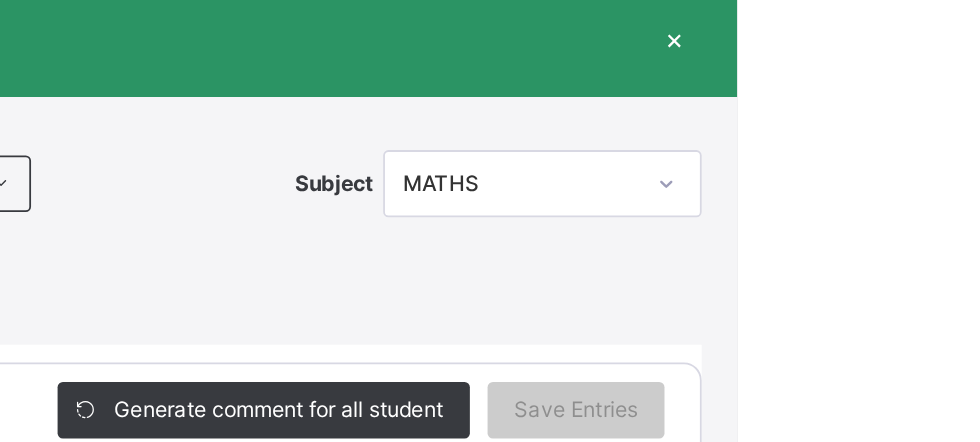 scroll, scrollTop: 0, scrollLeft: 0, axis: both 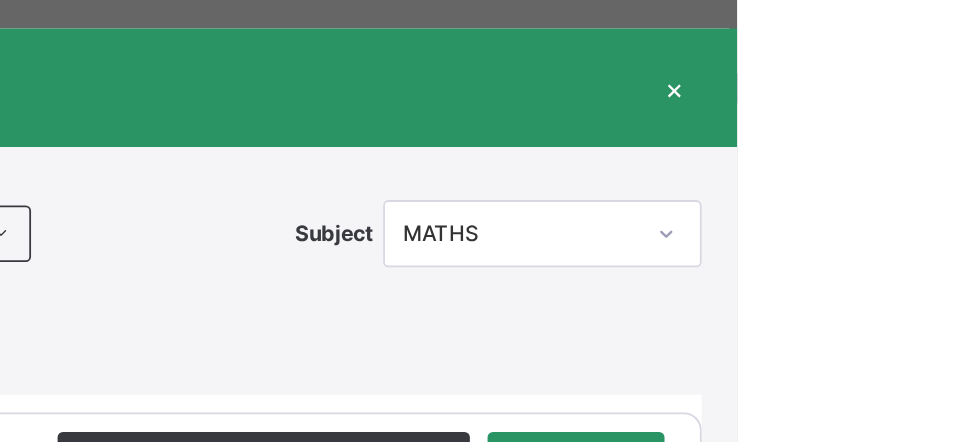 type on "*" 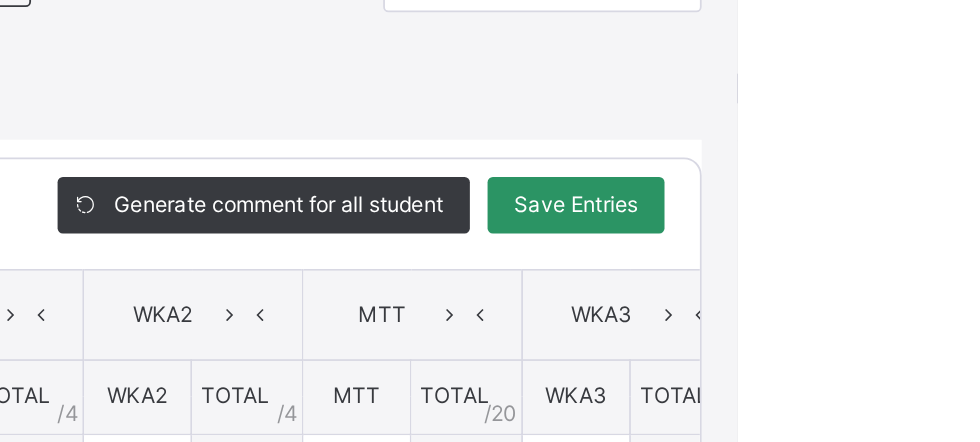 scroll, scrollTop: 179, scrollLeft: 0, axis: vertical 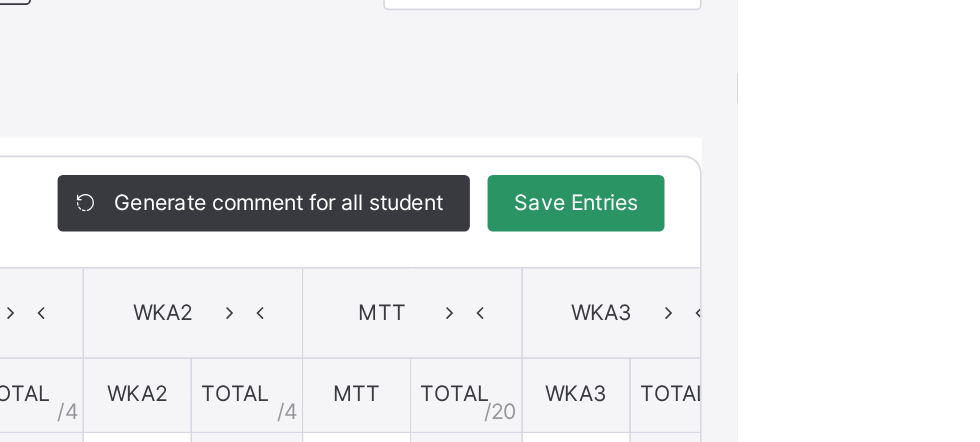 click on "Save Entries" at bounding box center (889, 115) 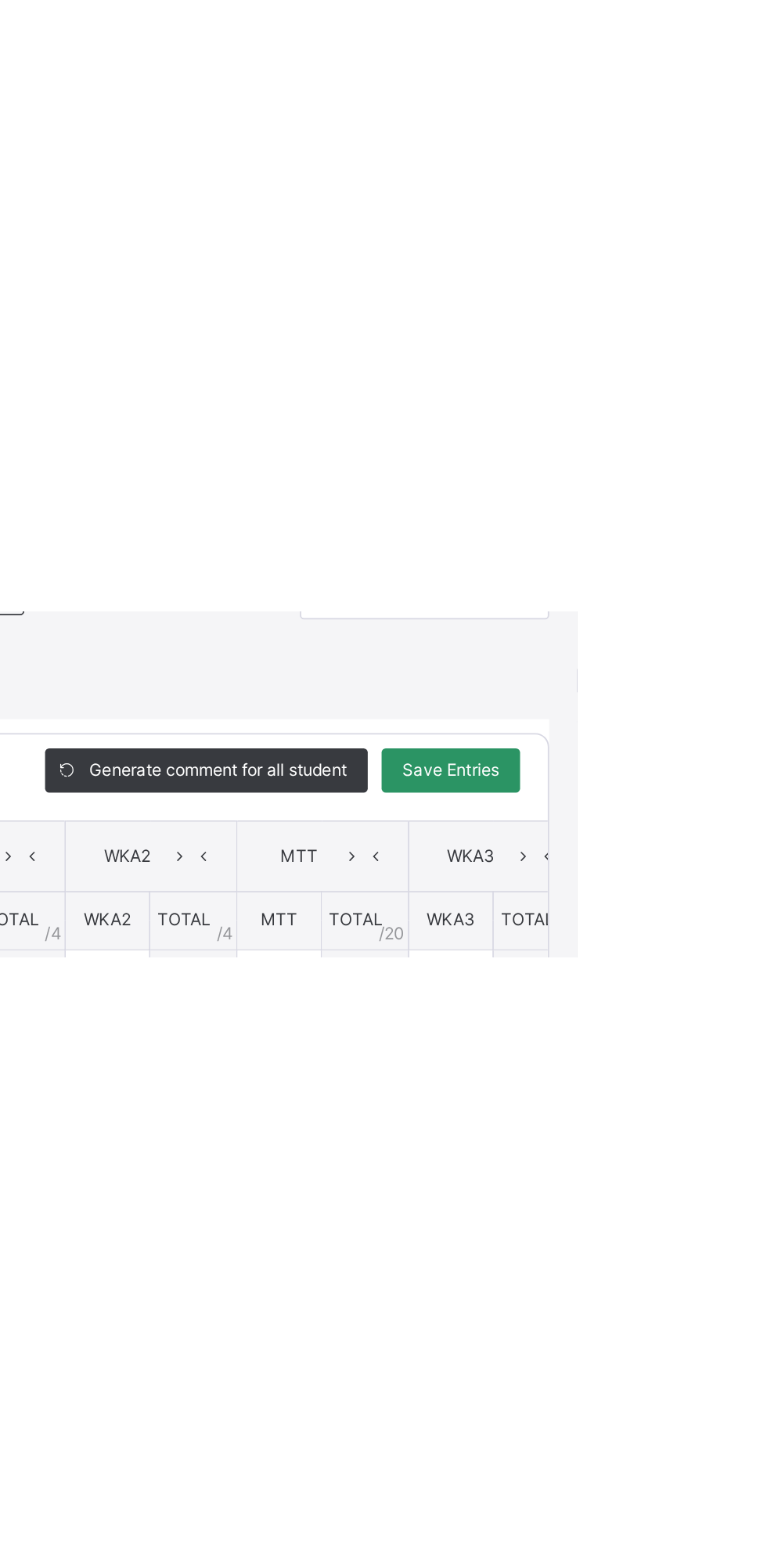 scroll, scrollTop: 0, scrollLeft: 0, axis: both 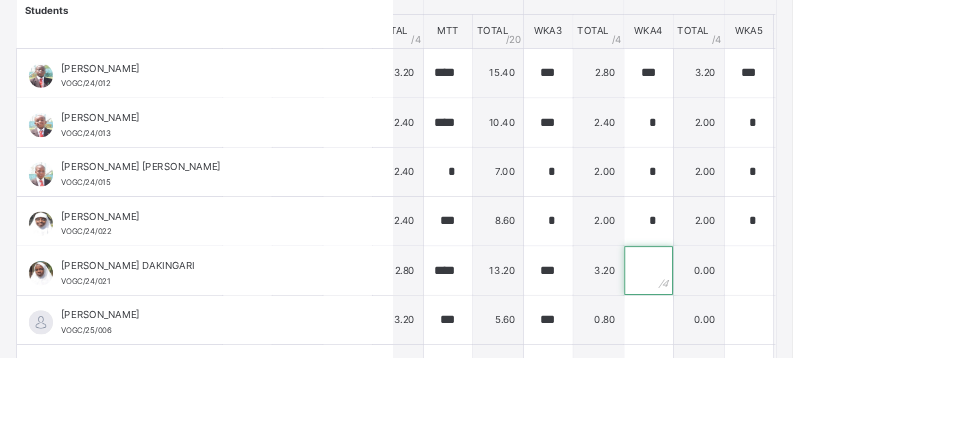 click at bounding box center [802, 334] 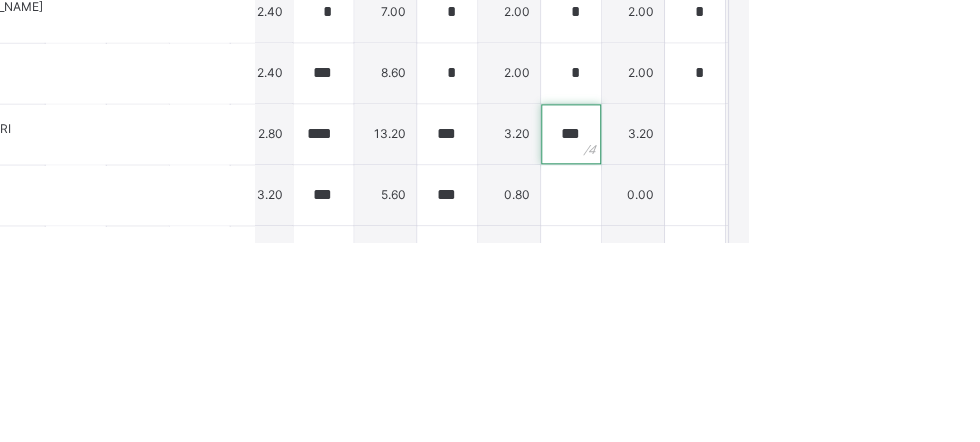 scroll, scrollTop: 211, scrollLeft: 0, axis: vertical 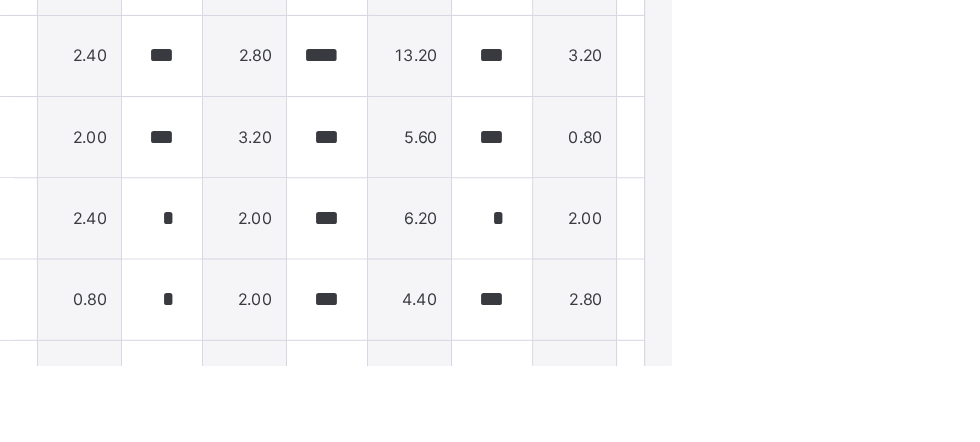 click at bounding box center (1093, 209) 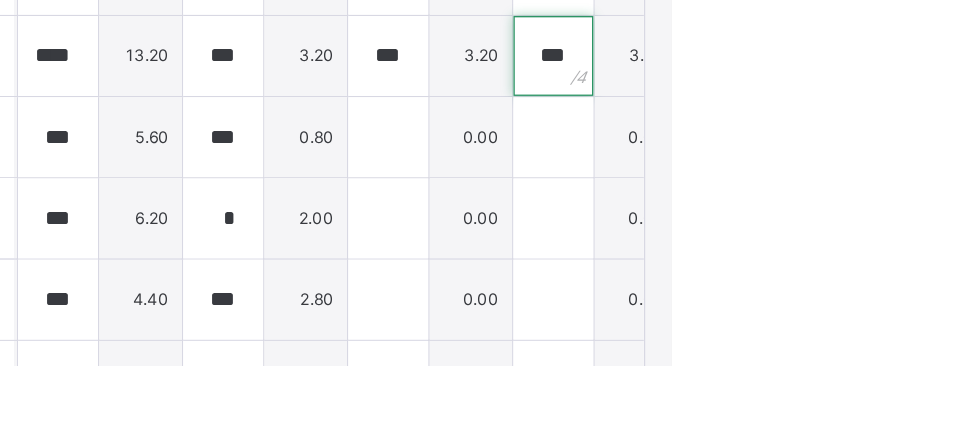 scroll, scrollTop: 125, scrollLeft: 248, axis: both 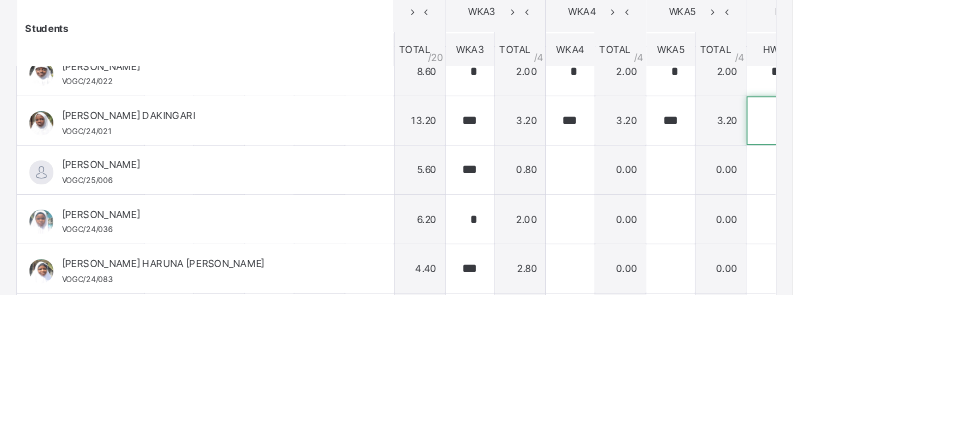 click at bounding box center (953, 227) 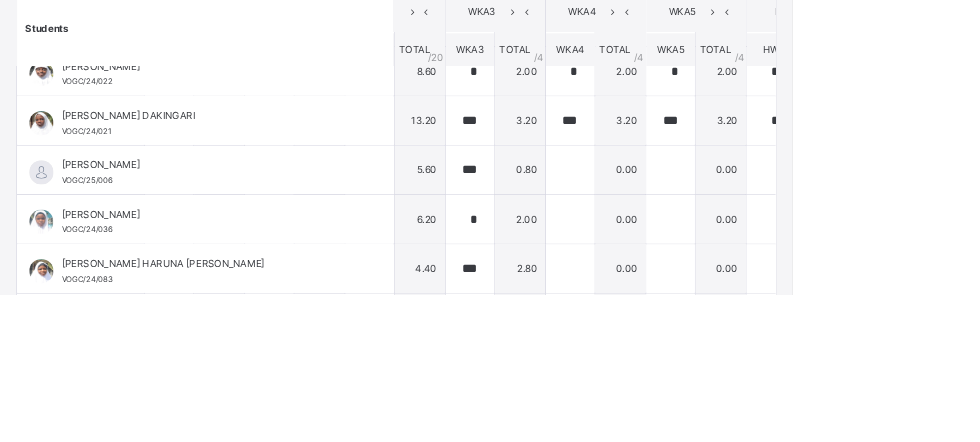 click at bounding box center [1077, 227] 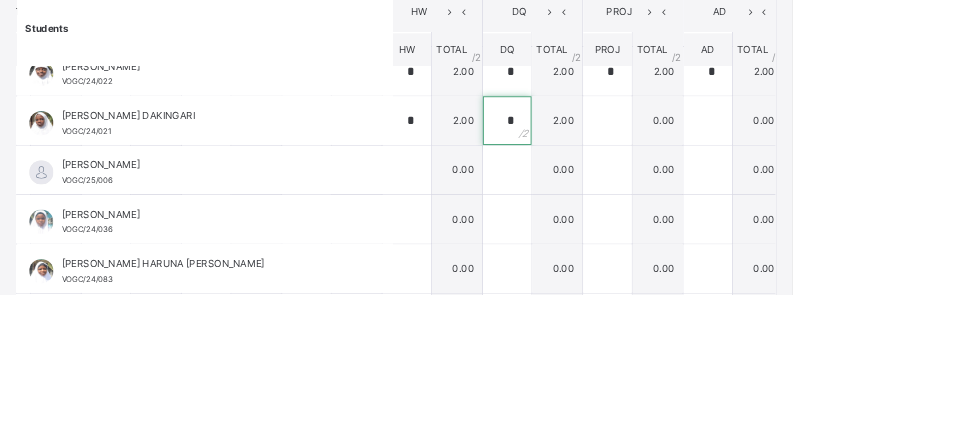 scroll, scrollTop: 209, scrollLeft: 761, axis: both 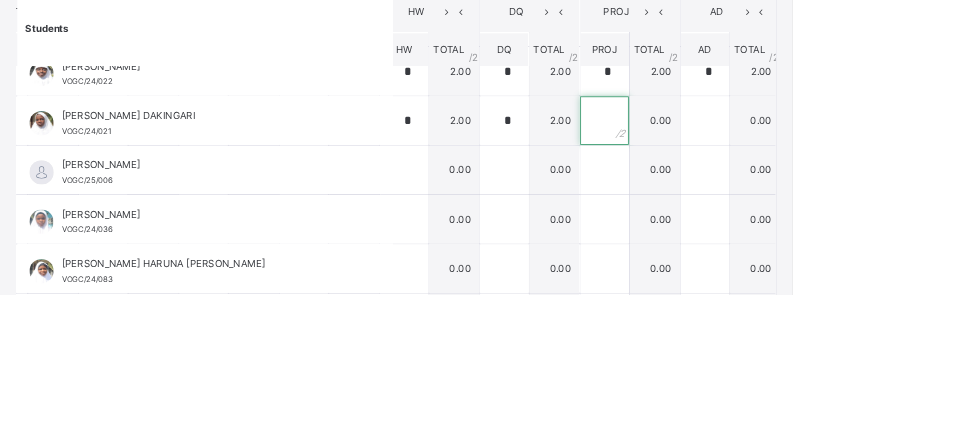 click at bounding box center [748, 227] 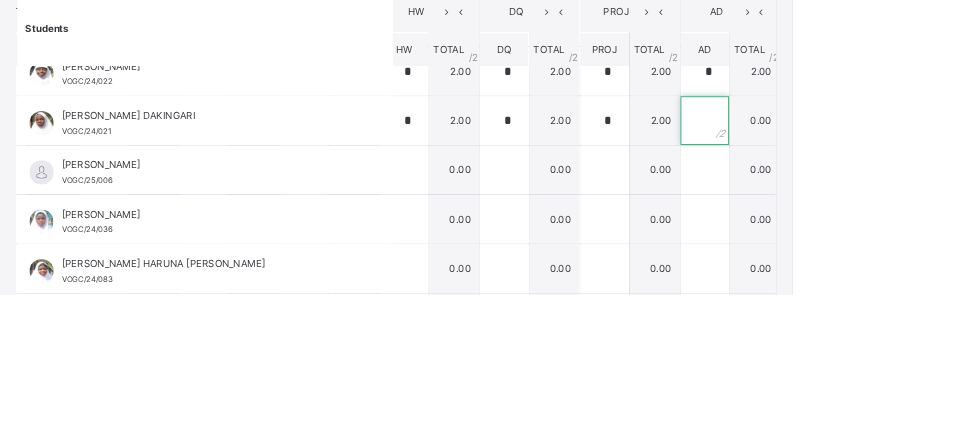 click at bounding box center [872, 227] 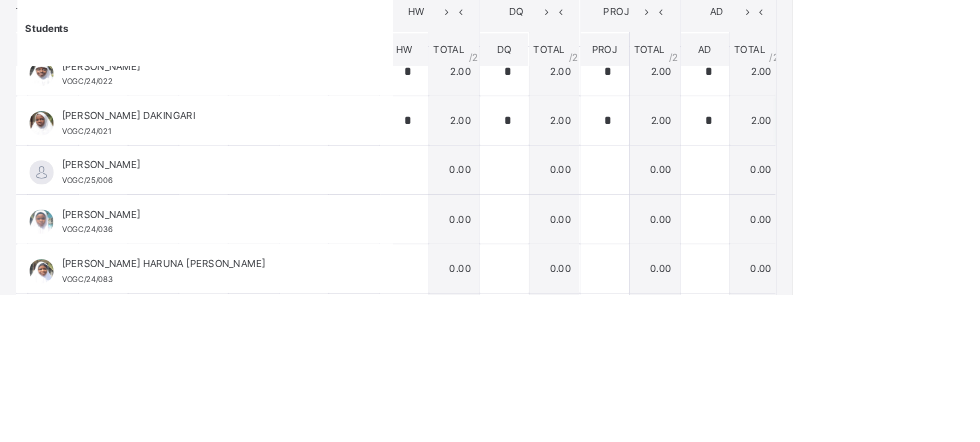 click at bounding box center (996, 227) 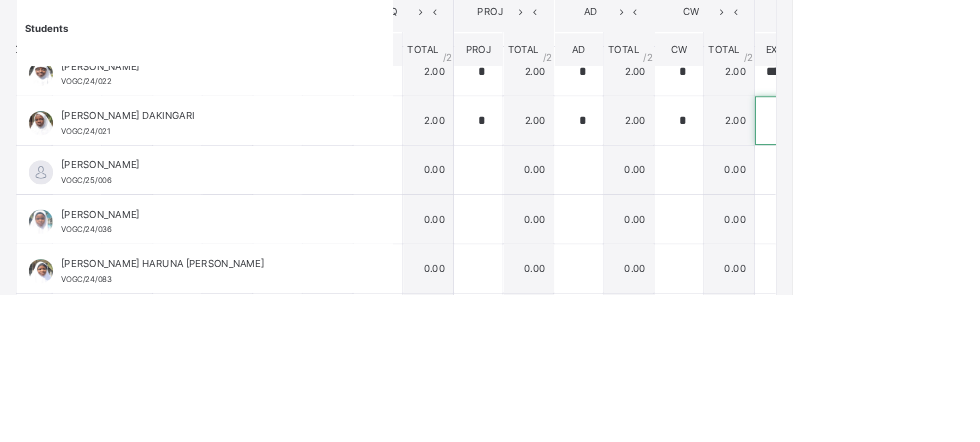 click at bounding box center [963, 227] 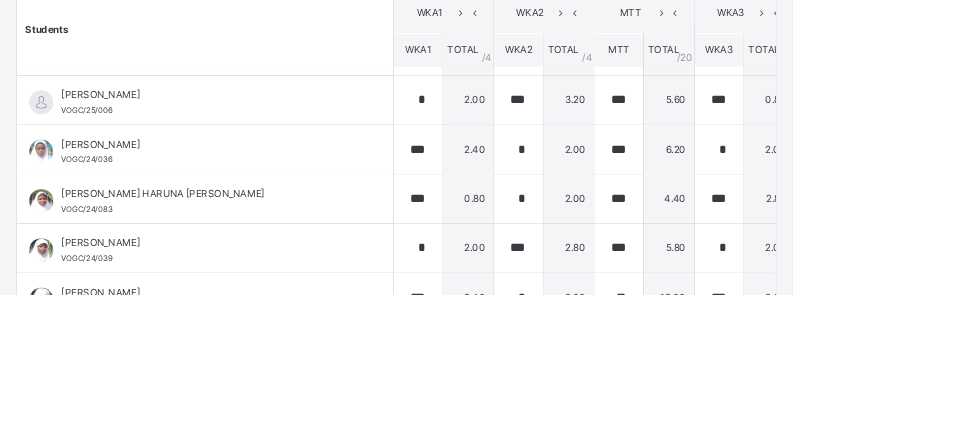scroll, scrollTop: 291, scrollLeft: 0, axis: vertical 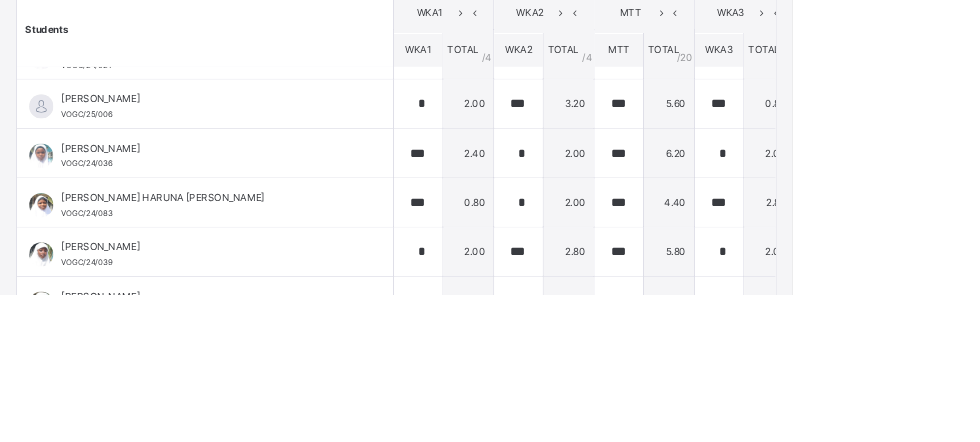 click at bounding box center [1013, 206] 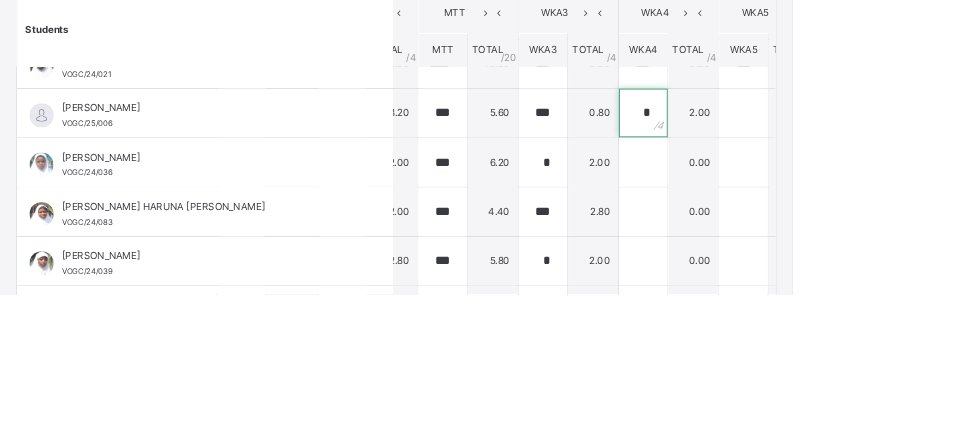 scroll, scrollTop: 279, scrollLeft: 238, axis: both 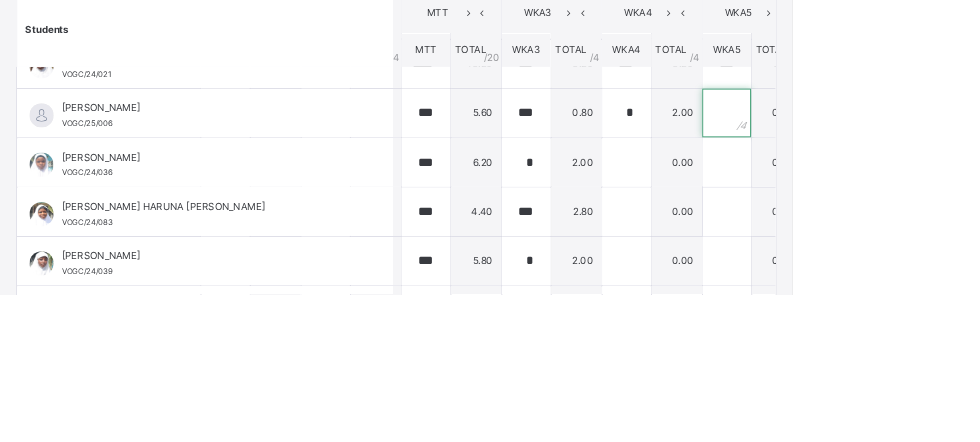 click at bounding box center (899, 218) 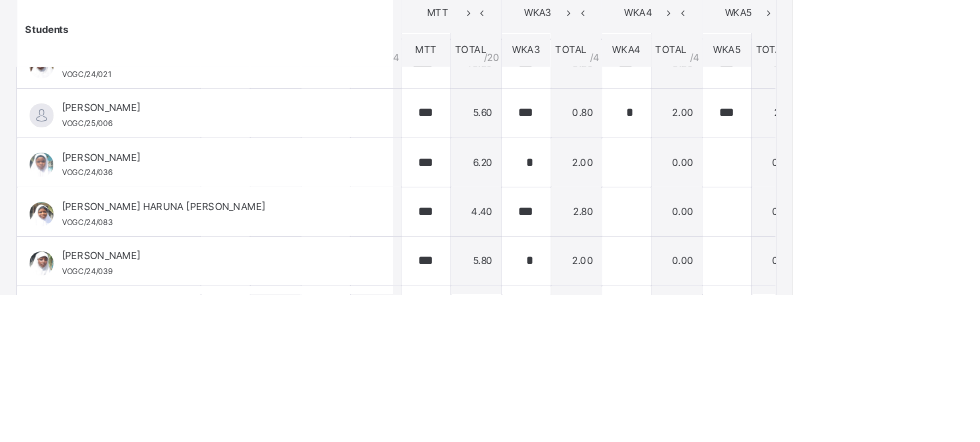 click at bounding box center (1023, 218) 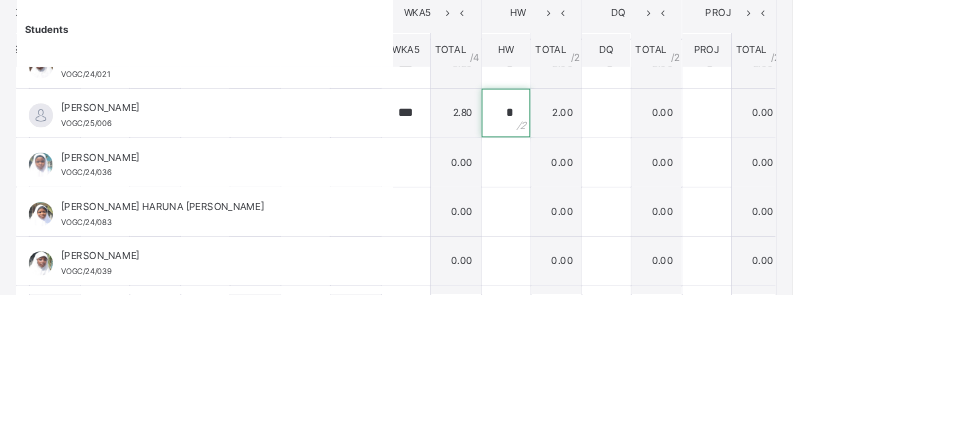 scroll, scrollTop: 279, scrollLeft: 654, axis: both 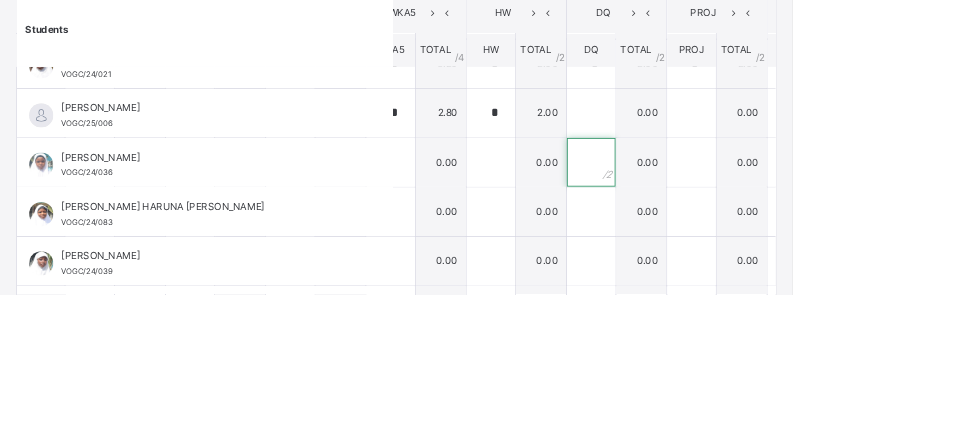 click at bounding box center [731, 279] 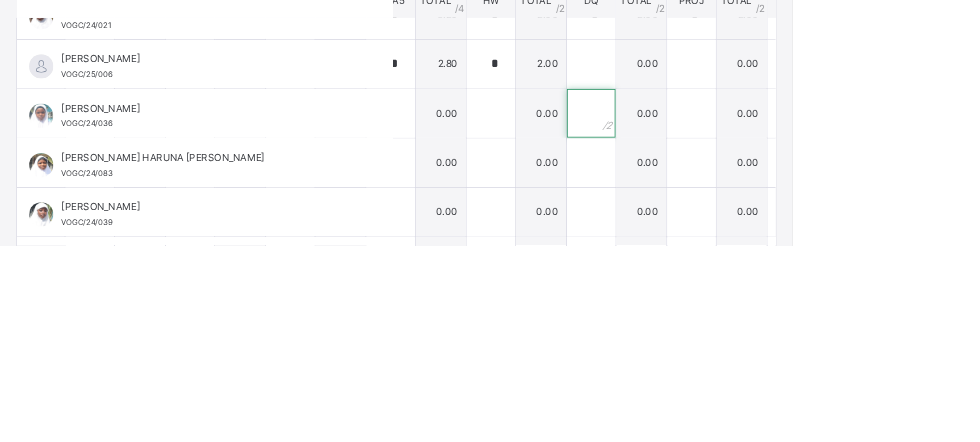 scroll, scrollTop: 210, scrollLeft: 0, axis: vertical 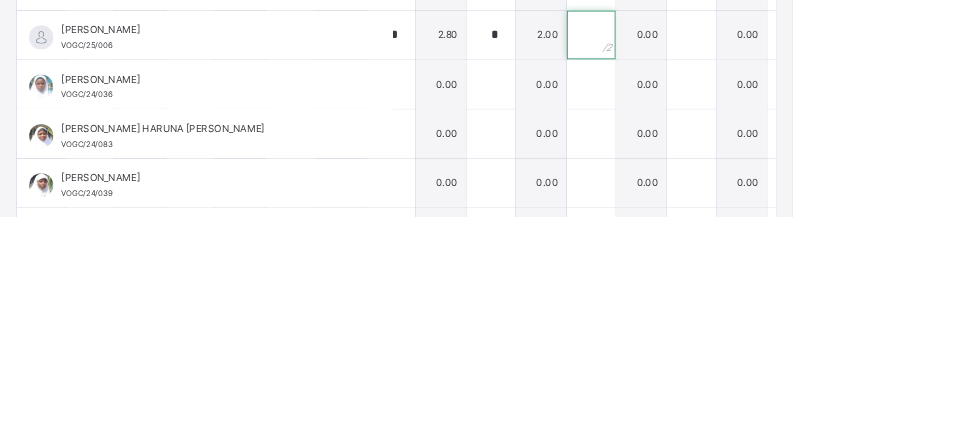 click at bounding box center (731, 218) 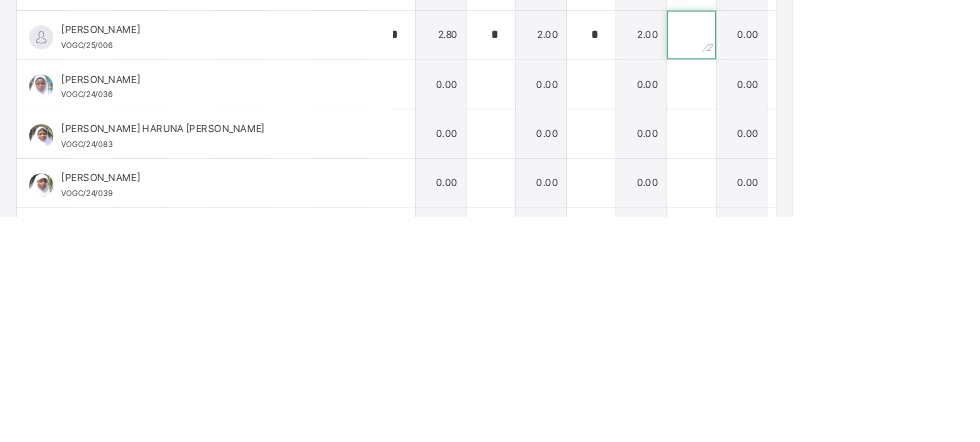 click at bounding box center (855, 218) 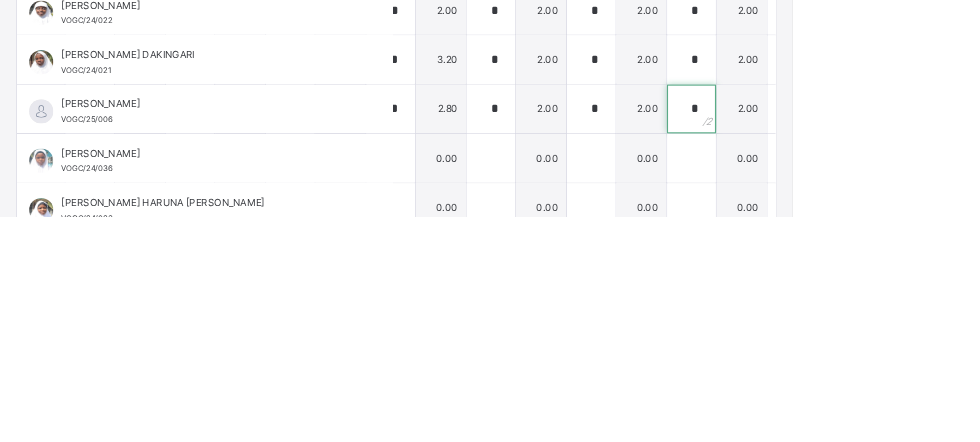 scroll, scrollTop: 186, scrollLeft: 654, axis: both 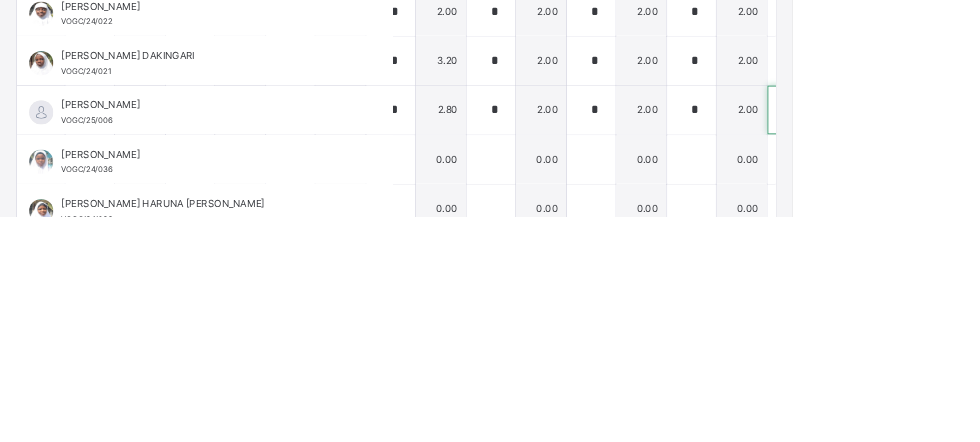 click at bounding box center [979, 311] 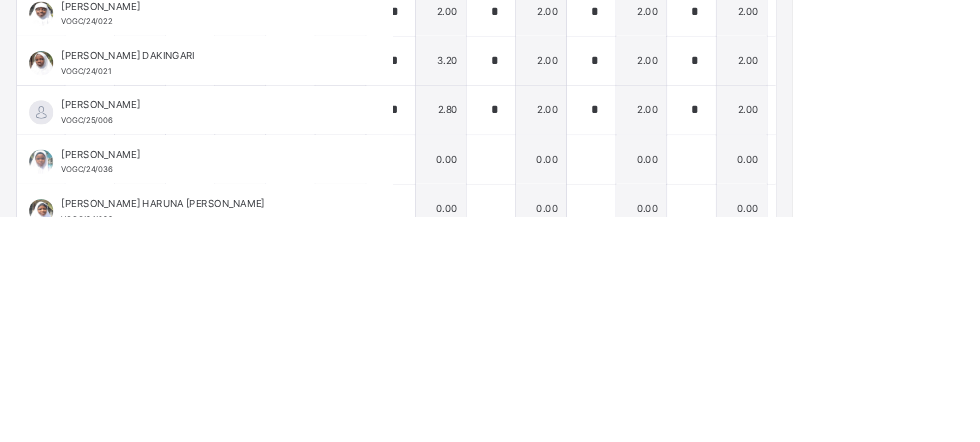 click at bounding box center (1103, 311) 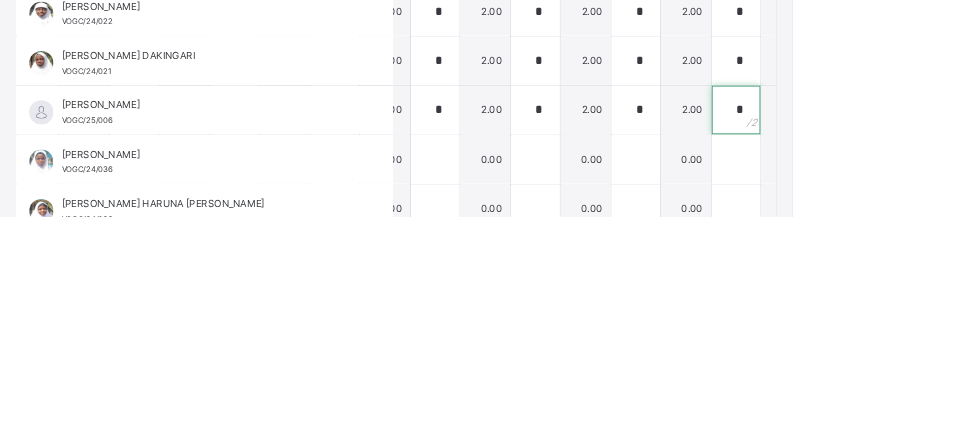 scroll, scrollTop: 186, scrollLeft: 918, axis: both 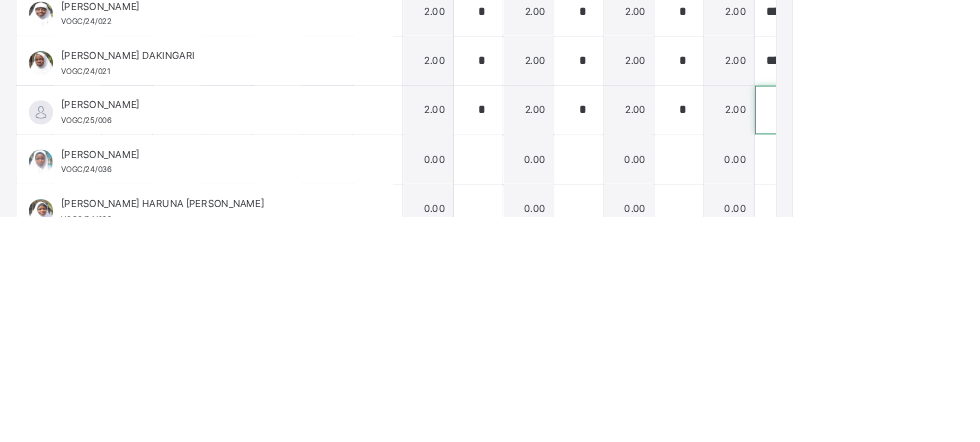 click at bounding box center [963, 311] 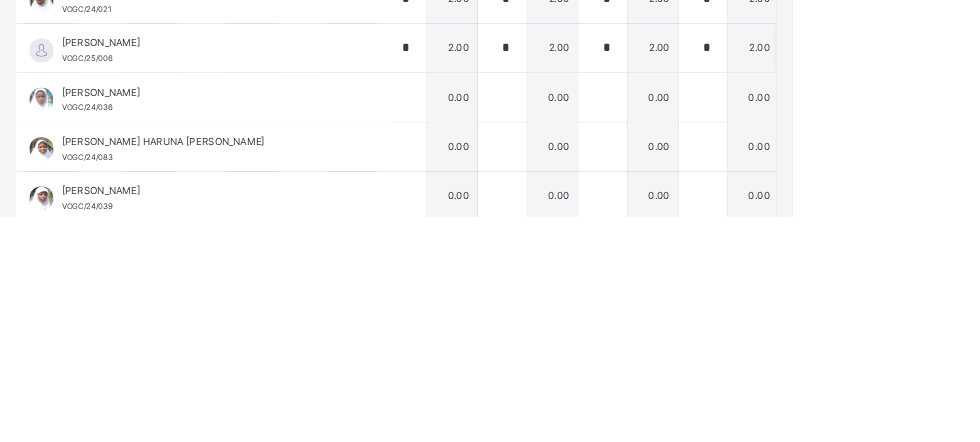 scroll, scrollTop: 263, scrollLeft: 918, axis: both 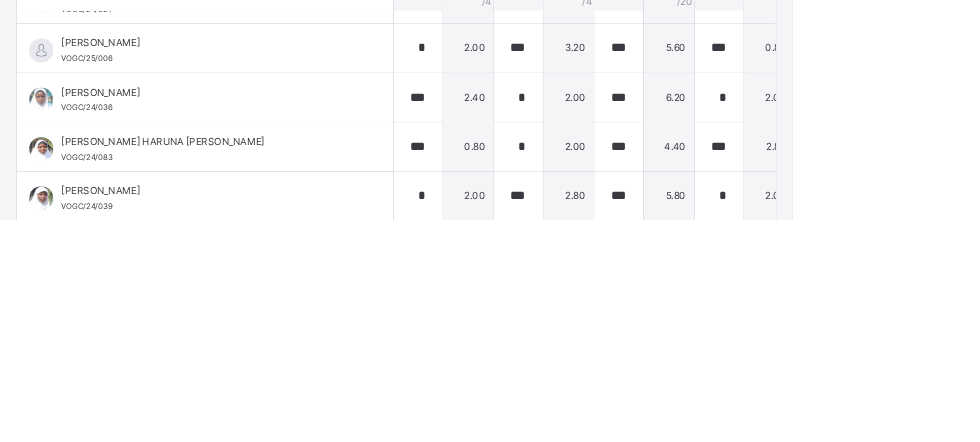 click at bounding box center [1013, 292] 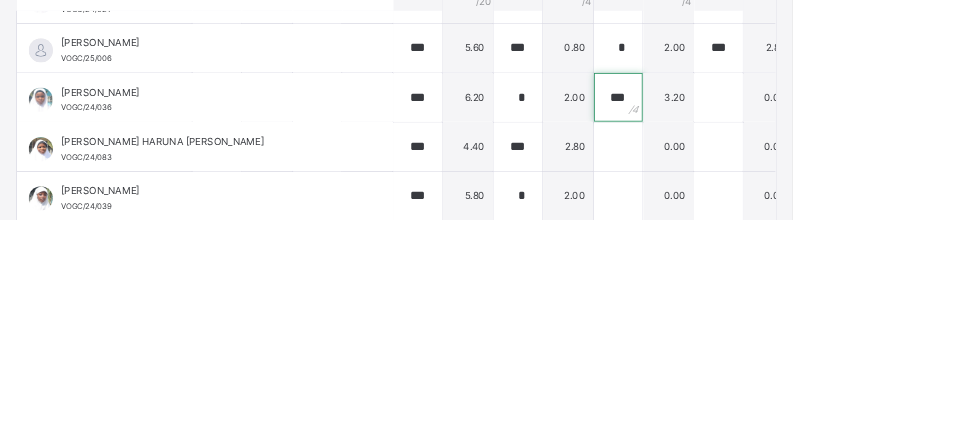 scroll, scrollTop: 290, scrollLeft: 262, axis: both 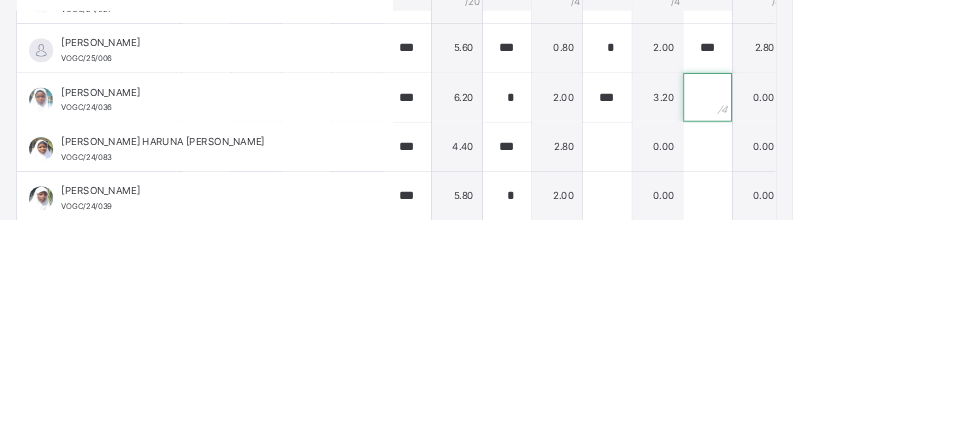 click at bounding box center [875, 292] 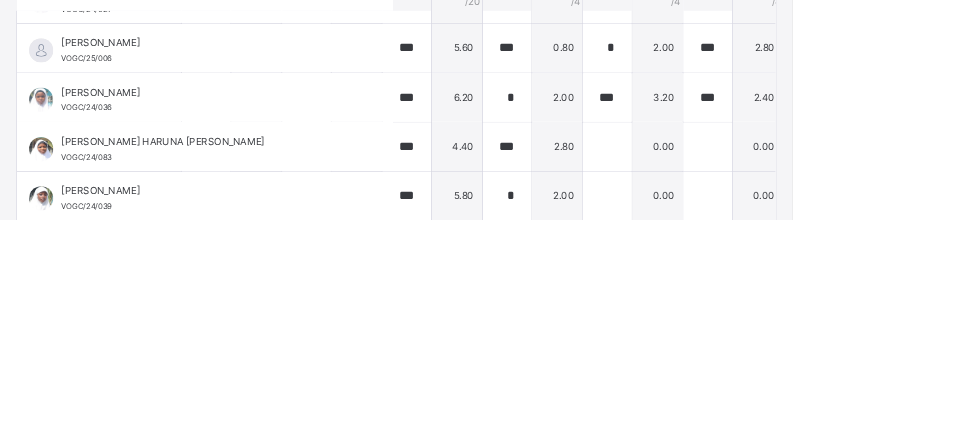 click at bounding box center (999, 292) 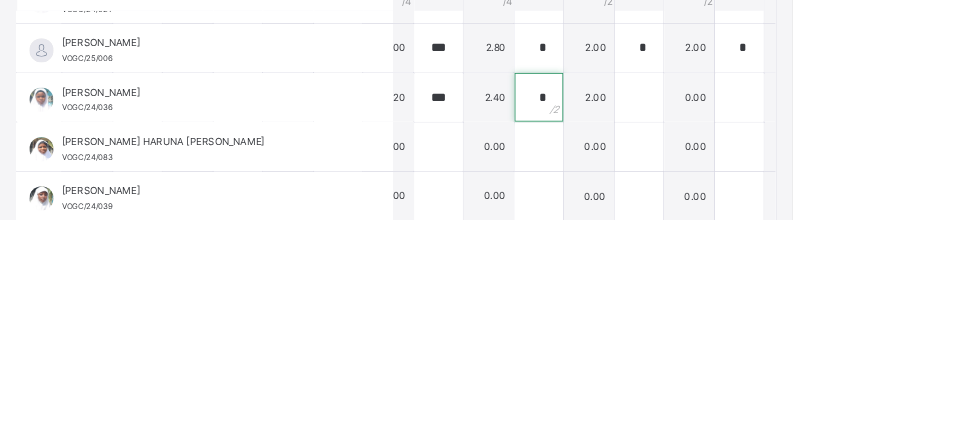 scroll, scrollTop: 290, scrollLeft: 606, axis: both 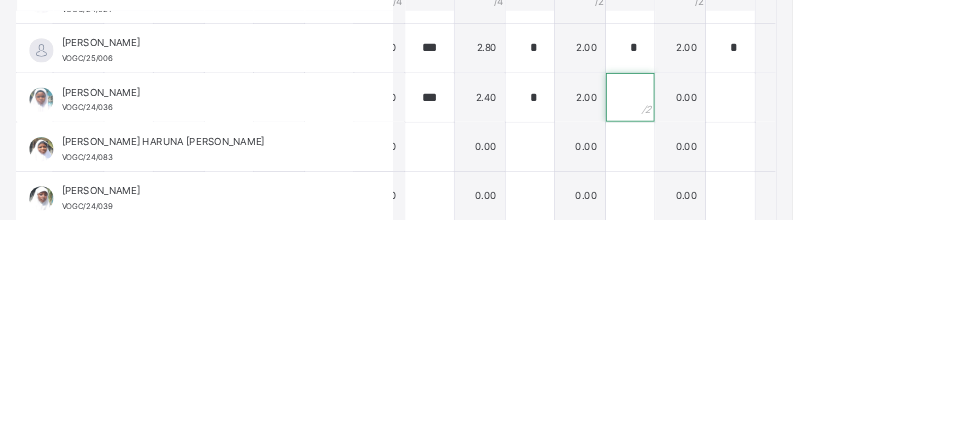 click at bounding box center (779, 292) 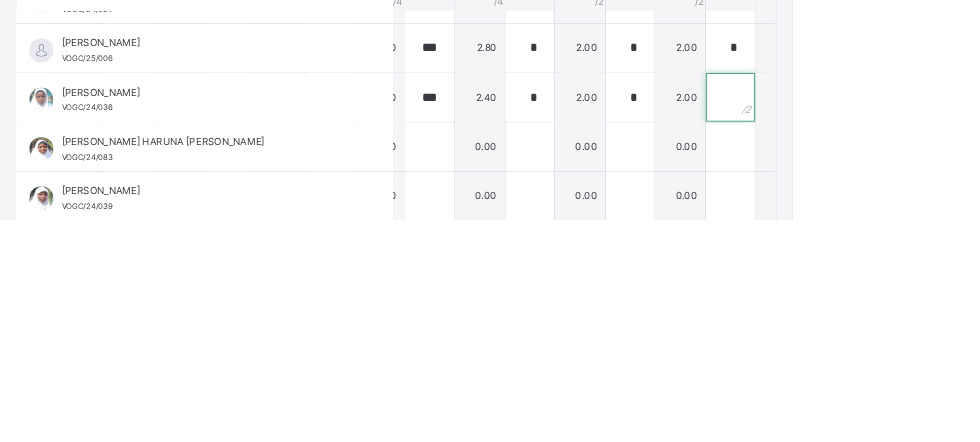 click at bounding box center (903, 292) 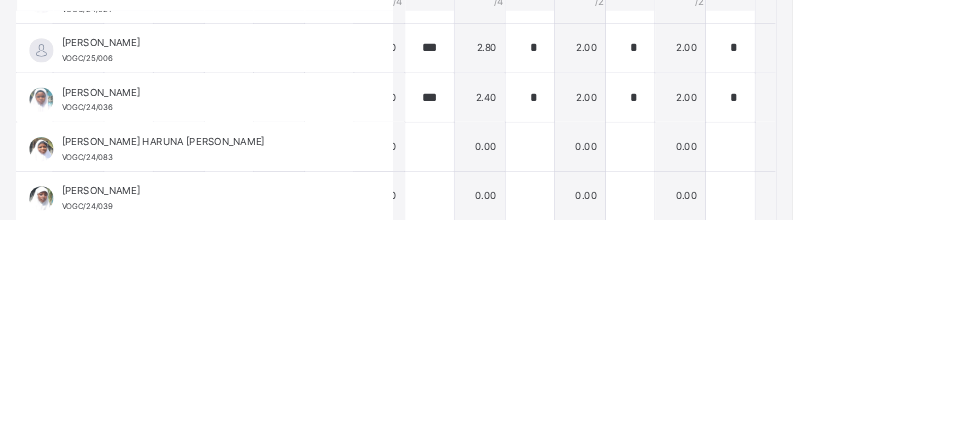 click at bounding box center [1027, 292] 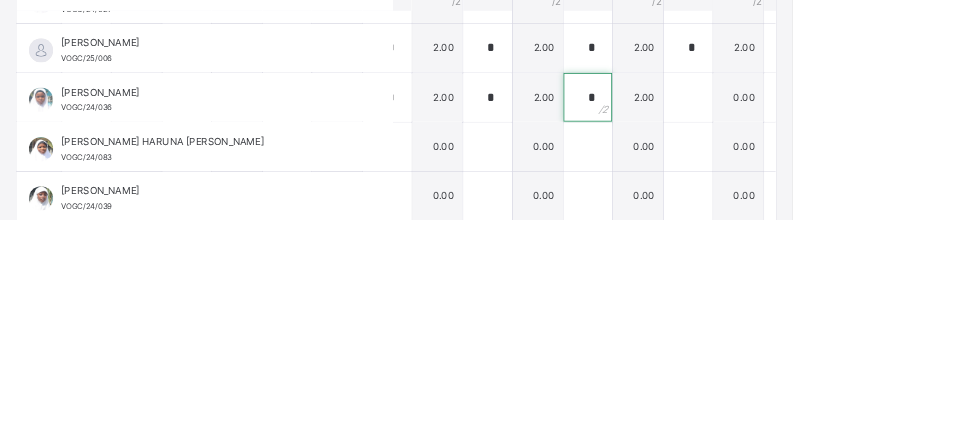 scroll, scrollTop: 290, scrollLeft: 918, axis: both 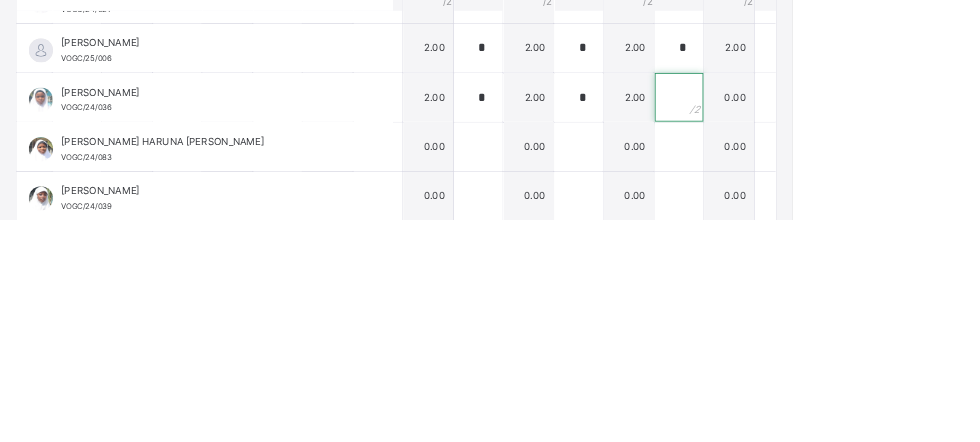 click at bounding box center [839, 292] 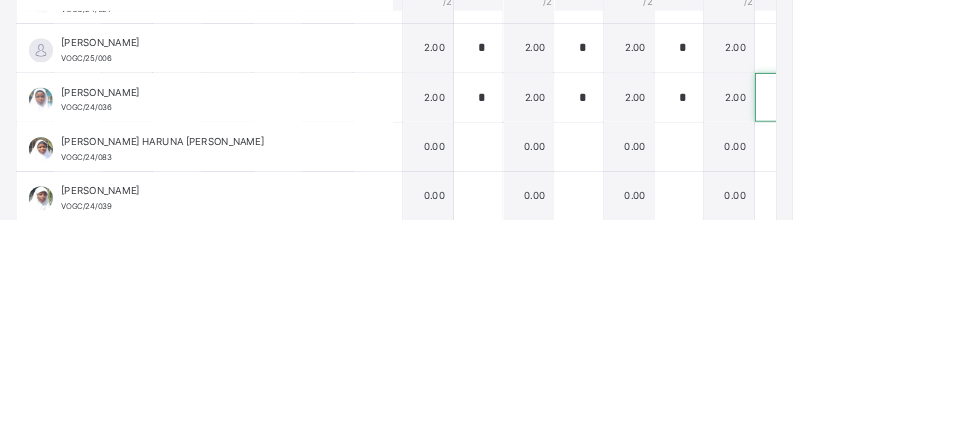click at bounding box center (963, 292) 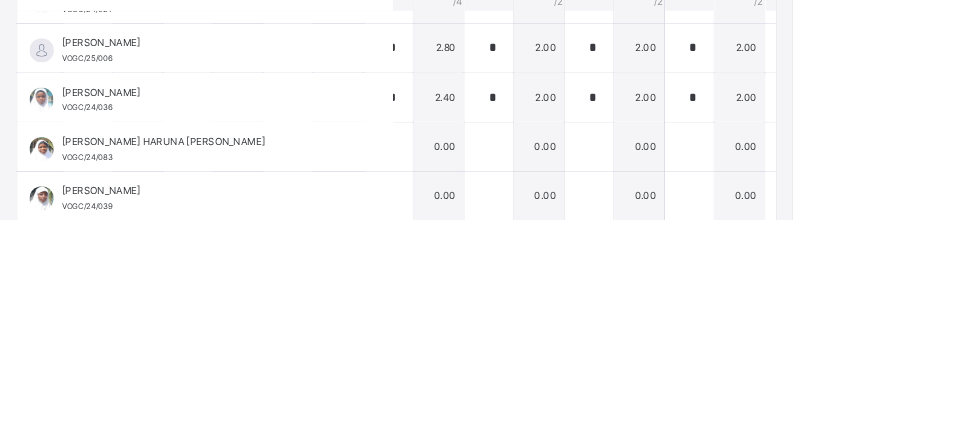 scroll, scrollTop: 290, scrollLeft: 918, axis: both 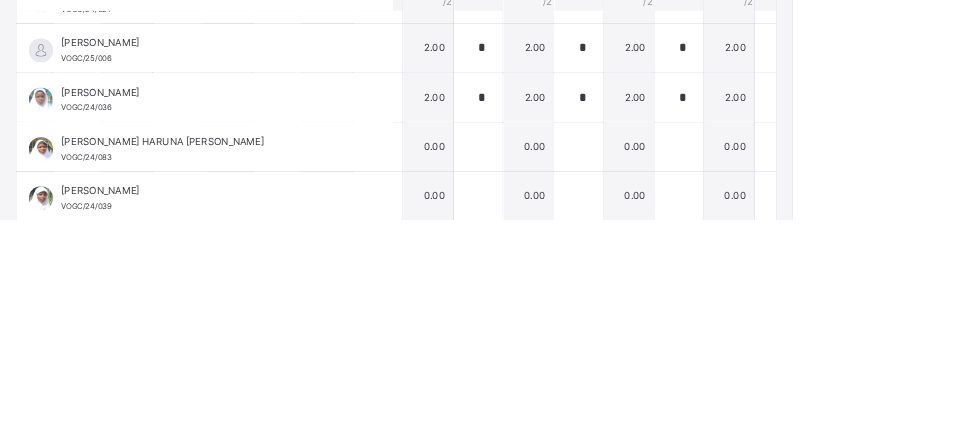 click on "0.00" at bounding box center [1025, 230] 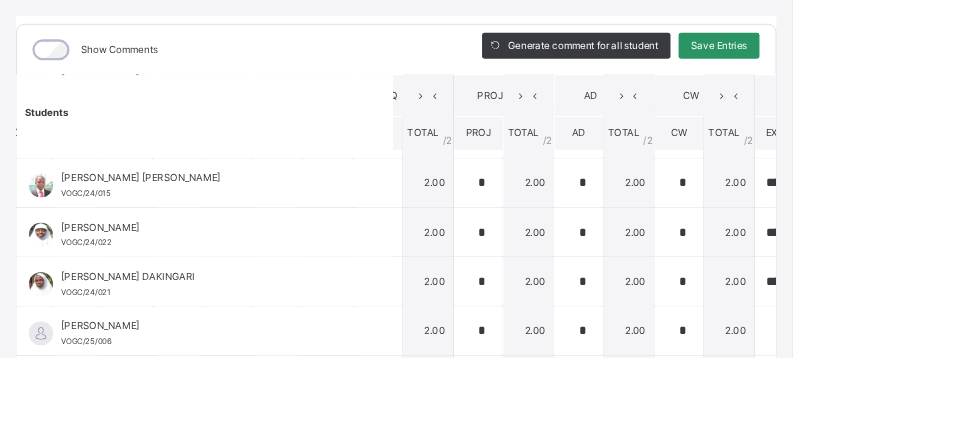 scroll, scrollTop: 273, scrollLeft: 918, axis: both 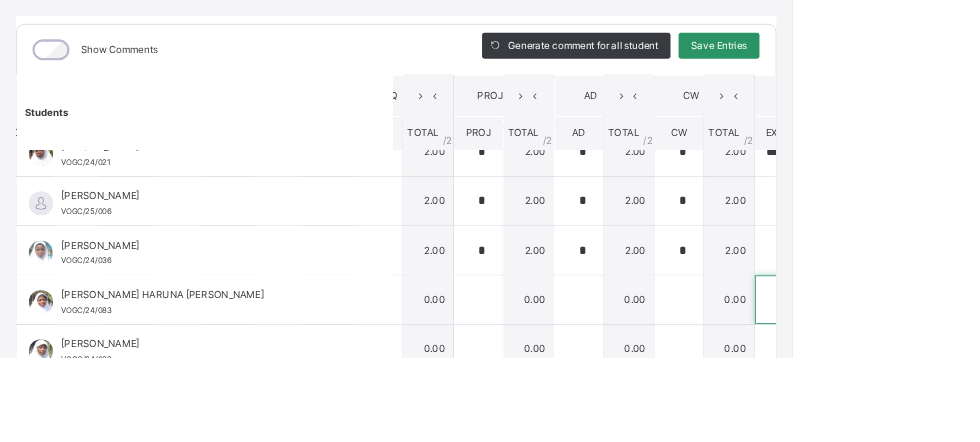click at bounding box center [963, 370] 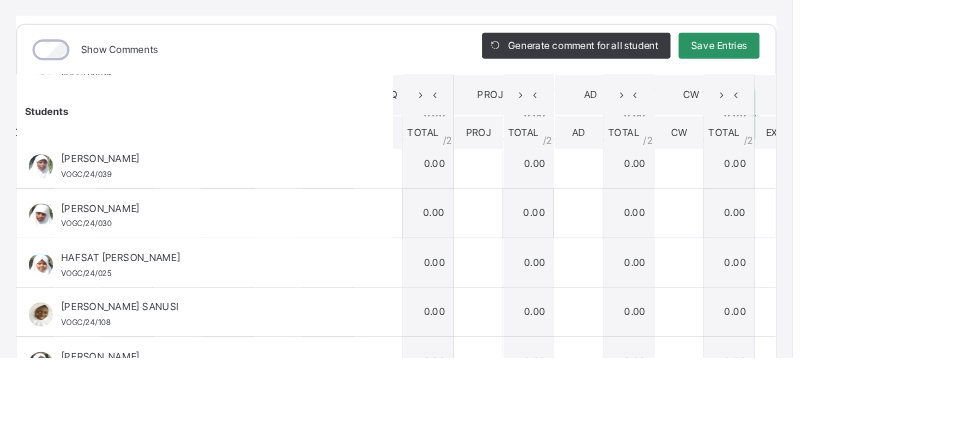scroll, scrollTop: 490, scrollLeft: 918, axis: both 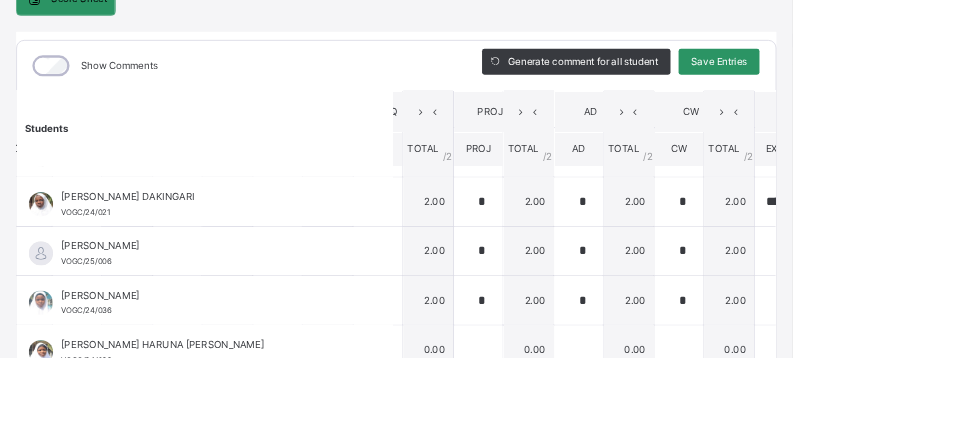 click on "30.20" at bounding box center [1088, 371] 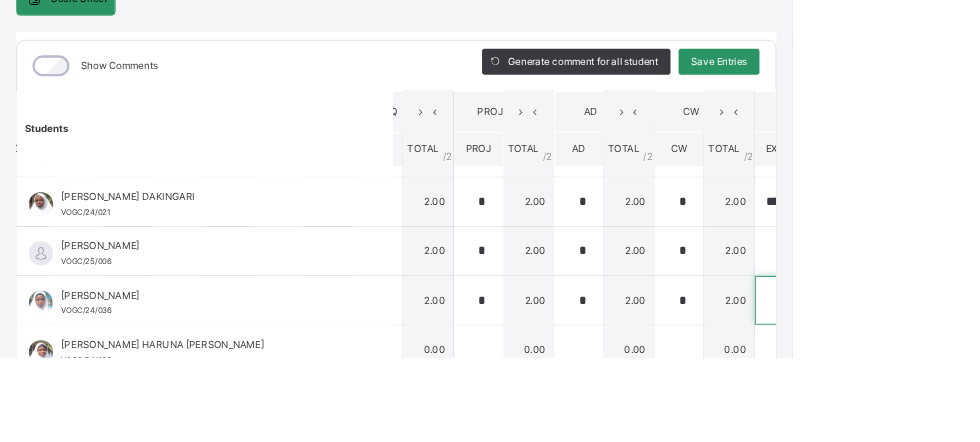 click on "*" at bounding box center [963, 372] 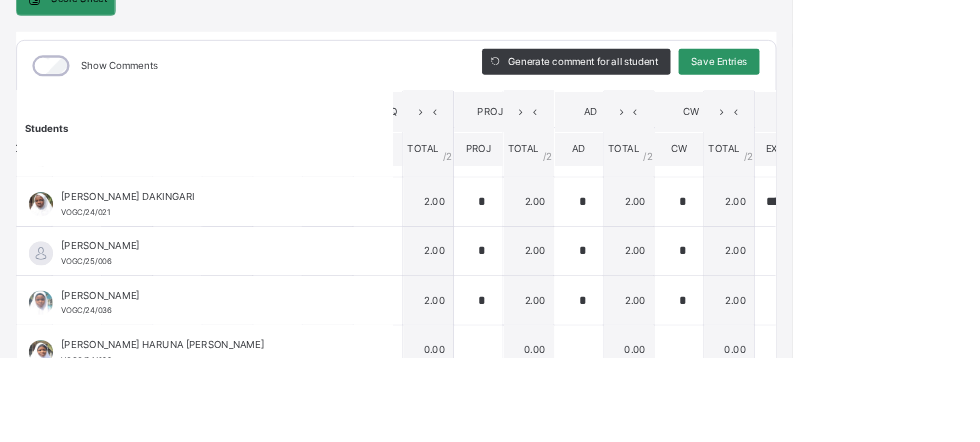 click at bounding box center [963, 372] 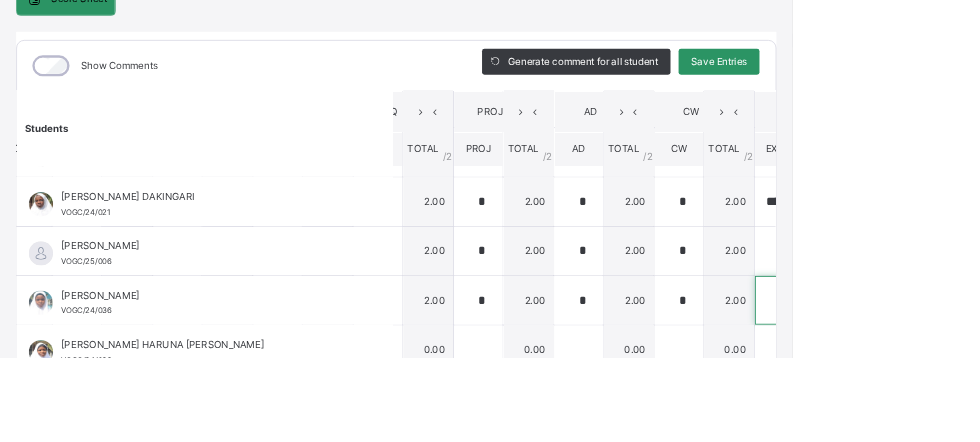 click at bounding box center [963, 372] 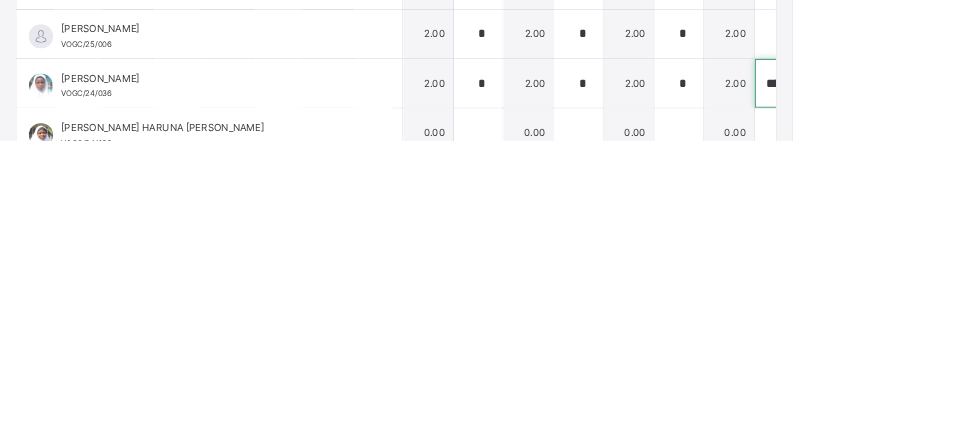 scroll, scrollTop: 0, scrollLeft: 0, axis: both 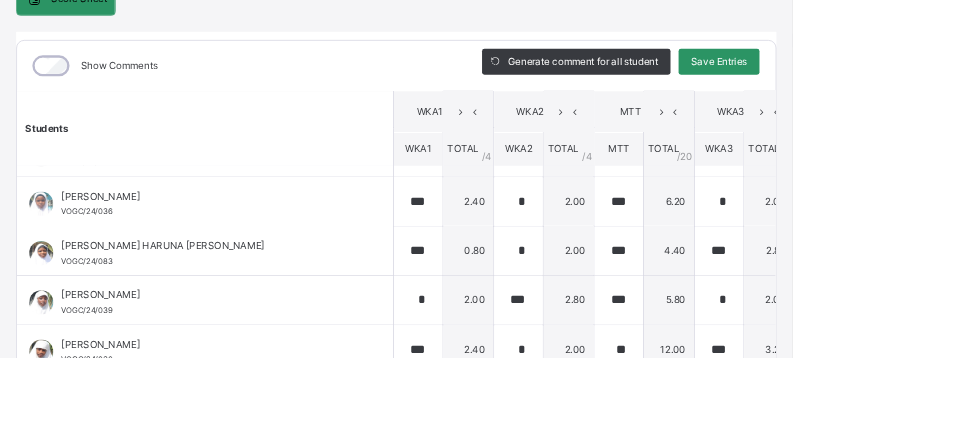 click at bounding box center (1013, 311) 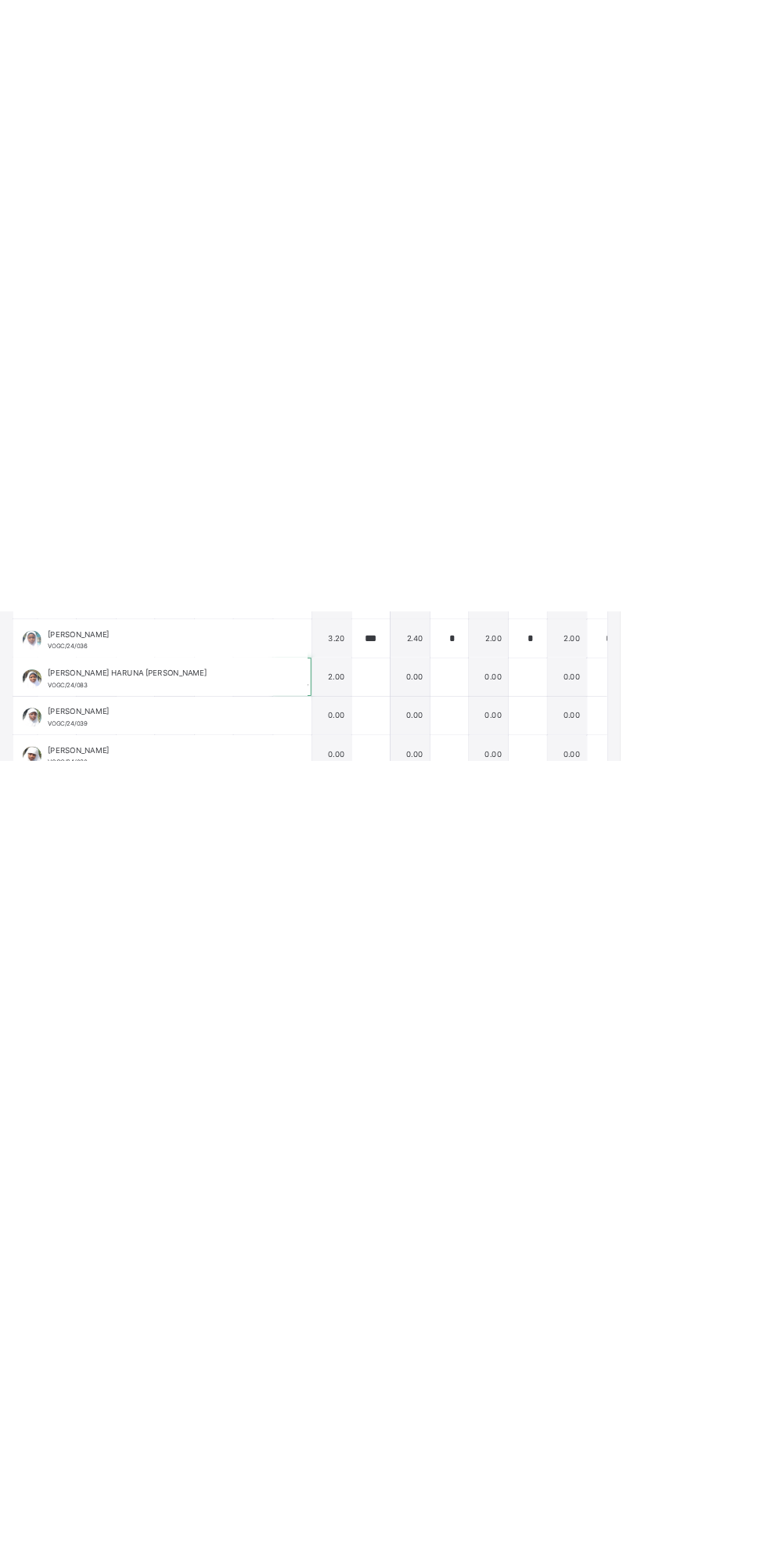 scroll, scrollTop: 276, scrollLeft: 432, axis: both 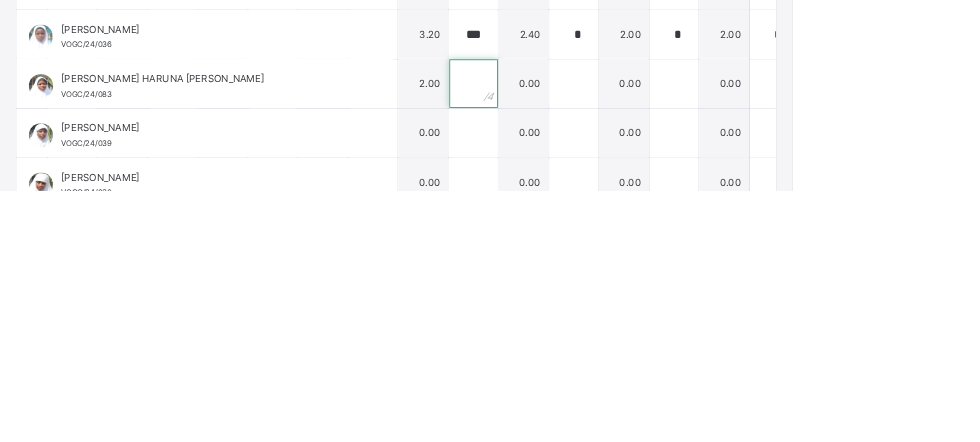 click at bounding box center [585, 311] 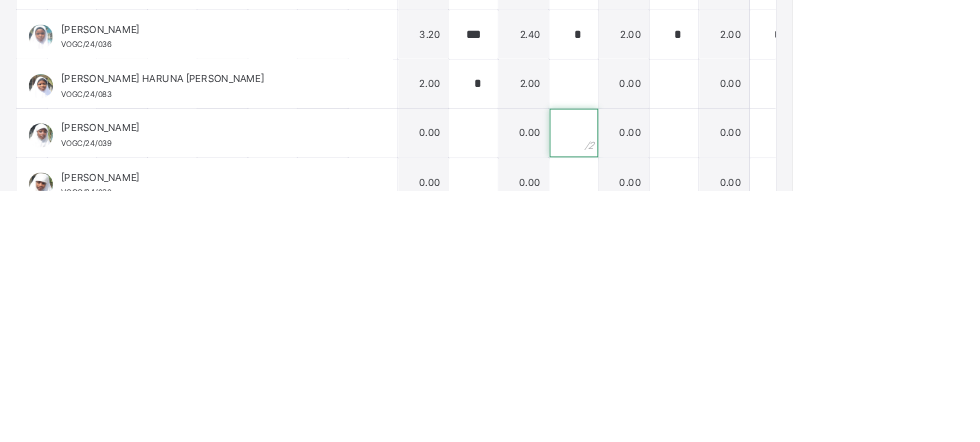 click at bounding box center (709, 372) 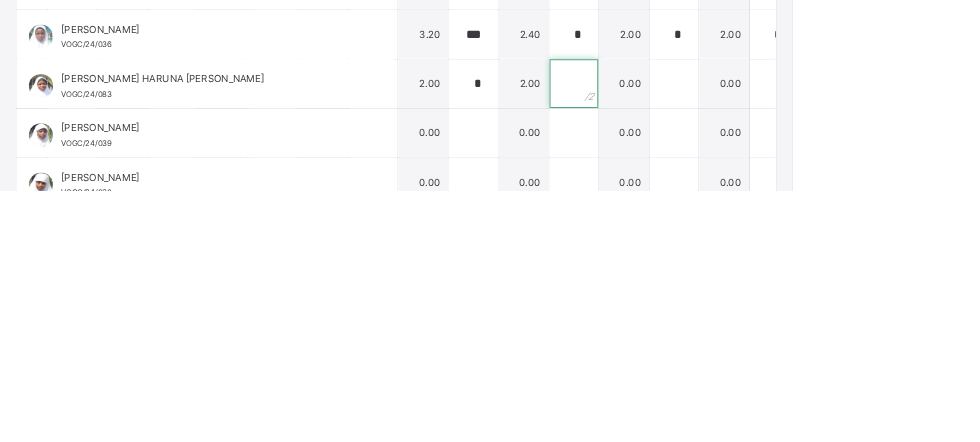 click at bounding box center [709, 311] 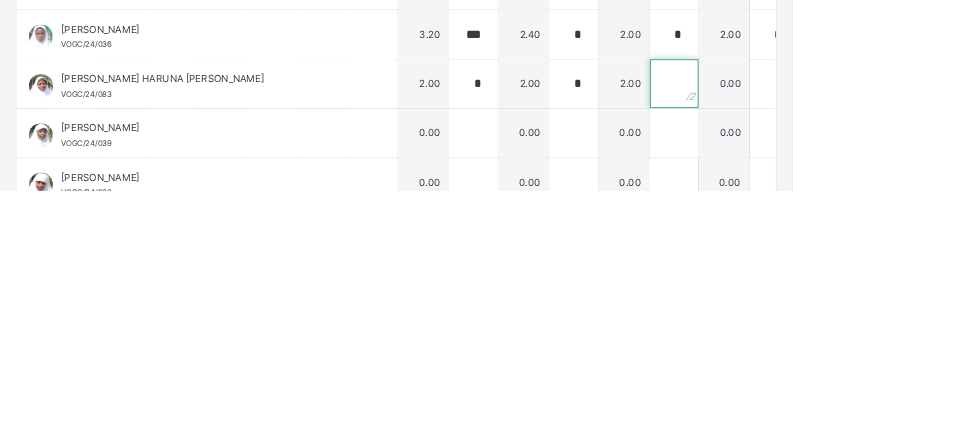 click at bounding box center (833, 311) 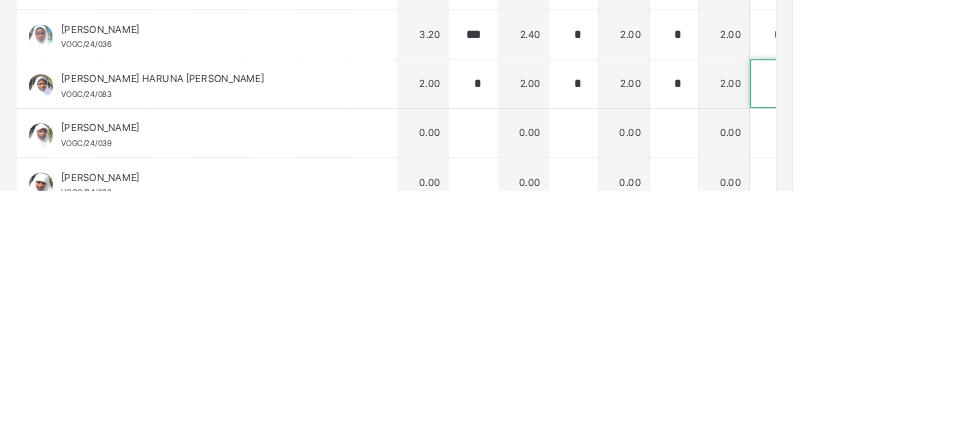 click at bounding box center [957, 311] 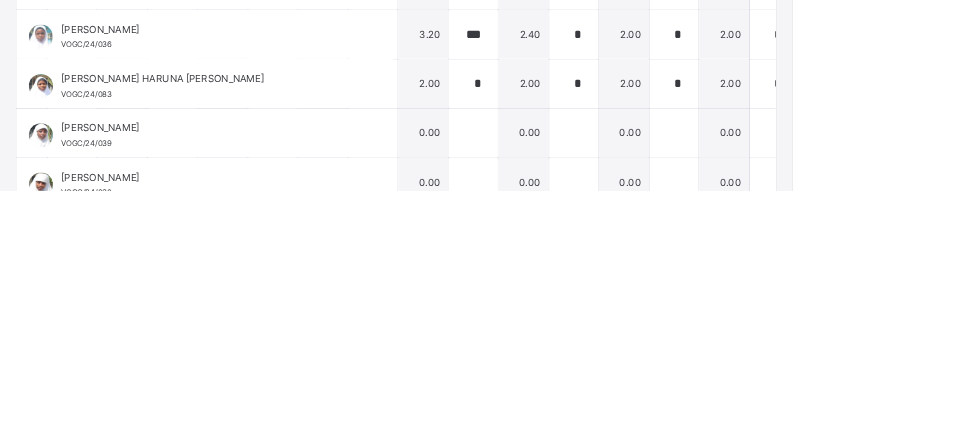 click at bounding box center (1081, 311) 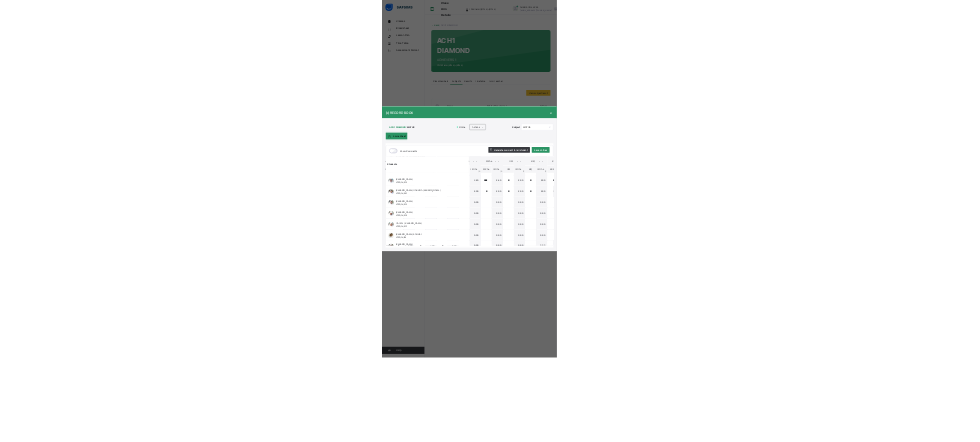 scroll, scrollTop: 0, scrollLeft: 0, axis: both 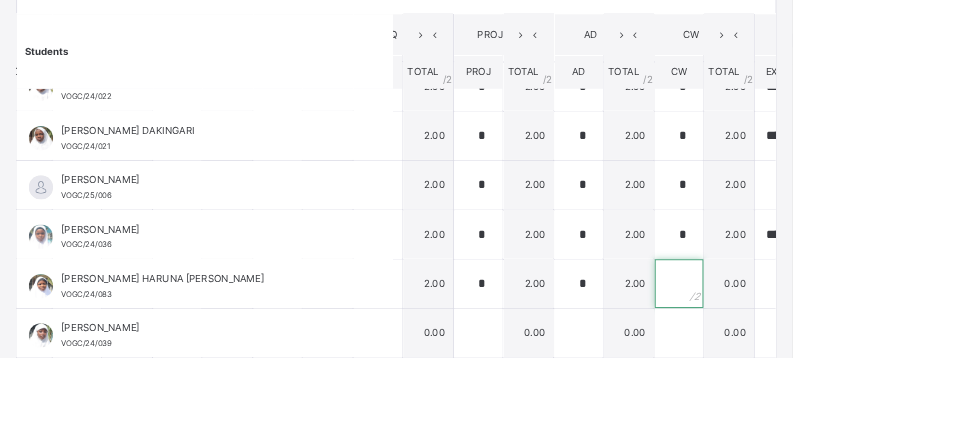 click at bounding box center [839, 351] 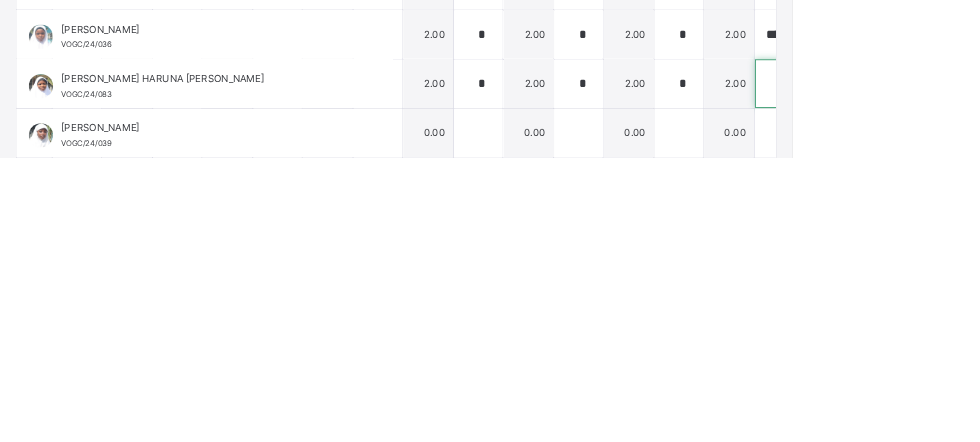 click at bounding box center [963, 351] 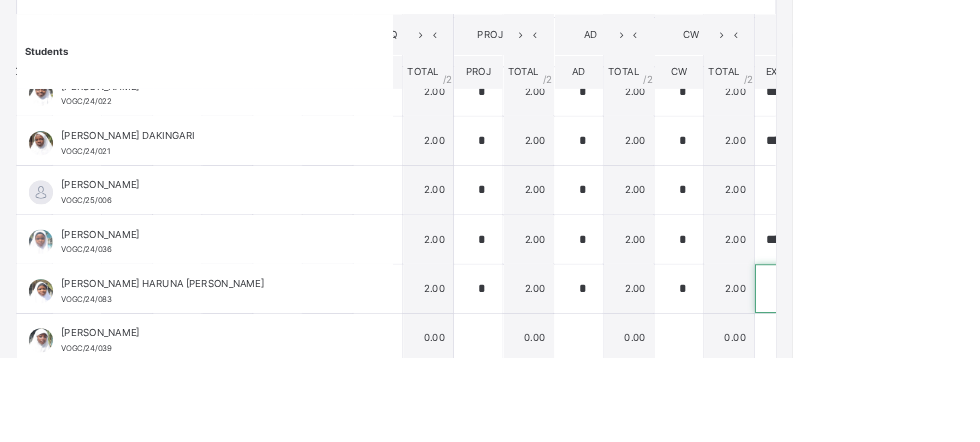 scroll, scrollTop: 226, scrollLeft: 918, axis: both 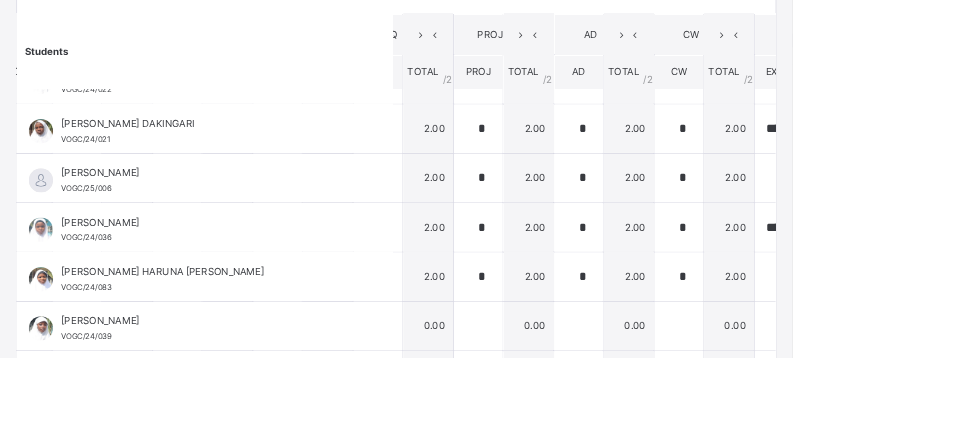 click at bounding box center (963, 342) 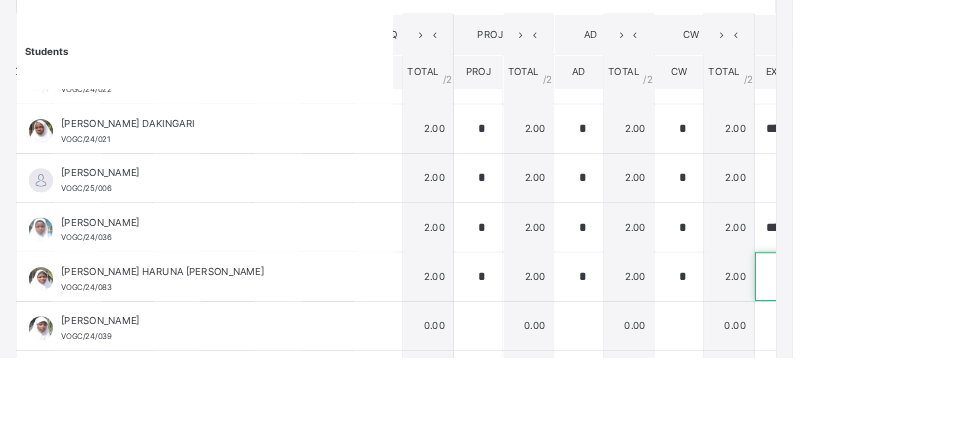 click at bounding box center (963, 342) 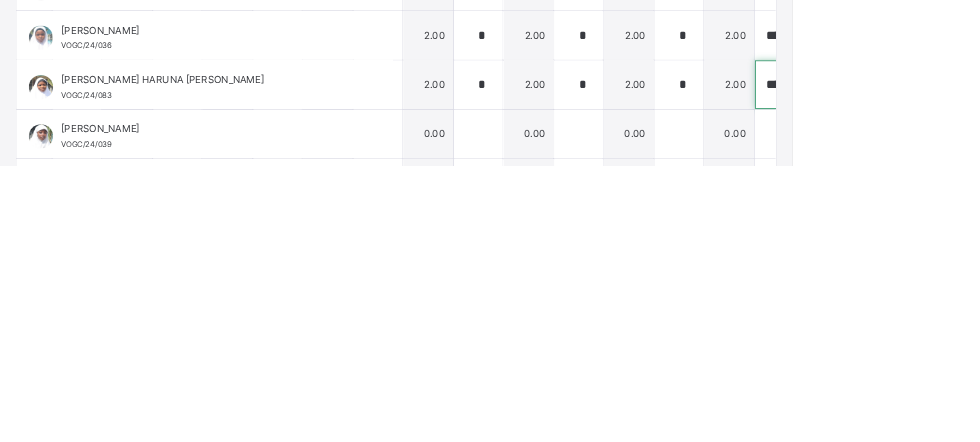 scroll, scrollTop: 0, scrollLeft: 0, axis: both 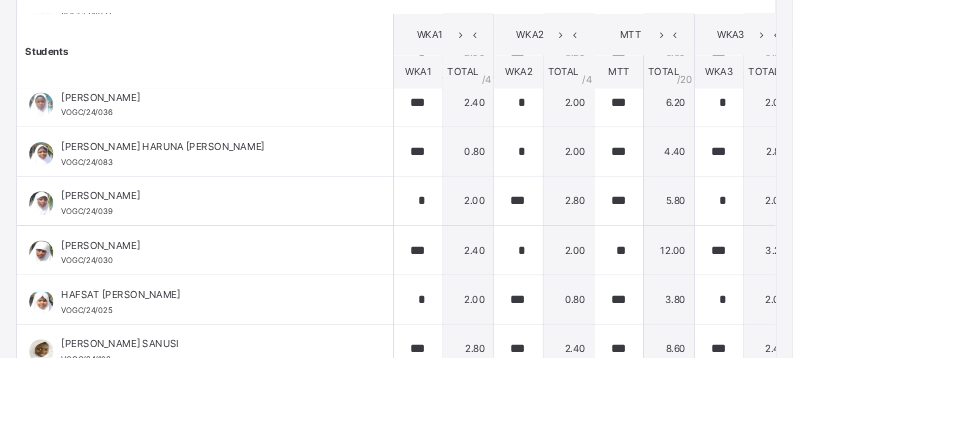 click at bounding box center [1013, 248] 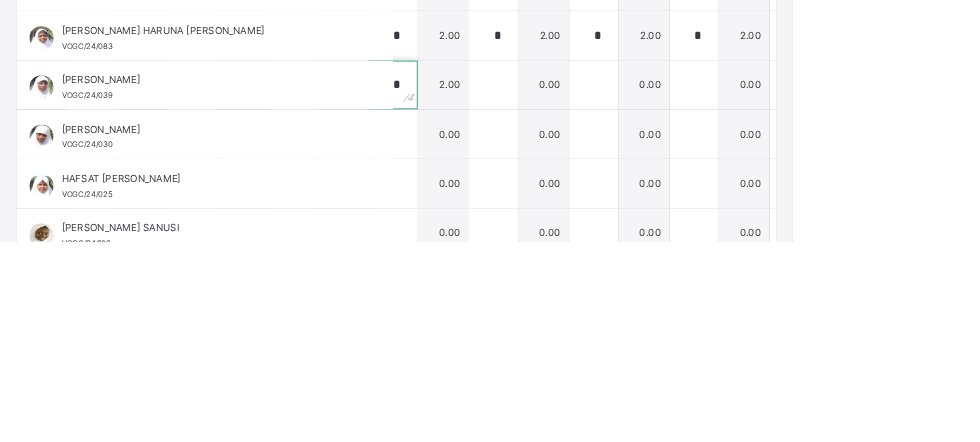 scroll, scrollTop: 381, scrollLeft: 531, axis: both 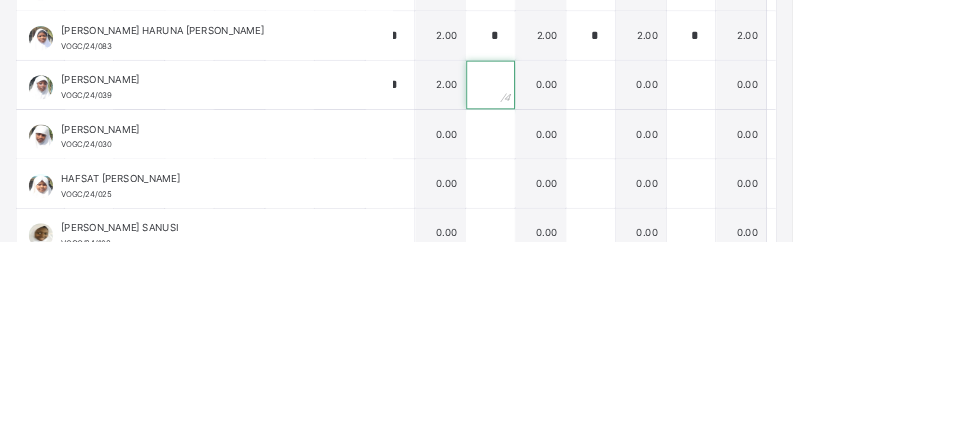 click at bounding box center [606, 248] 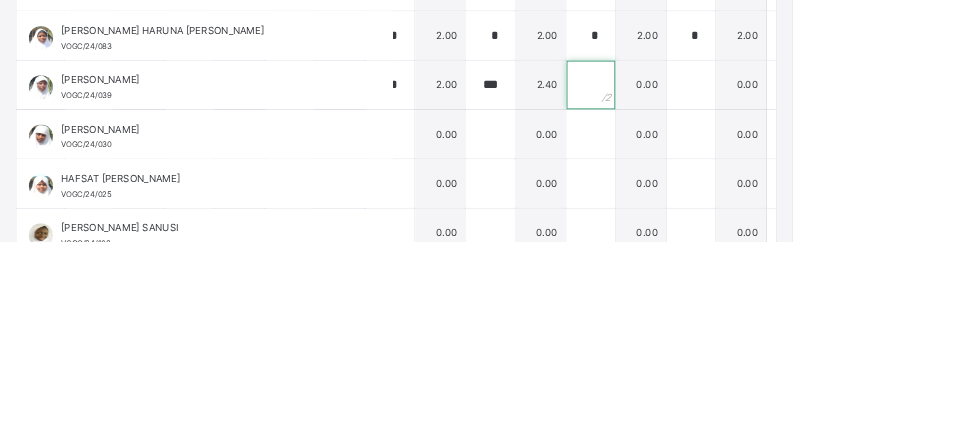 click at bounding box center [730, 248] 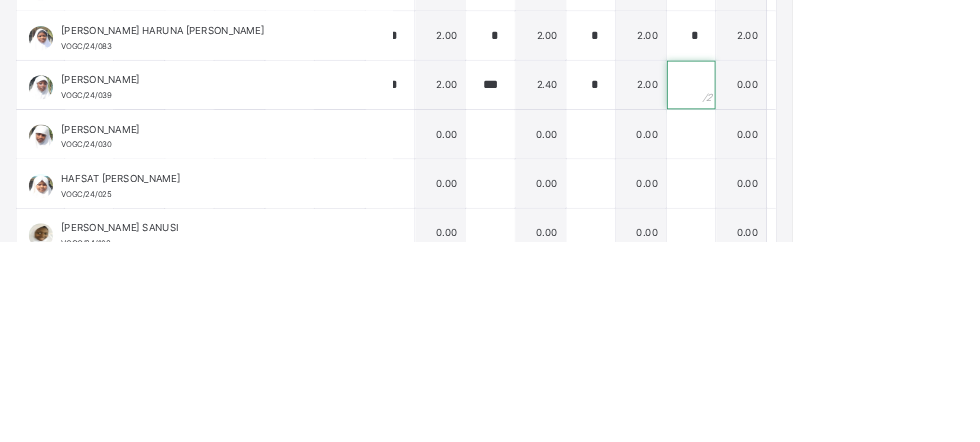 click at bounding box center (854, 248) 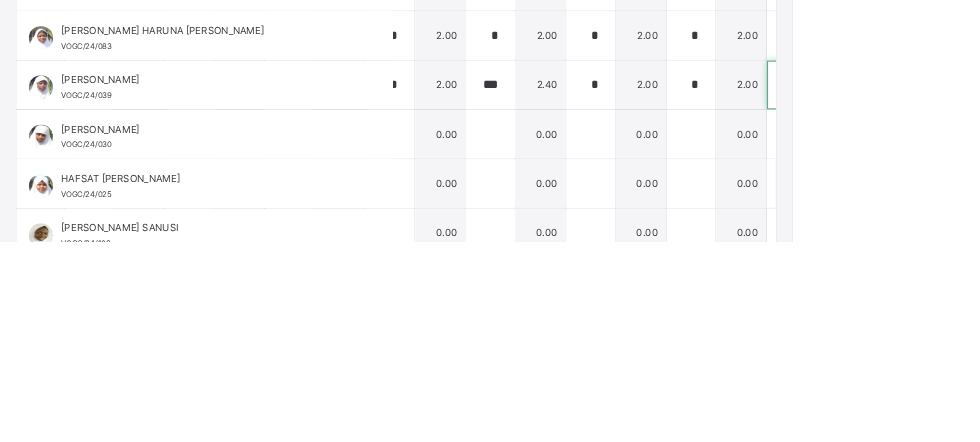 click at bounding box center (978, 248) 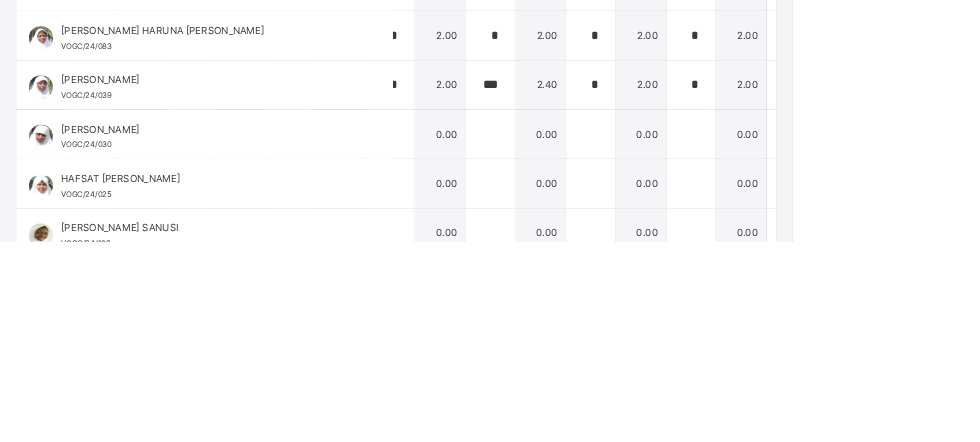 click at bounding box center [1102, 248] 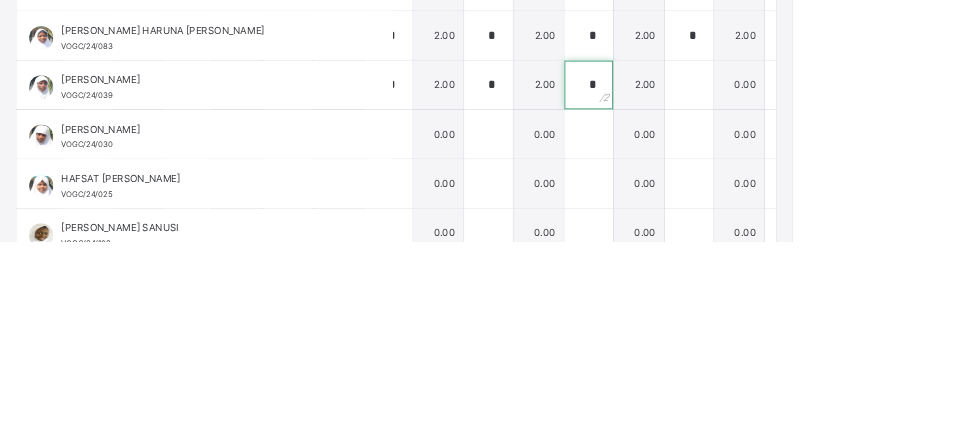 scroll, scrollTop: 381, scrollLeft: 918, axis: both 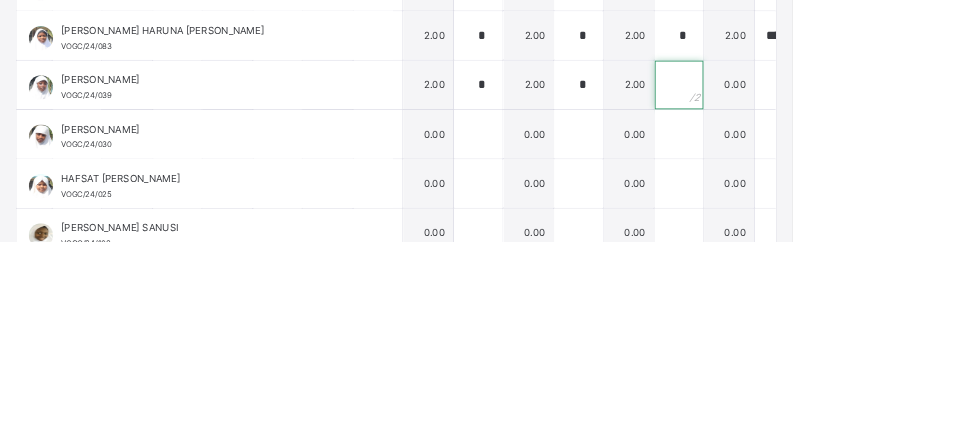 click at bounding box center [839, 248] 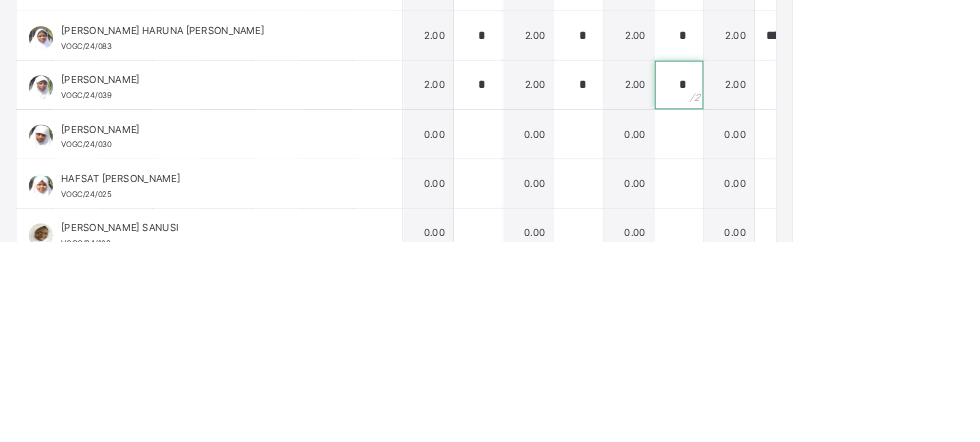 scroll, scrollTop: 0, scrollLeft: 0, axis: both 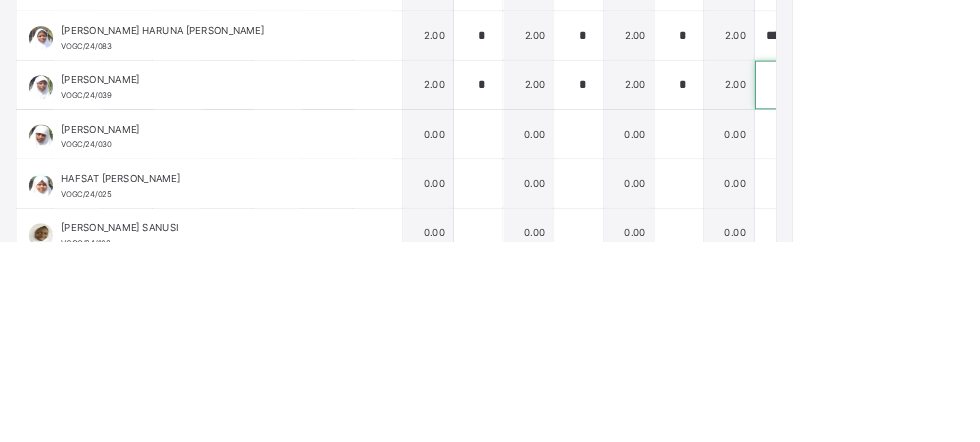 click at bounding box center [963, 248] 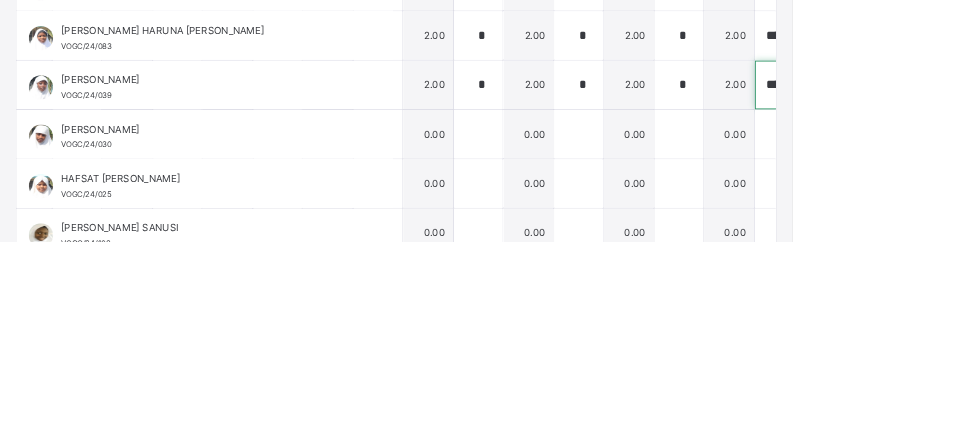 scroll, scrollTop: 0, scrollLeft: 0, axis: both 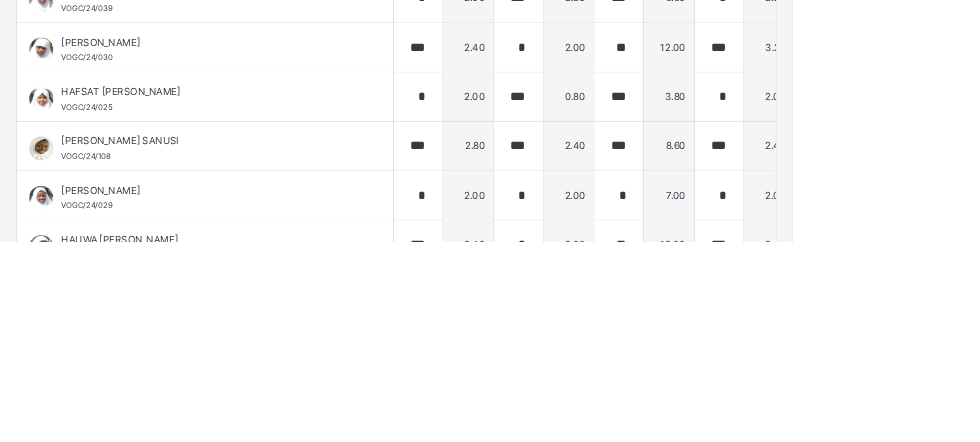 click at bounding box center [1013, 202] 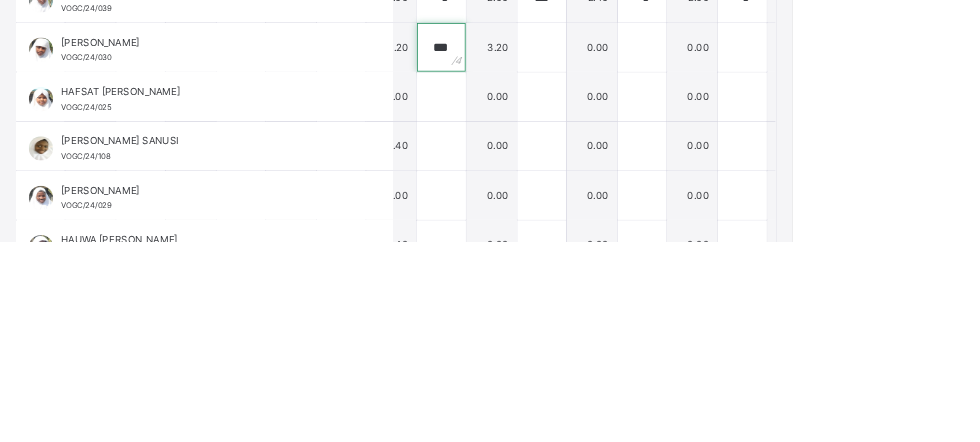 scroll, scrollTop: 488, scrollLeft: 480, axis: both 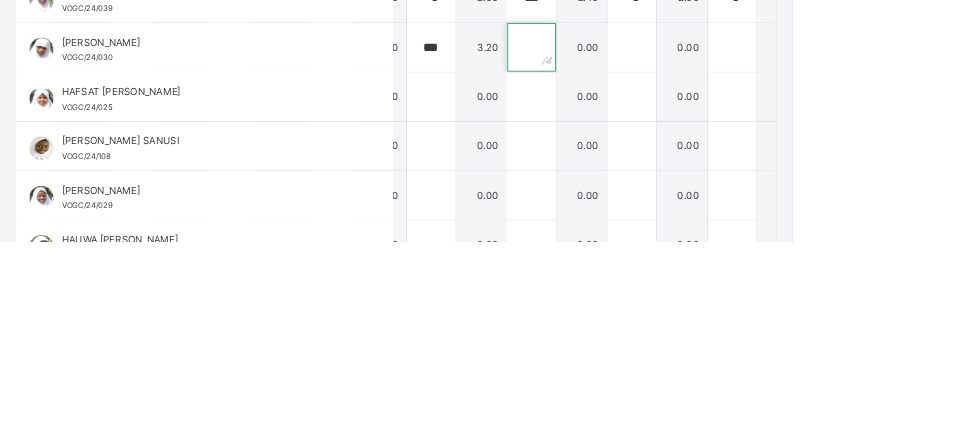 click at bounding box center (657, 202) 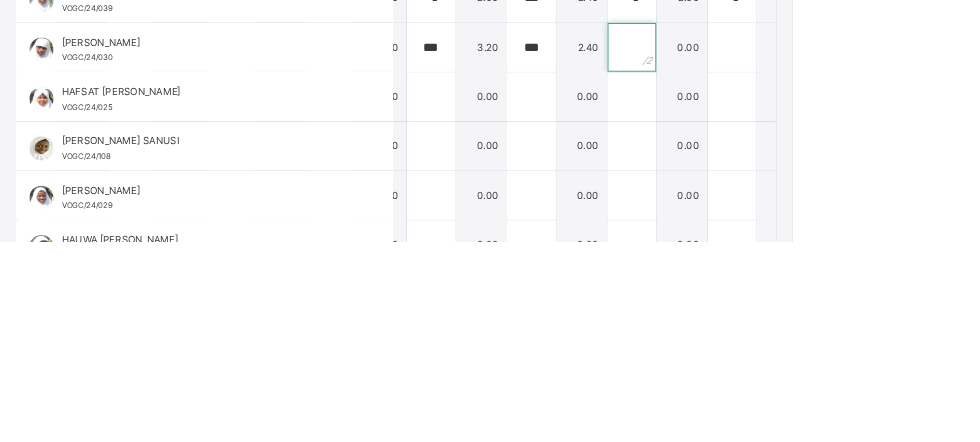 click at bounding box center (781, 202) 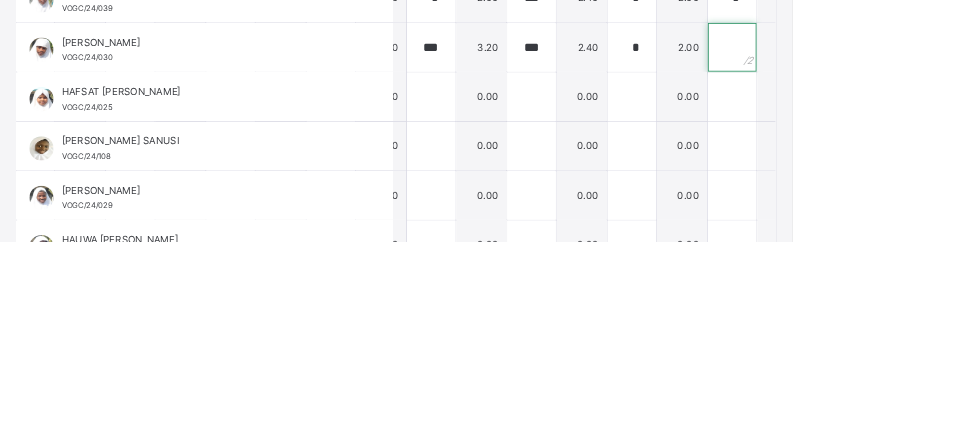 click at bounding box center (905, 202) 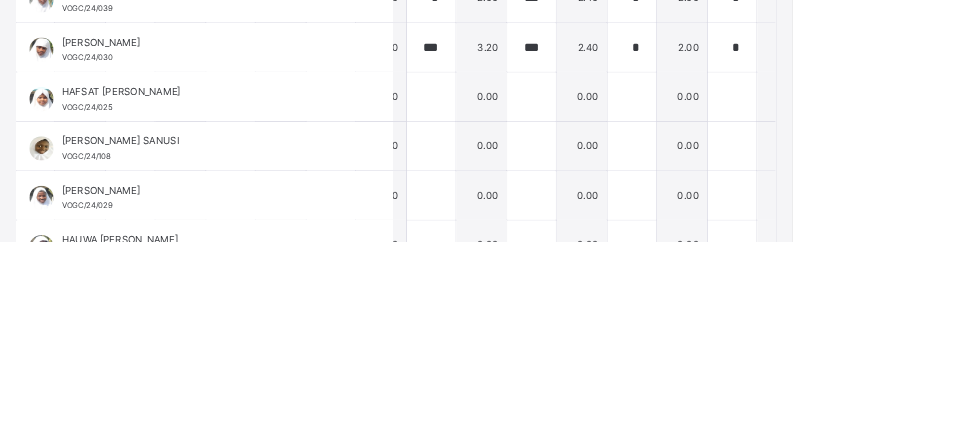click at bounding box center [1029, 202] 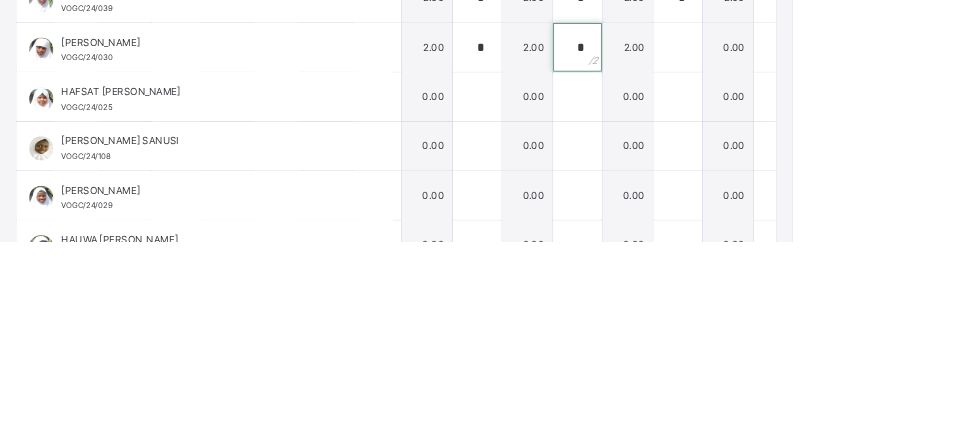 scroll, scrollTop: 488, scrollLeft: 813, axis: both 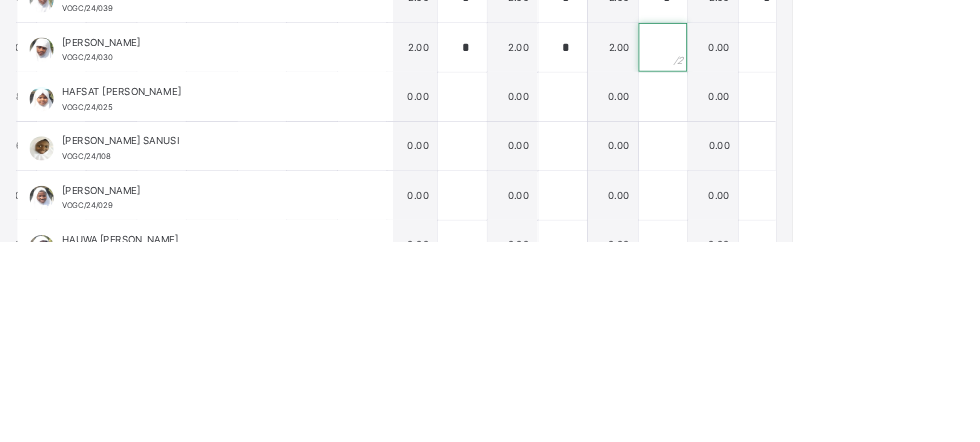 click at bounding box center [820, 202] 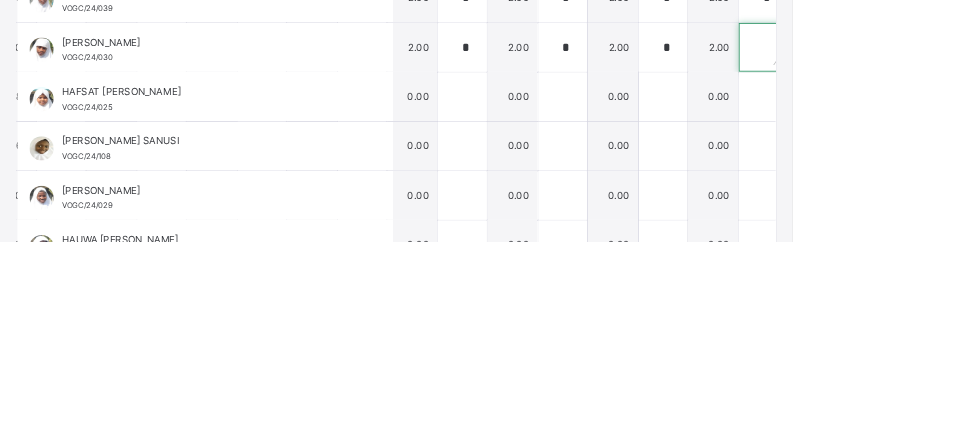 click at bounding box center [944, 202] 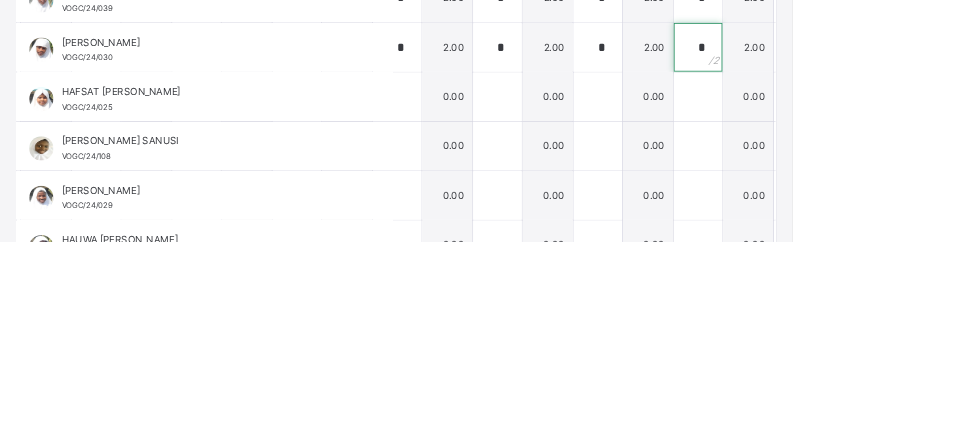 scroll, scrollTop: 488, scrollLeft: 918, axis: both 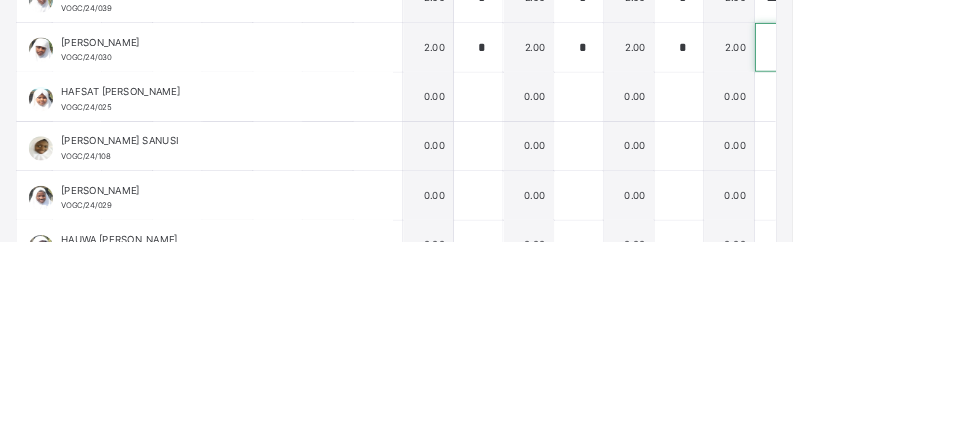 click at bounding box center (963, 202) 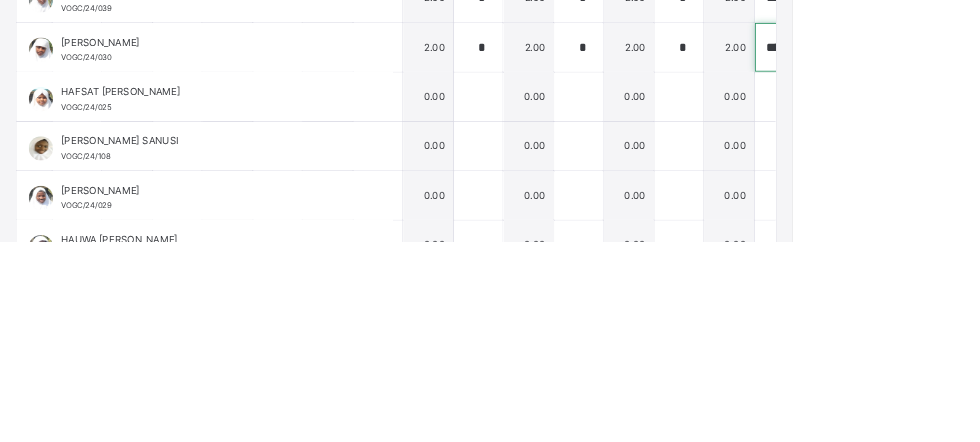 scroll, scrollTop: 0, scrollLeft: 4, axis: horizontal 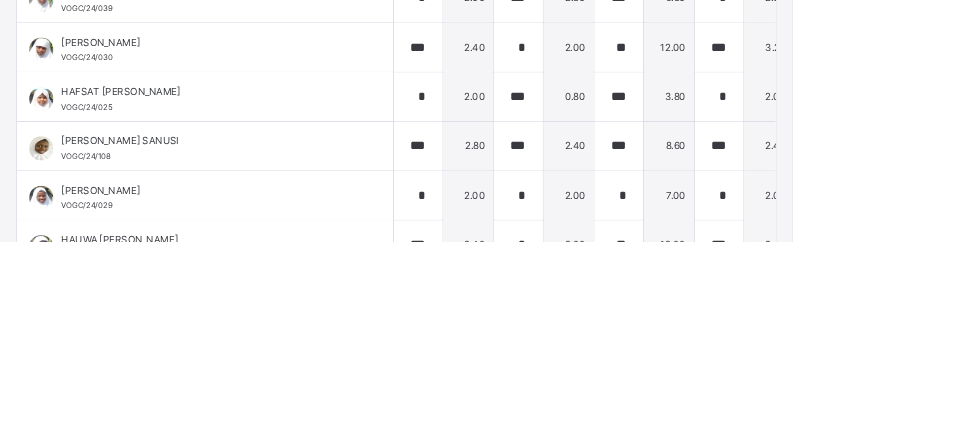 click at bounding box center [1013, 263] 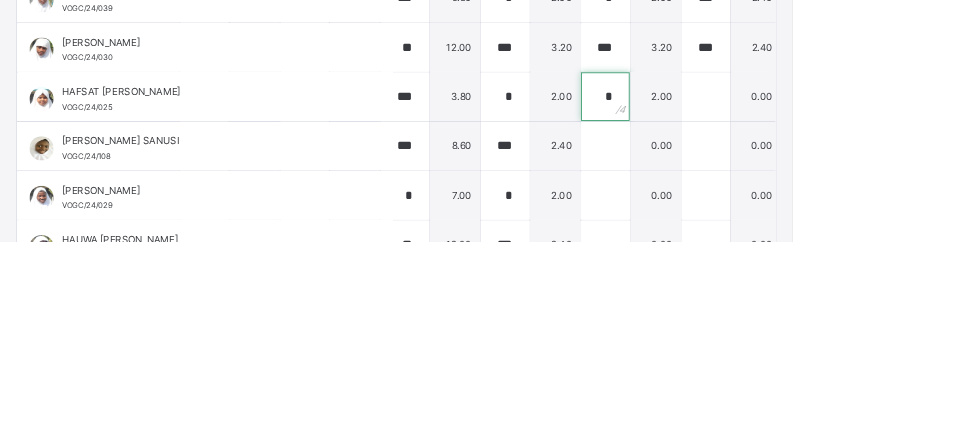 scroll, scrollTop: 488, scrollLeft: 265, axis: both 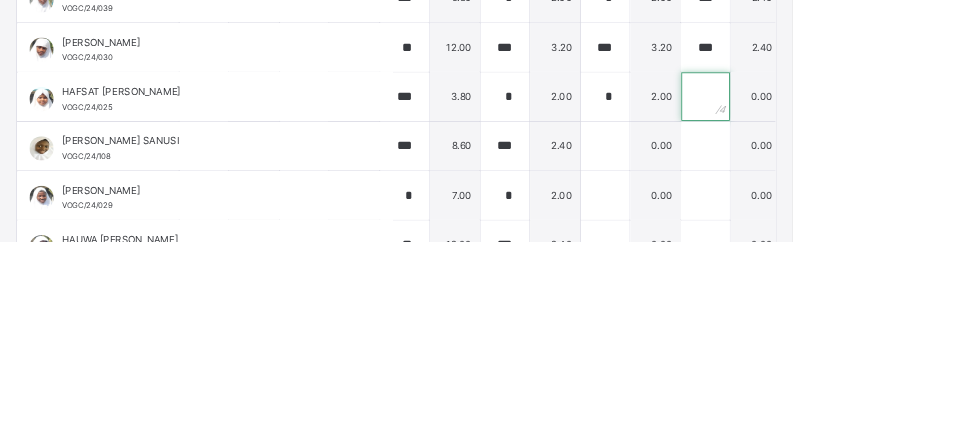 click at bounding box center [872, 263] 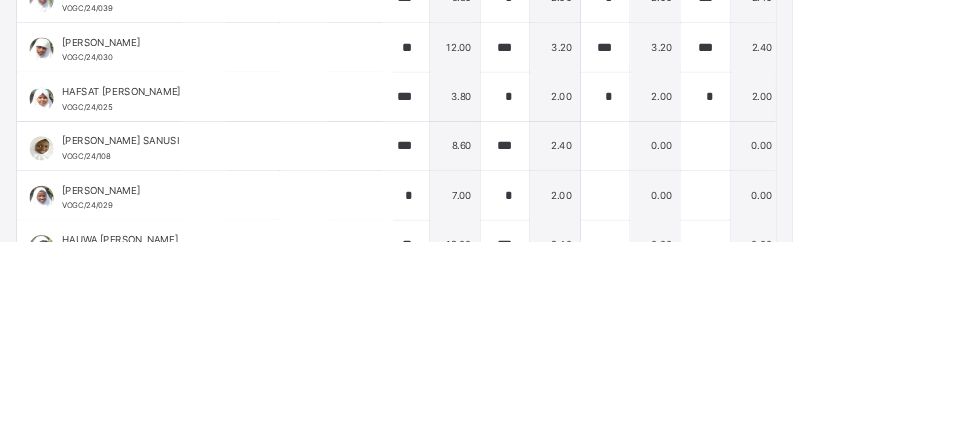 click at bounding box center (996, 263) 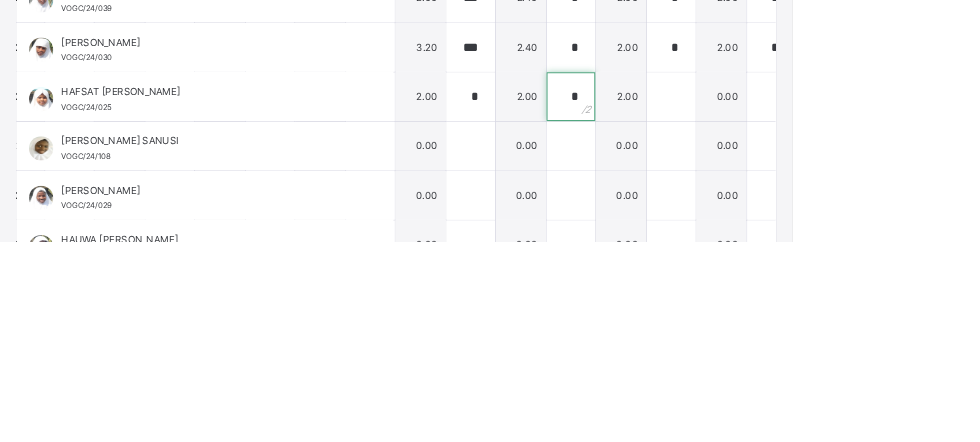 scroll, scrollTop: 488, scrollLeft: 557, axis: both 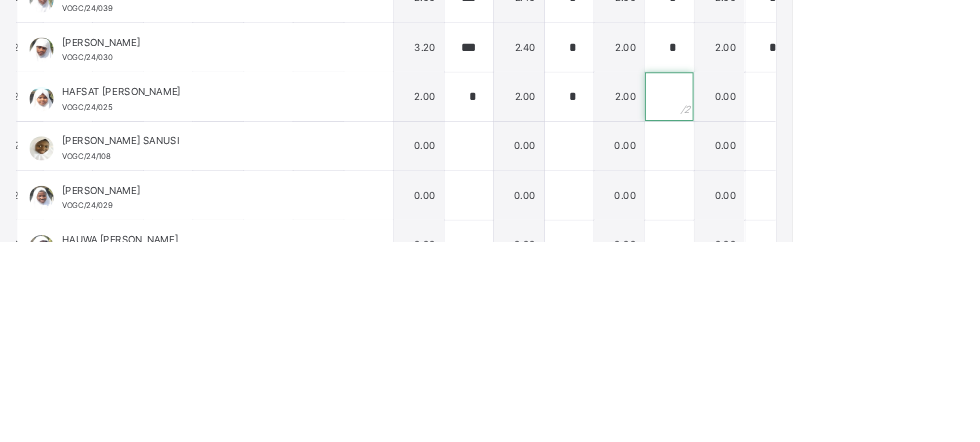 click at bounding box center (828, 263) 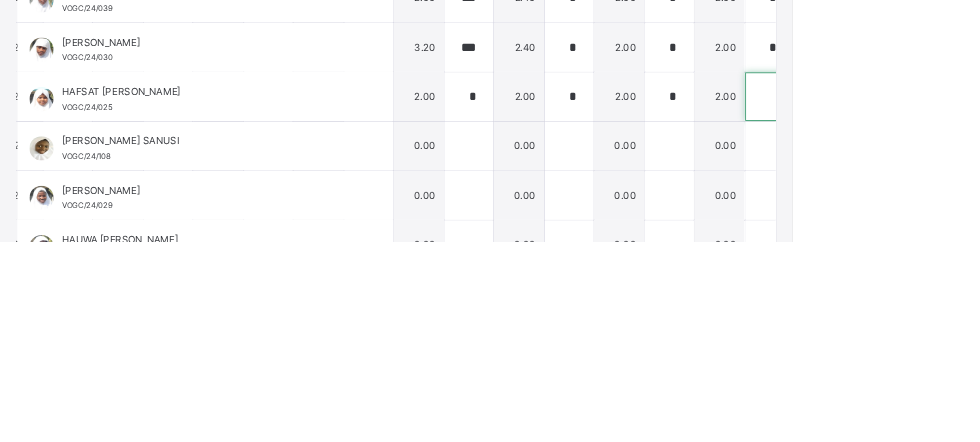 click at bounding box center (952, 263) 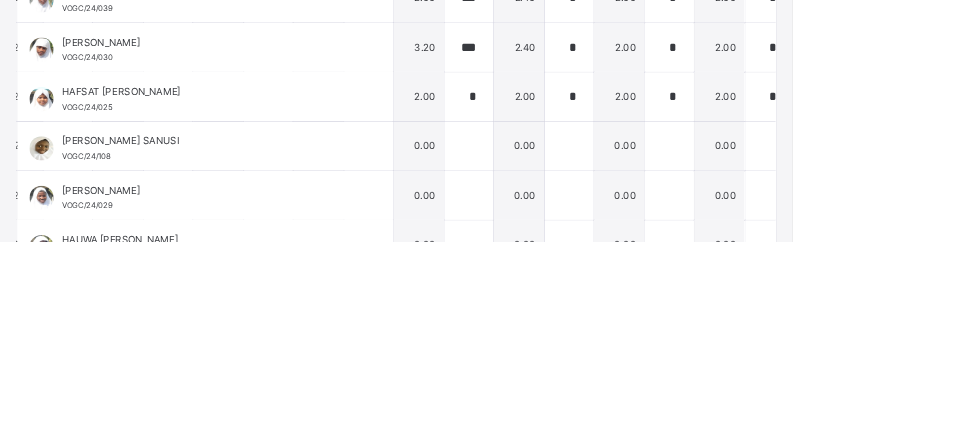 click at bounding box center [1076, 263] 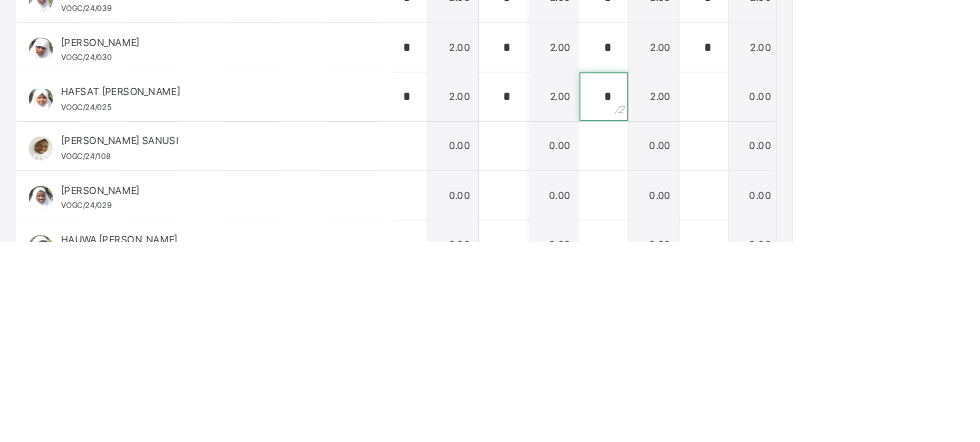 scroll, scrollTop: 488, scrollLeft: 918, axis: both 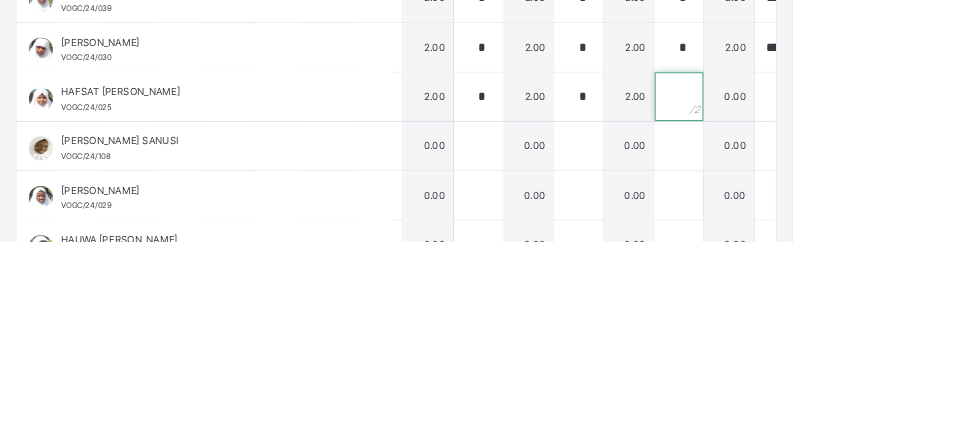 click at bounding box center (839, 263) 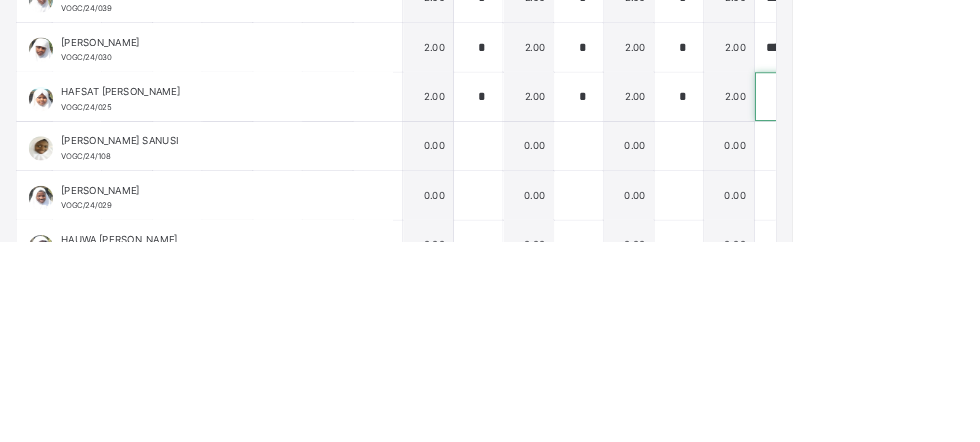 click at bounding box center (963, 263) 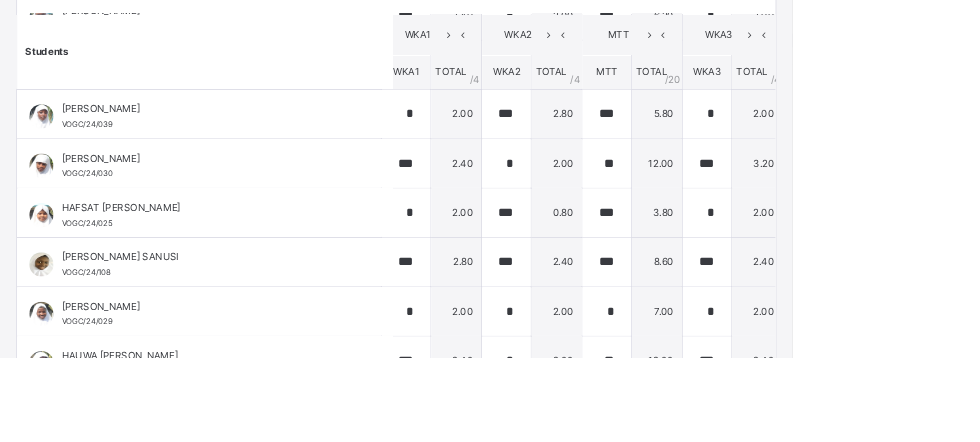 scroll, scrollTop: 488, scrollLeft: 0, axis: vertical 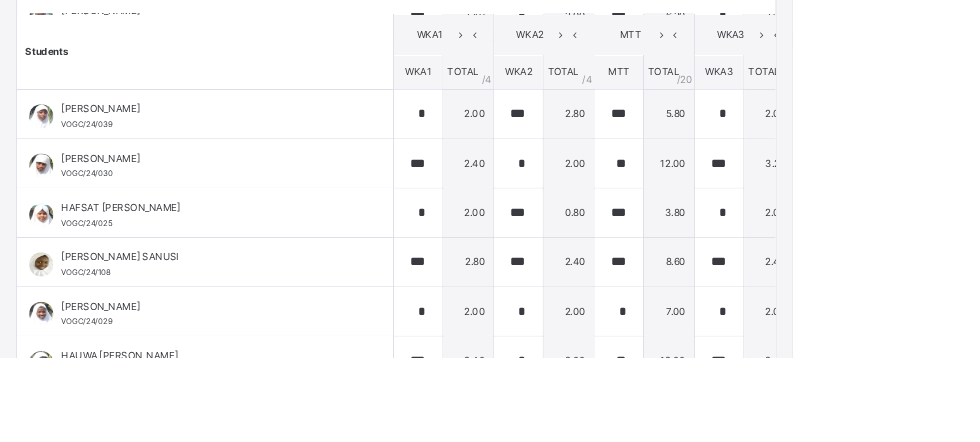 click at bounding box center (1013, 324) 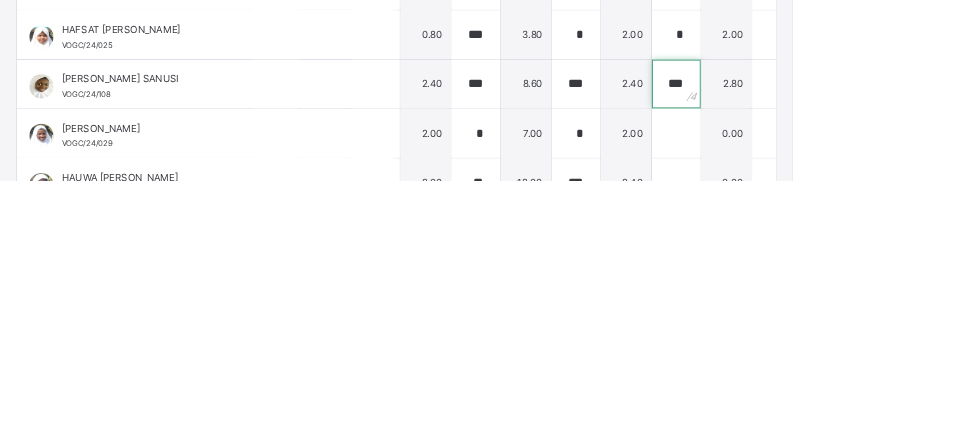 scroll, scrollTop: 488, scrollLeft: 181, axis: both 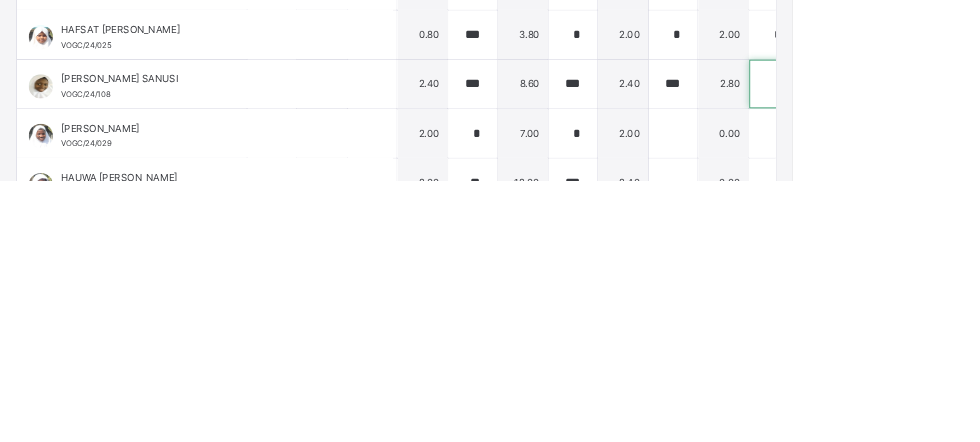 click at bounding box center (956, 324) 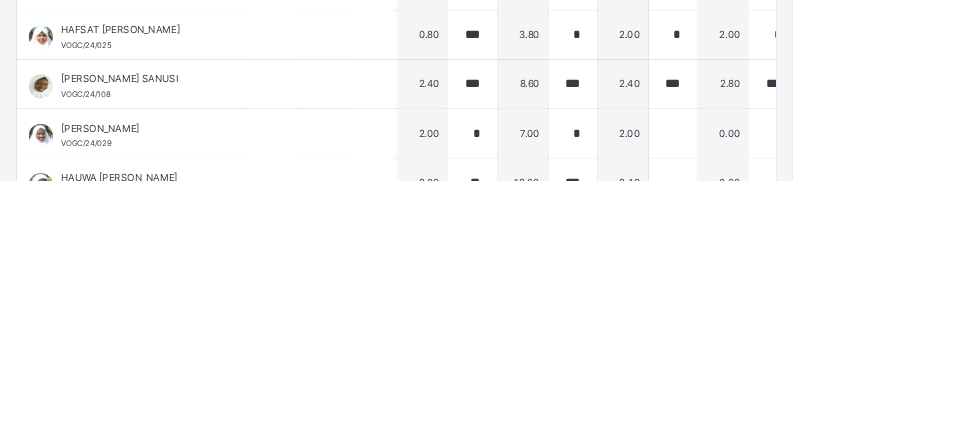 click at bounding box center (1080, 324) 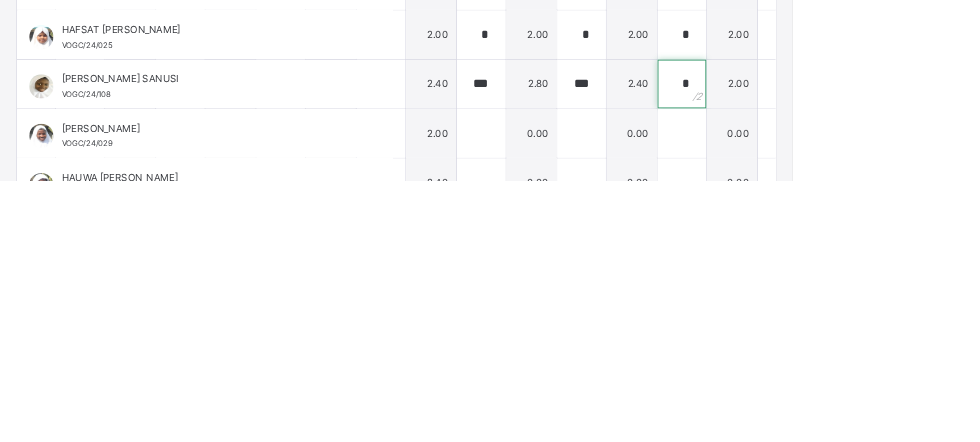 scroll, scrollTop: 488, scrollLeft: 426, axis: both 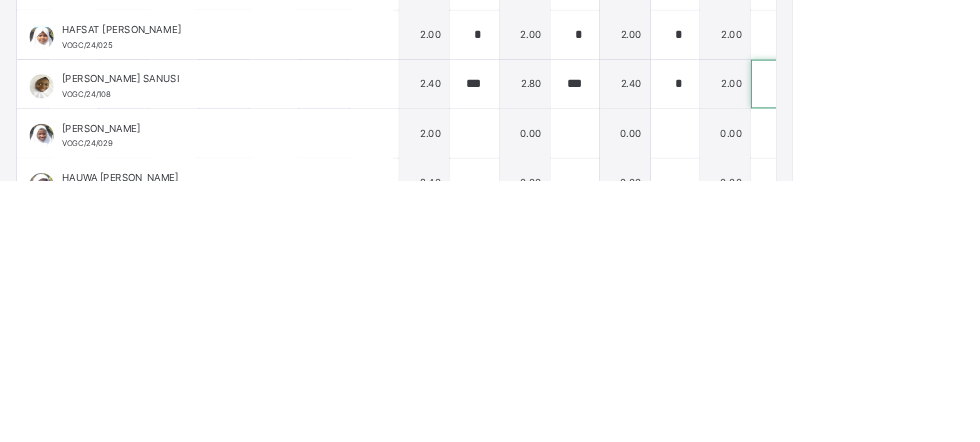 click at bounding box center (959, 324) 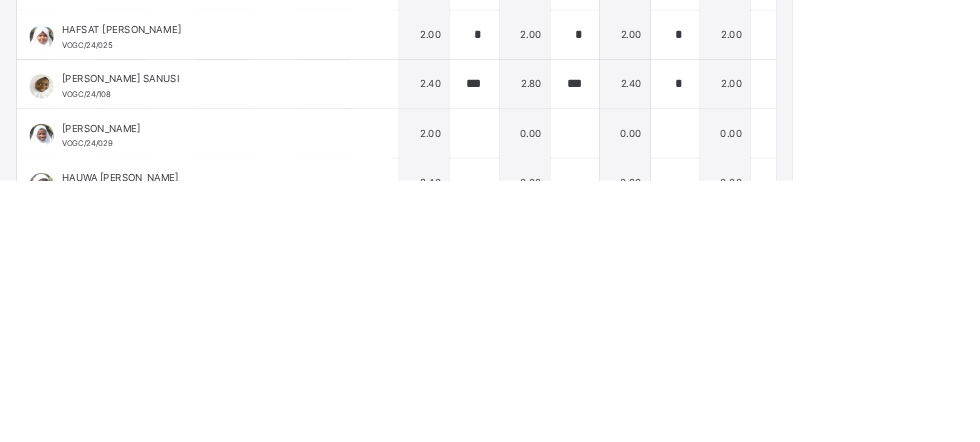 click at bounding box center [1083, 324] 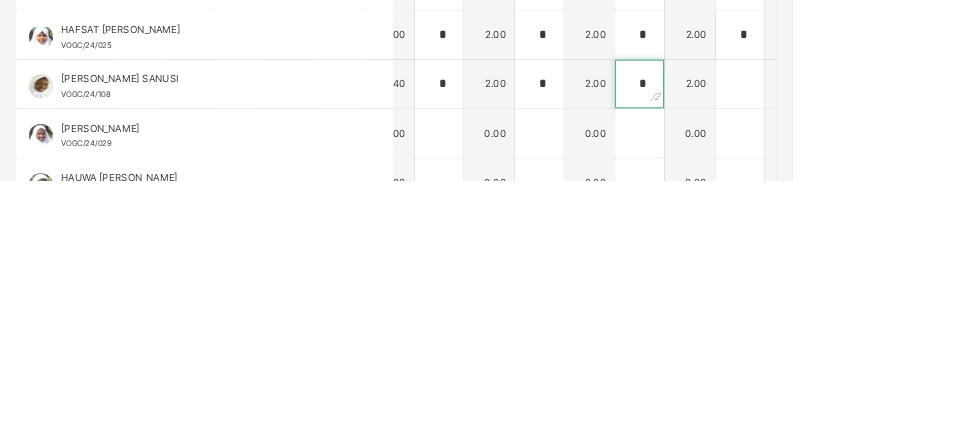 scroll, scrollTop: 488, scrollLeft: 749, axis: both 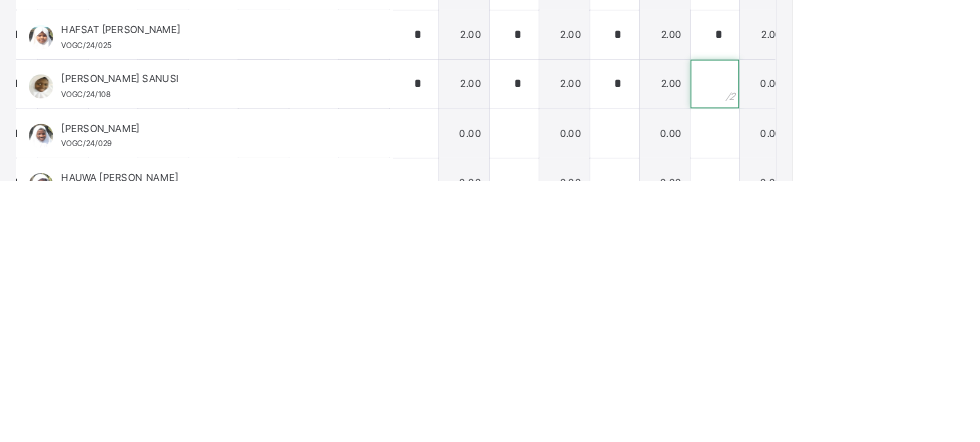 click at bounding box center (884, 324) 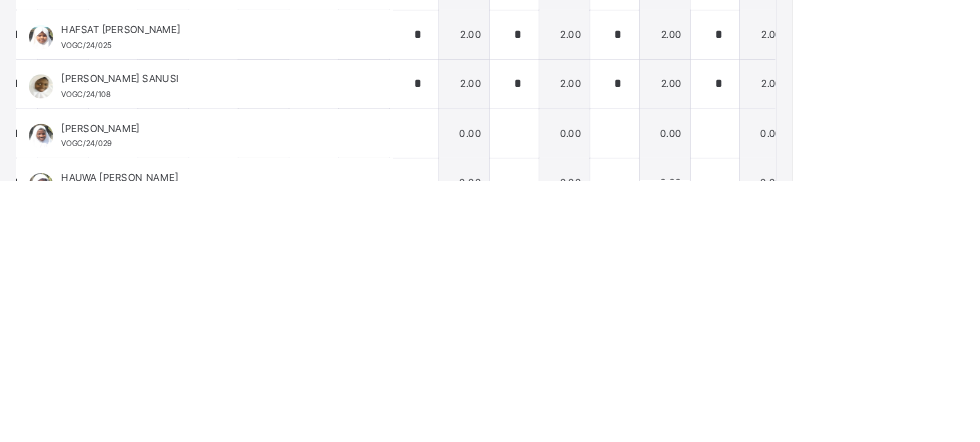 click at bounding box center (1008, 324) 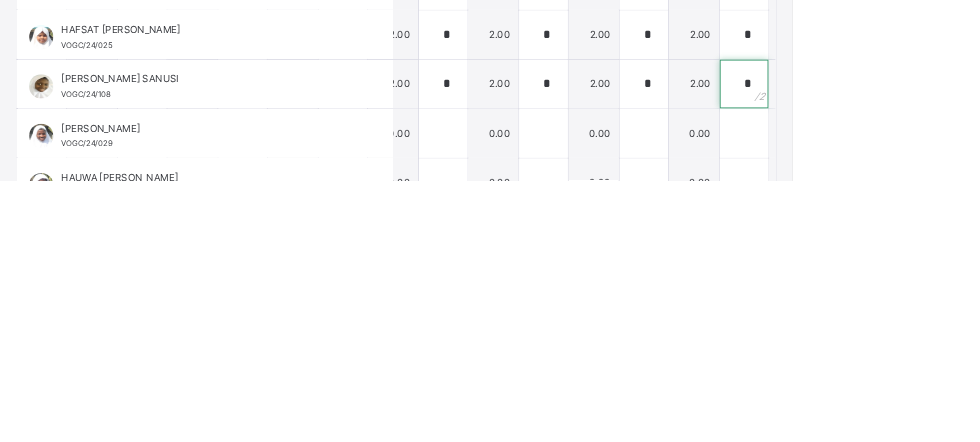 scroll, scrollTop: 488, scrollLeft: 918, axis: both 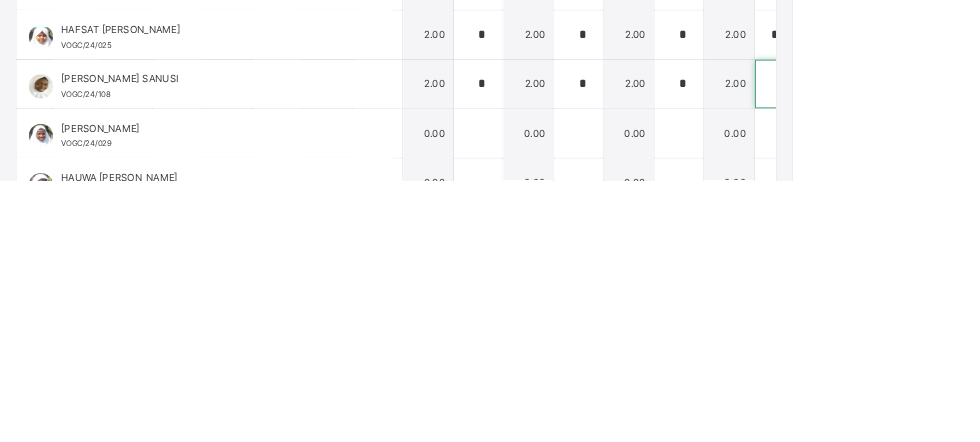 click at bounding box center (963, 324) 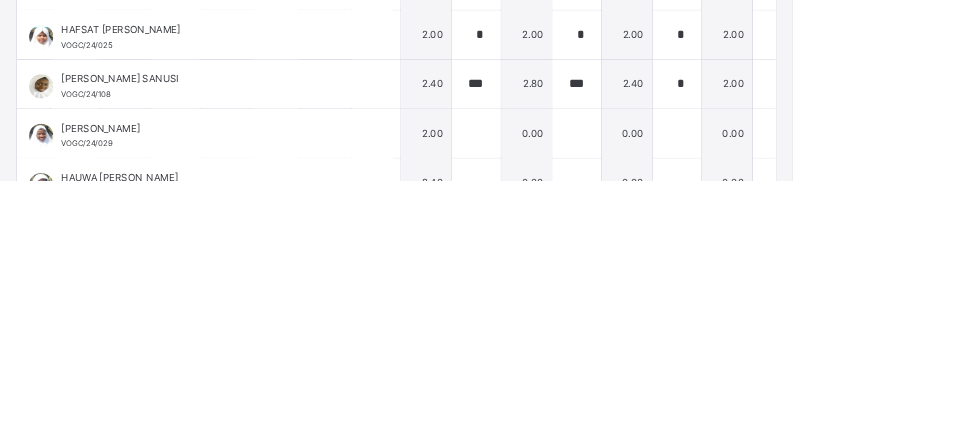 scroll, scrollTop: 488, scrollLeft: 0, axis: vertical 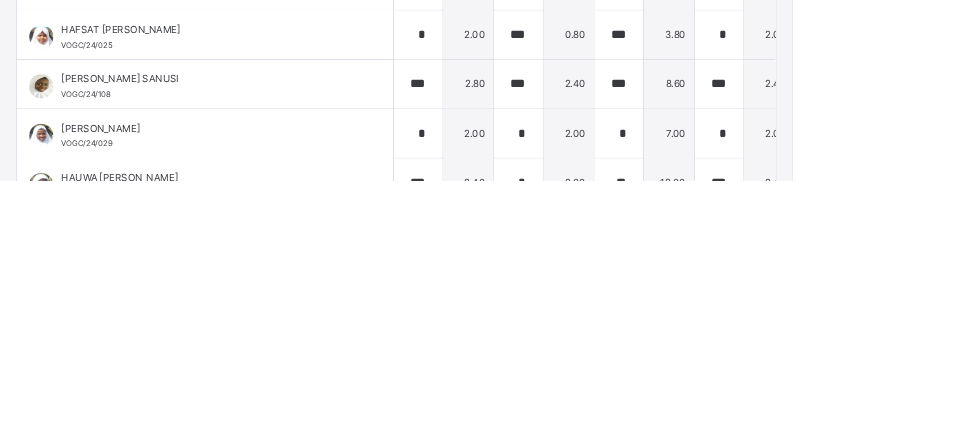 click at bounding box center (1013, 385) 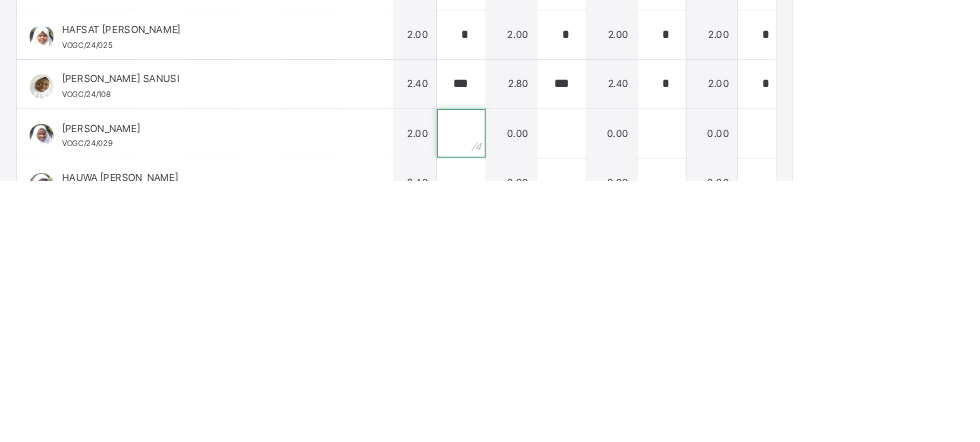 scroll, scrollTop: 488, scrollLeft: 456, axis: both 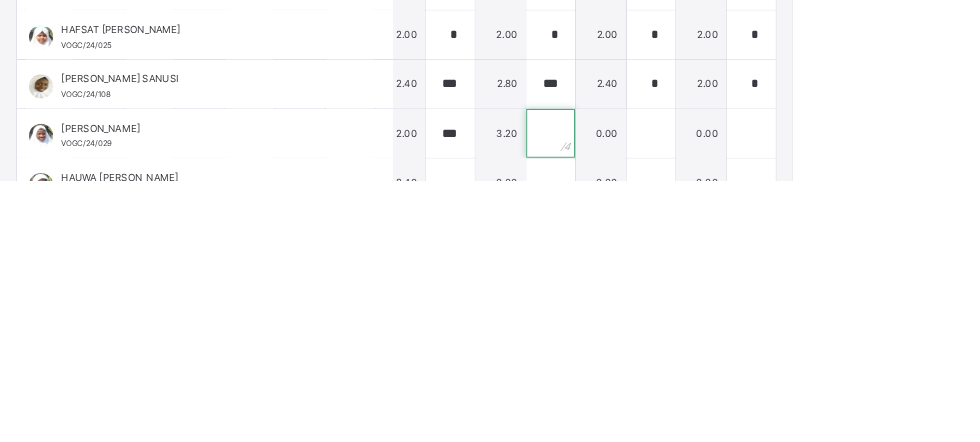click at bounding box center (681, 385) 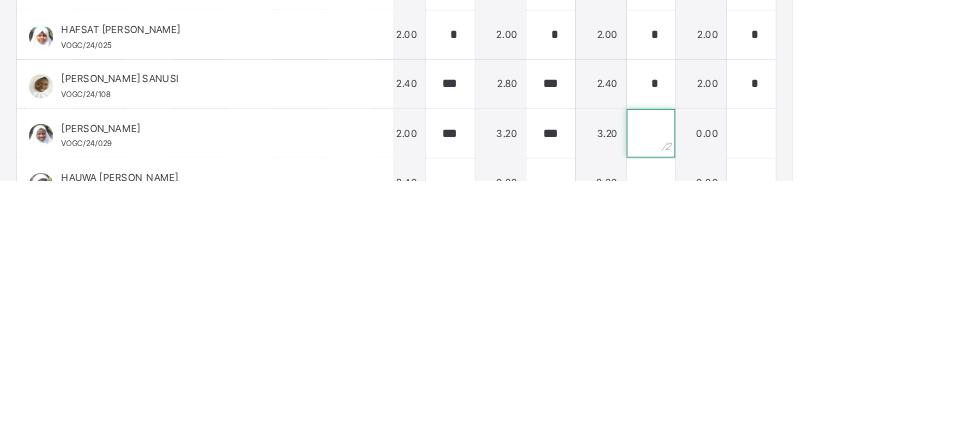 click at bounding box center [805, 385] 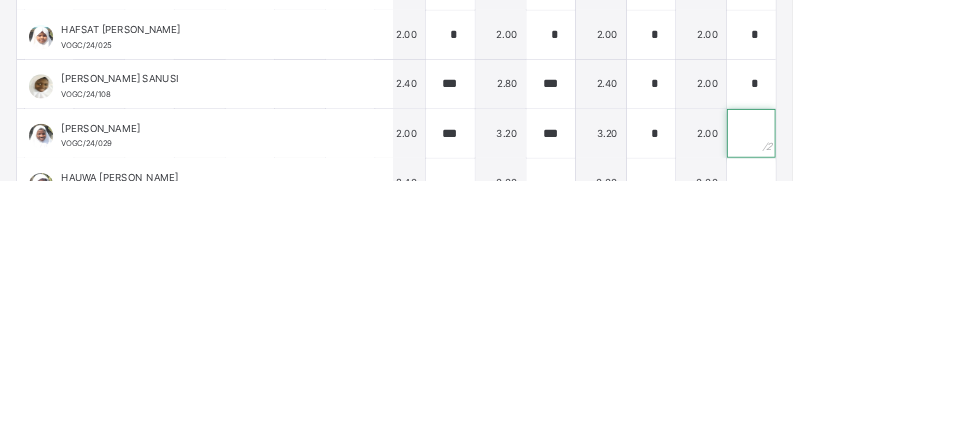 click at bounding box center (929, 385) 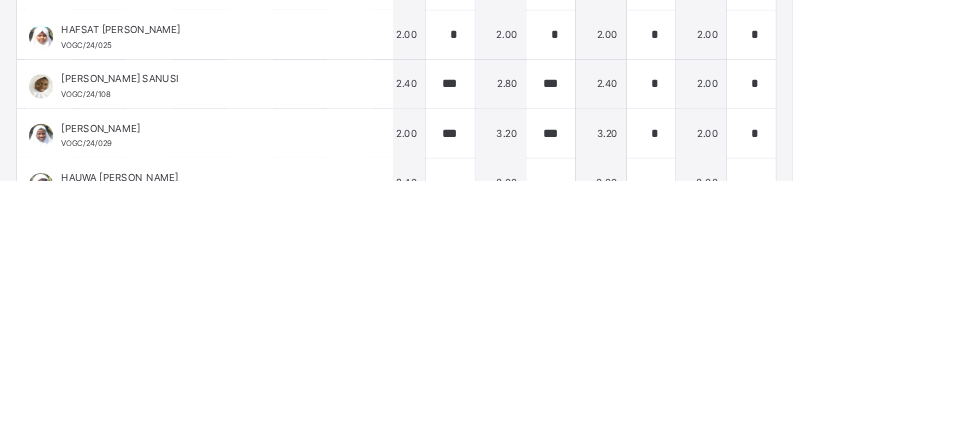 click at bounding box center [1053, 385] 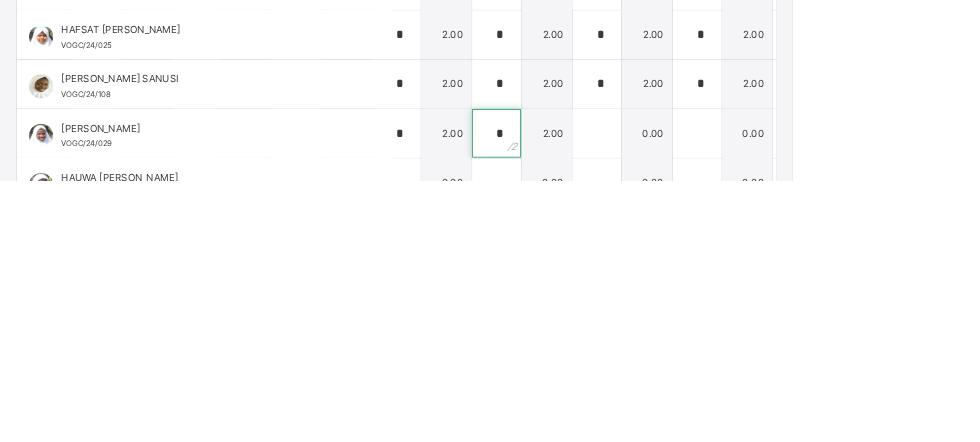 scroll, scrollTop: 488, scrollLeft: 906, axis: both 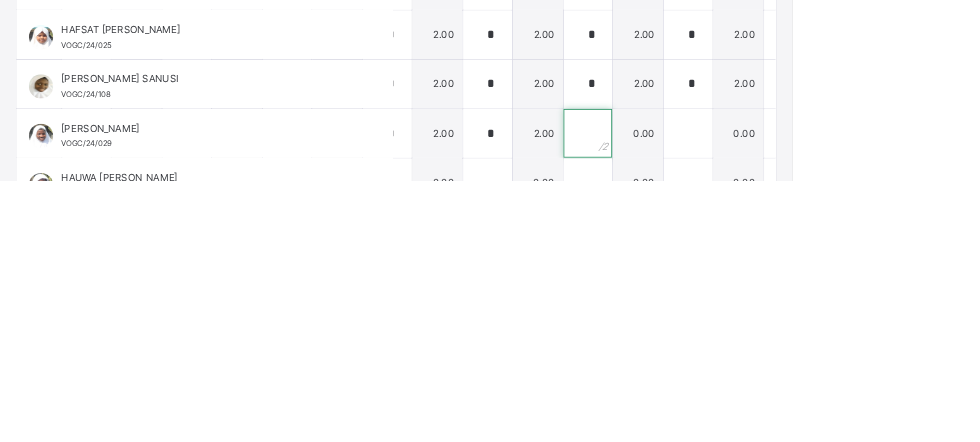 click at bounding box center (727, 385) 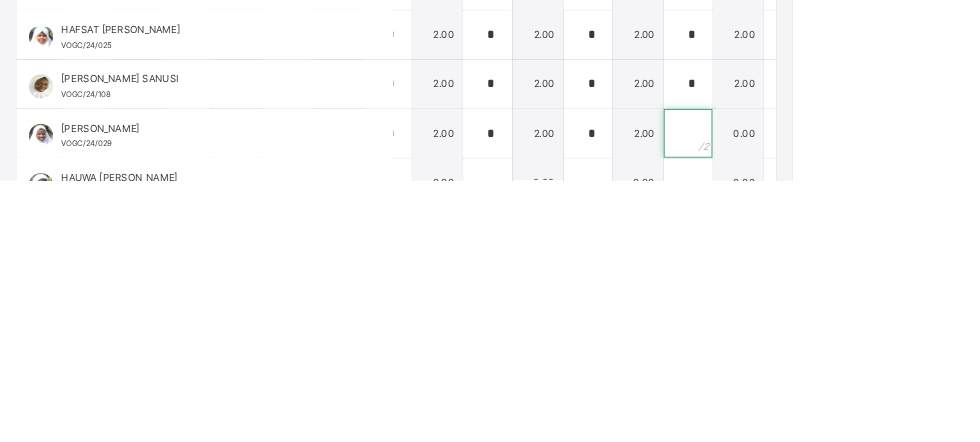 click at bounding box center (851, 385) 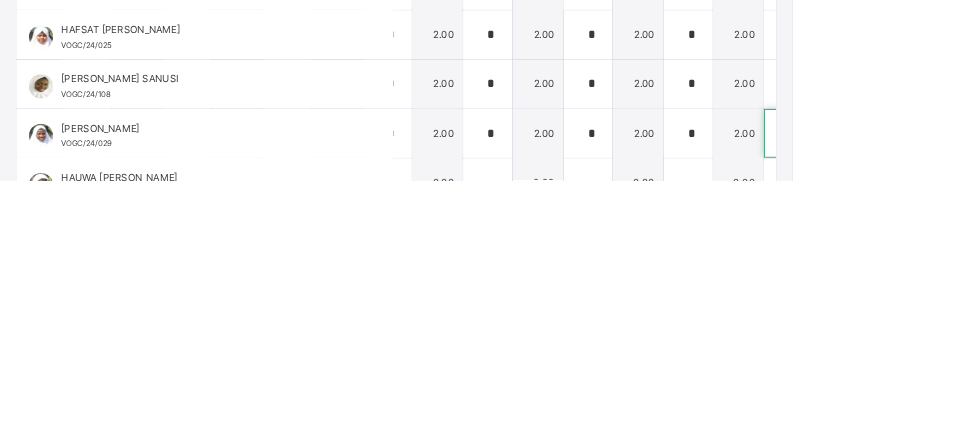 click at bounding box center (975, 385) 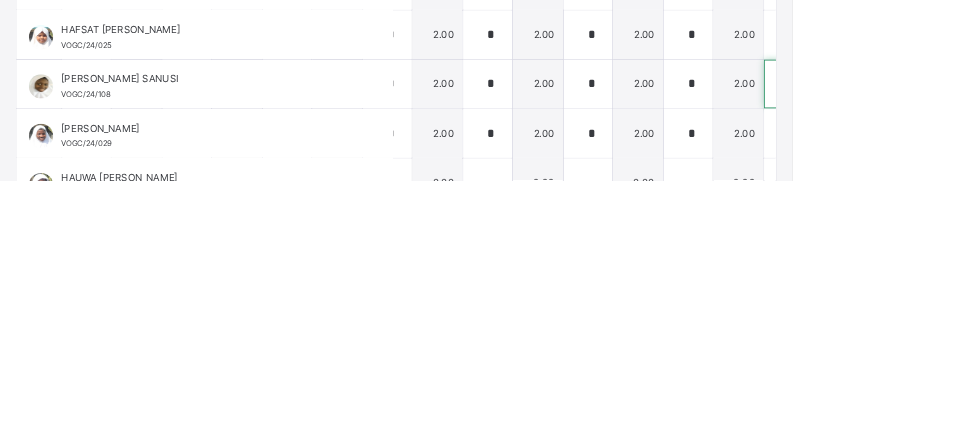 click at bounding box center (975, 324) 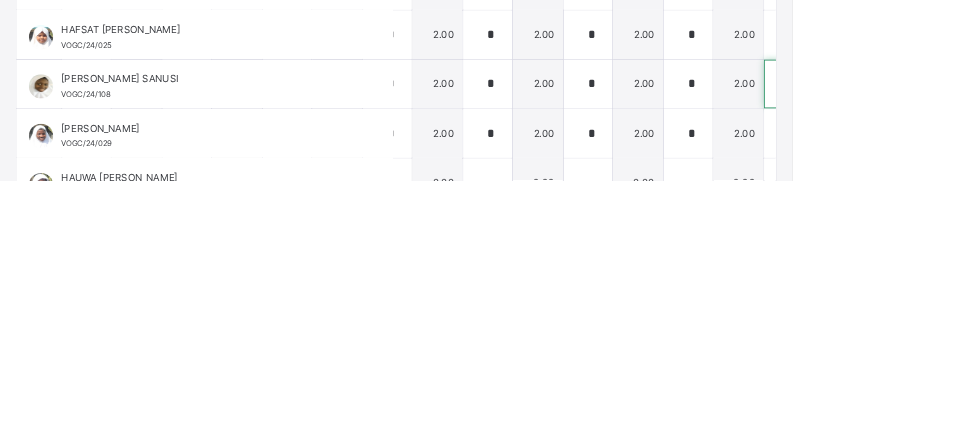 scroll, scrollTop: 0, scrollLeft: 0, axis: both 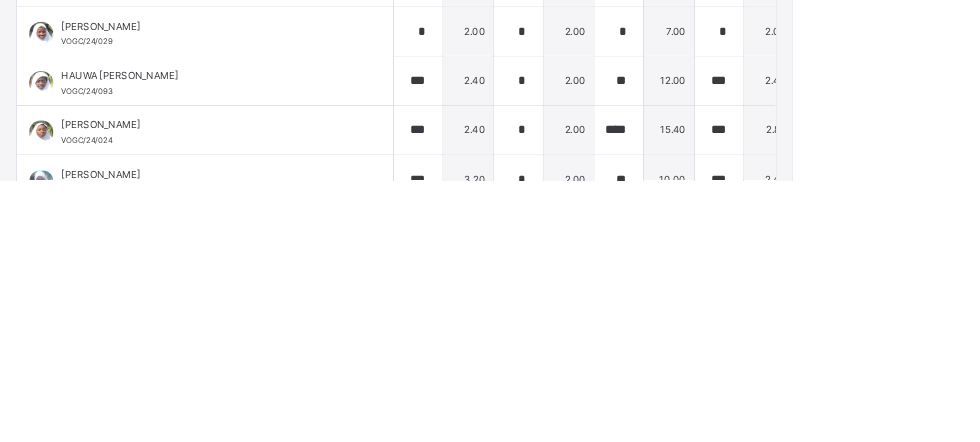 click at bounding box center [1013, 320] 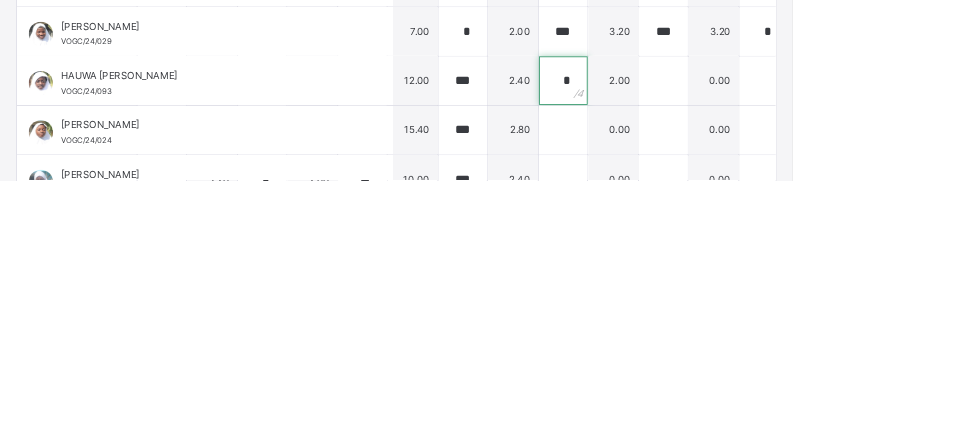 scroll, scrollTop: 614, scrollLeft: 355, axis: both 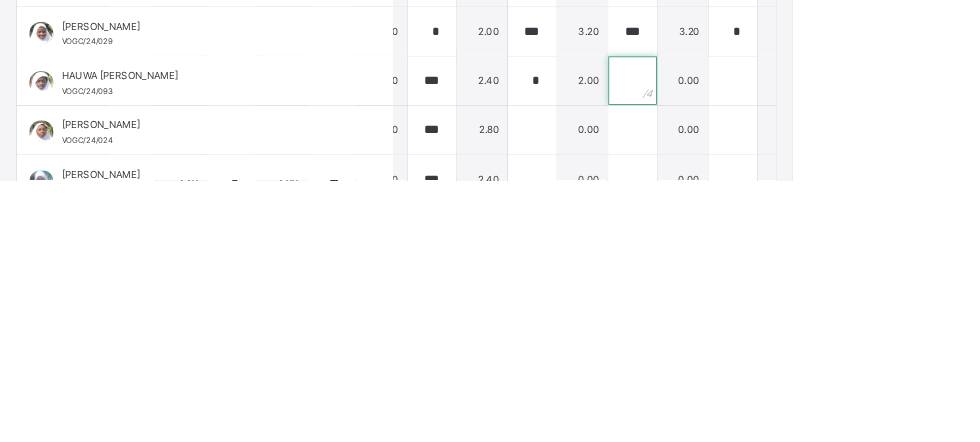 click at bounding box center [782, 320] 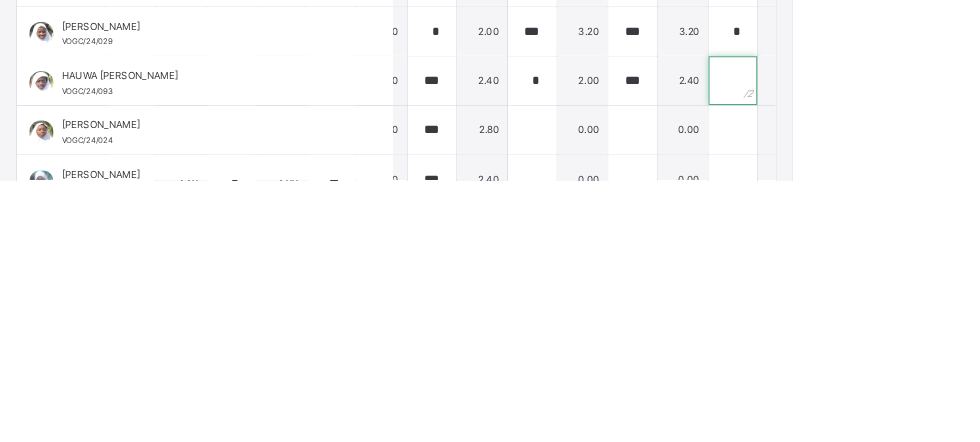 click at bounding box center (906, 320) 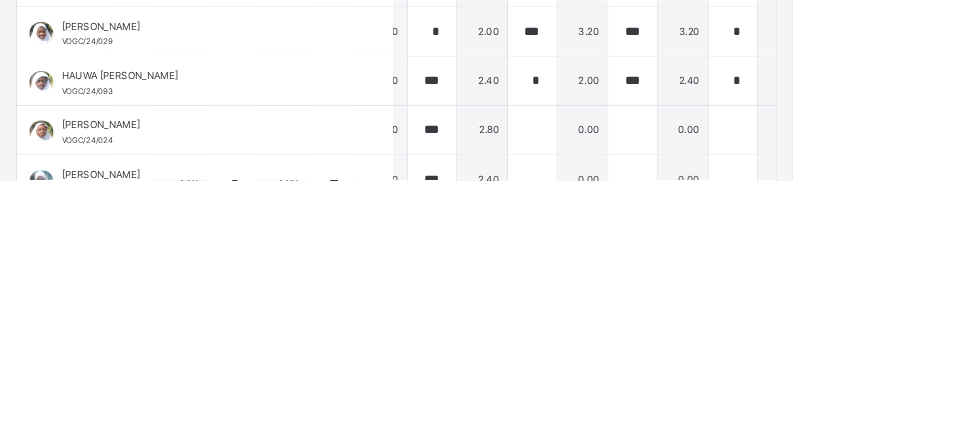 click at bounding box center (1030, 320) 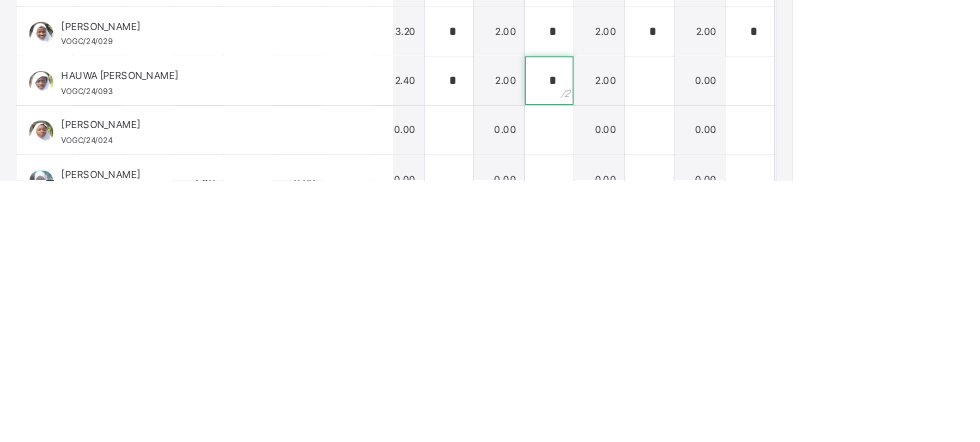 scroll, scrollTop: 614, scrollLeft: 707, axis: both 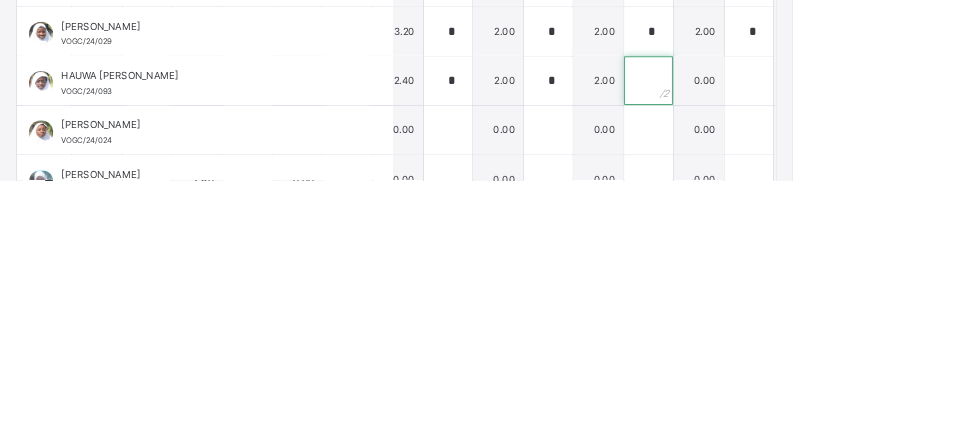 click at bounding box center (802, 320) 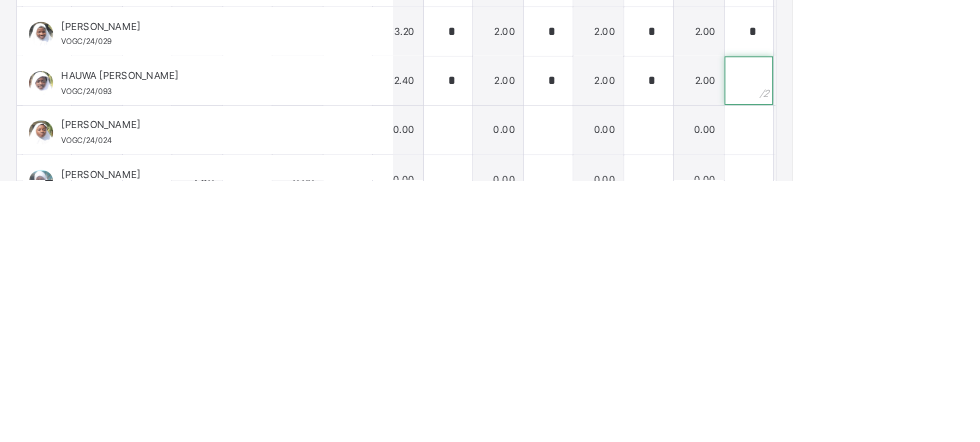 click at bounding box center [926, 320] 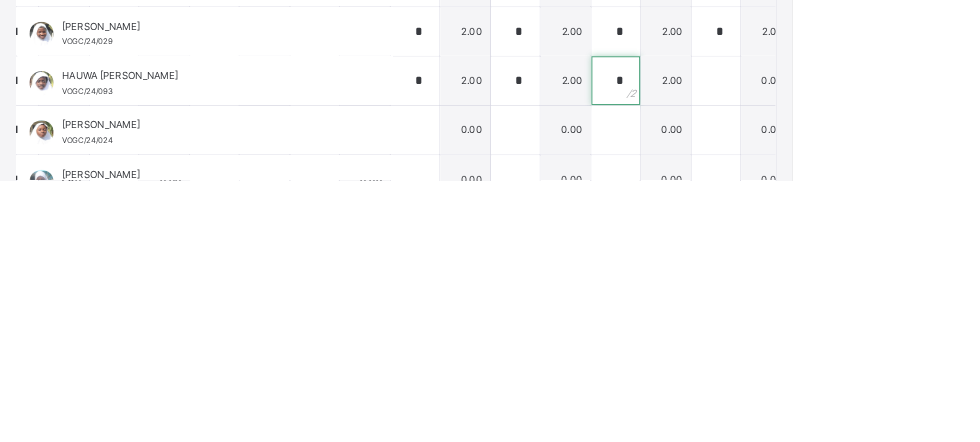 scroll, scrollTop: 614, scrollLeft: 918, axis: both 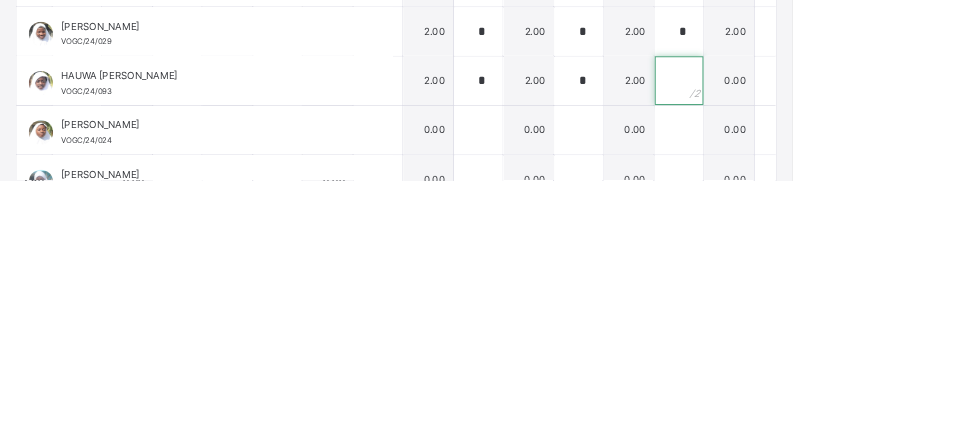 click at bounding box center [839, 320] 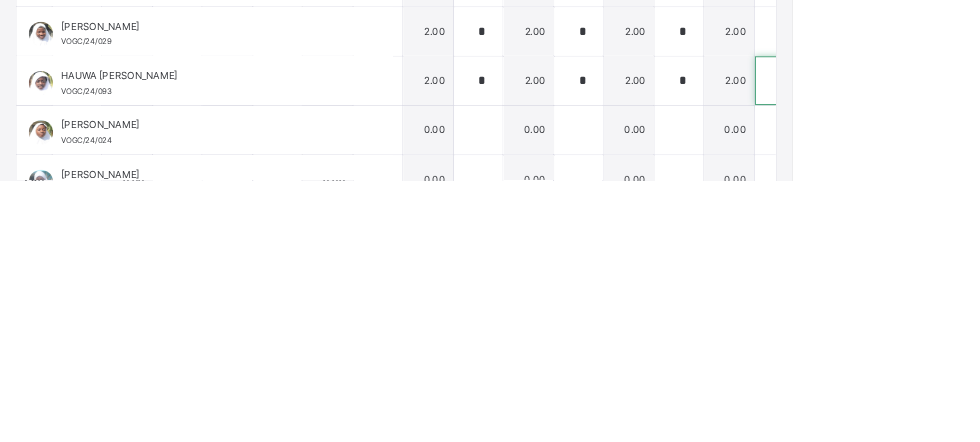 click at bounding box center [963, 320] 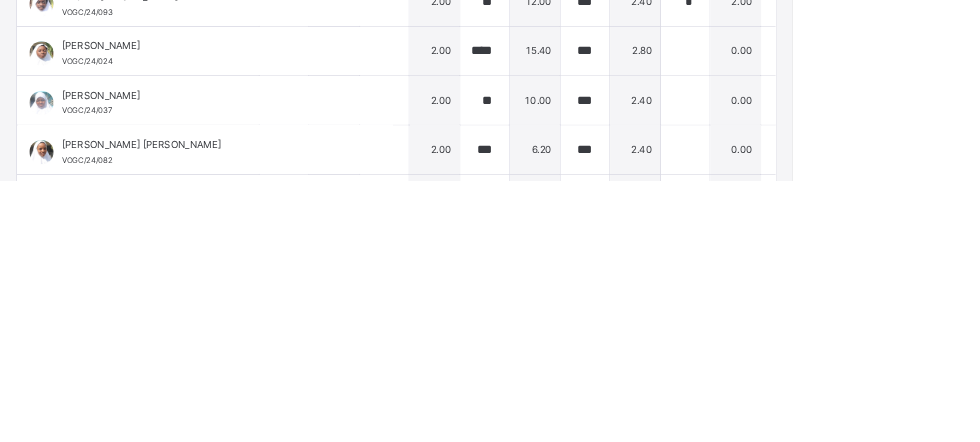 scroll, scrollTop: 712, scrollLeft: 178, axis: both 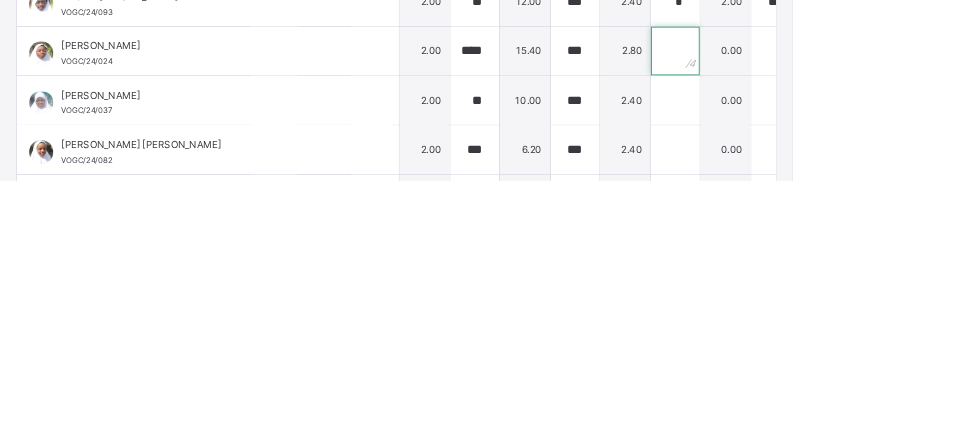 click at bounding box center (835, 283) 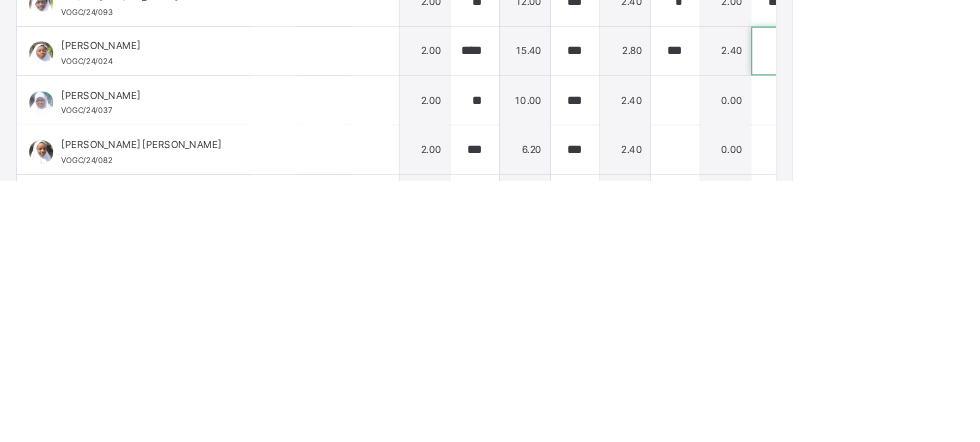 click at bounding box center [959, 283] 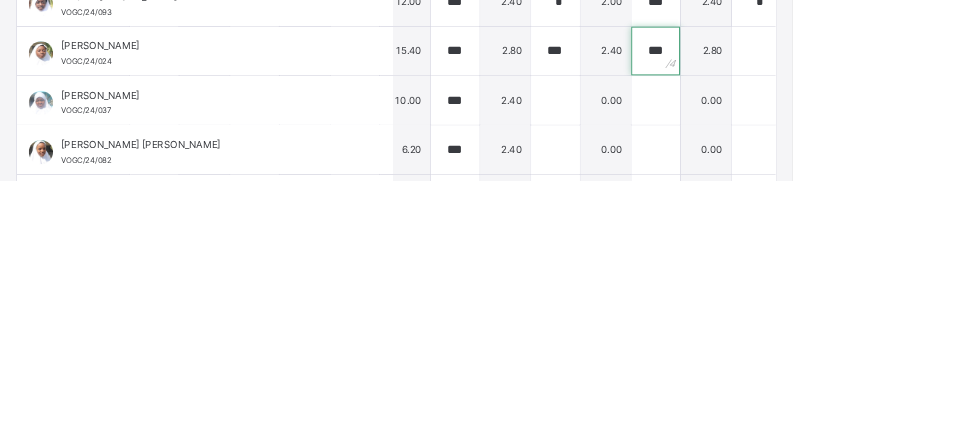 scroll, scrollTop: 712, scrollLeft: 335, axis: both 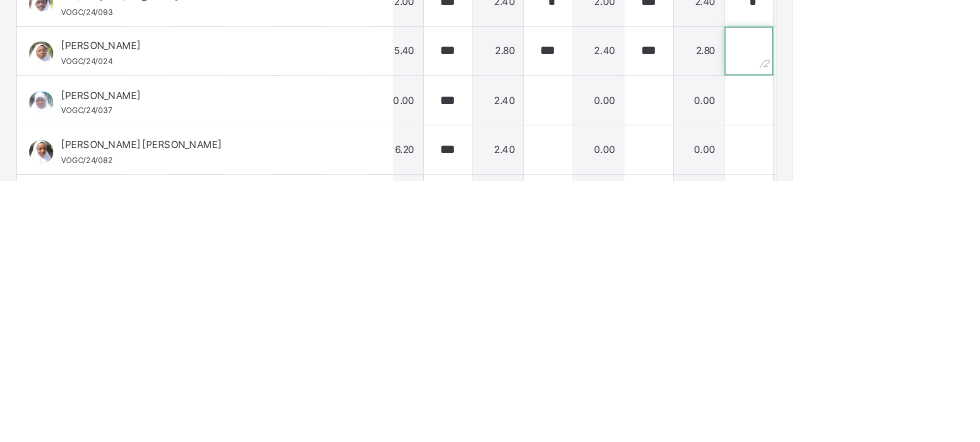 click at bounding box center [926, 283] 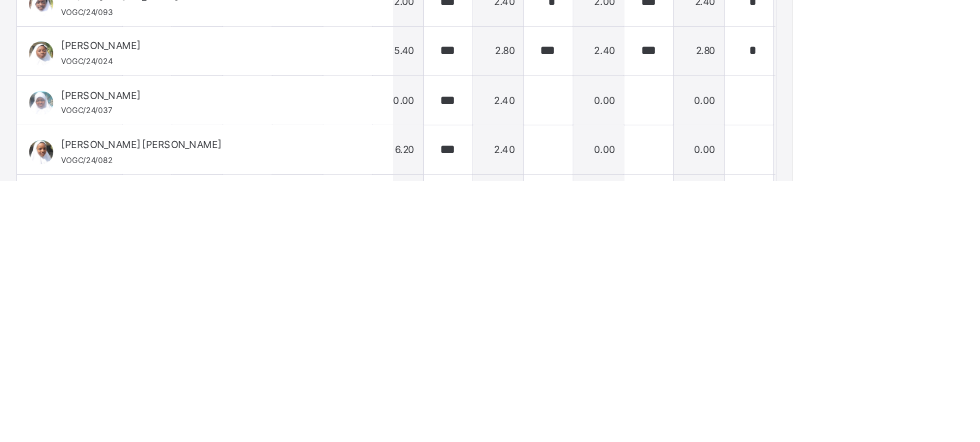 click at bounding box center [1050, 283] 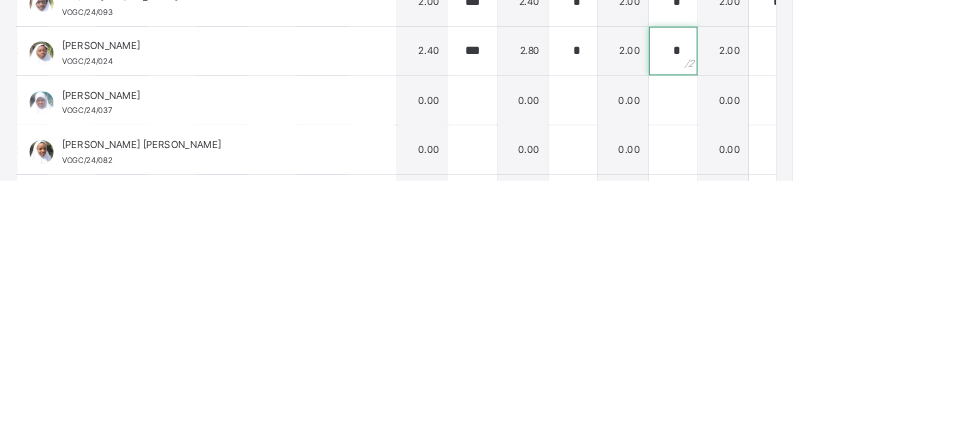 scroll, scrollTop: 712, scrollLeft: 554, axis: both 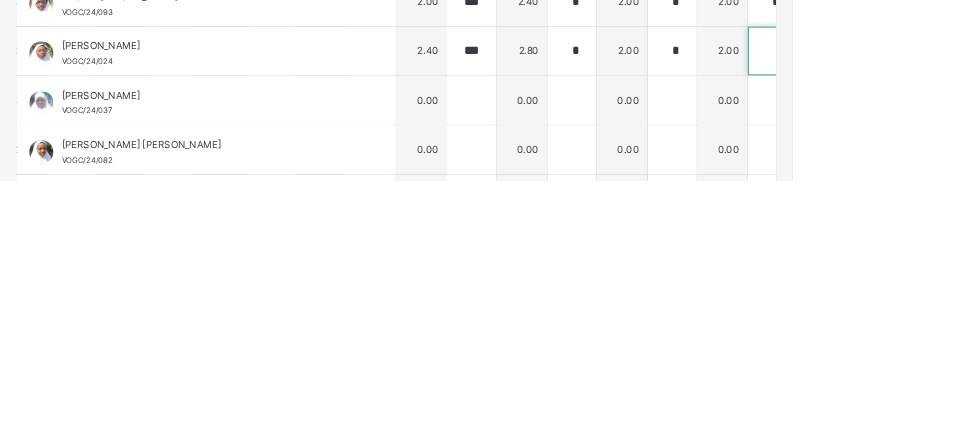 click at bounding box center [955, 283] 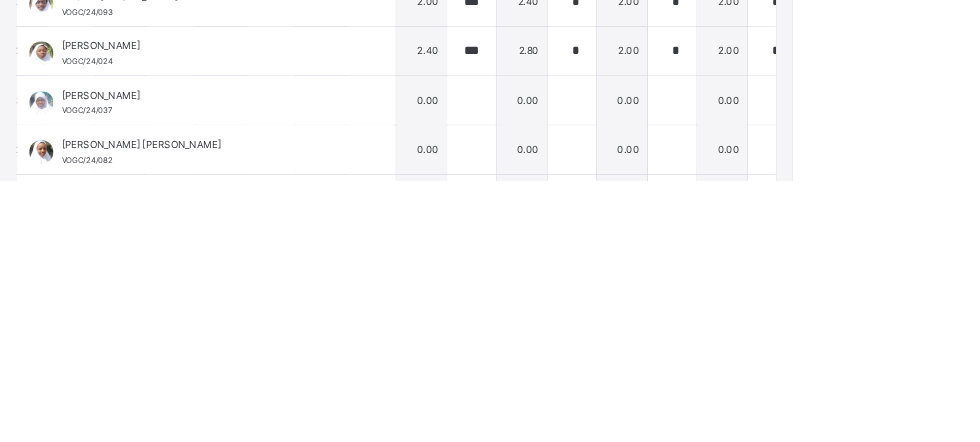 click at bounding box center [1079, 283] 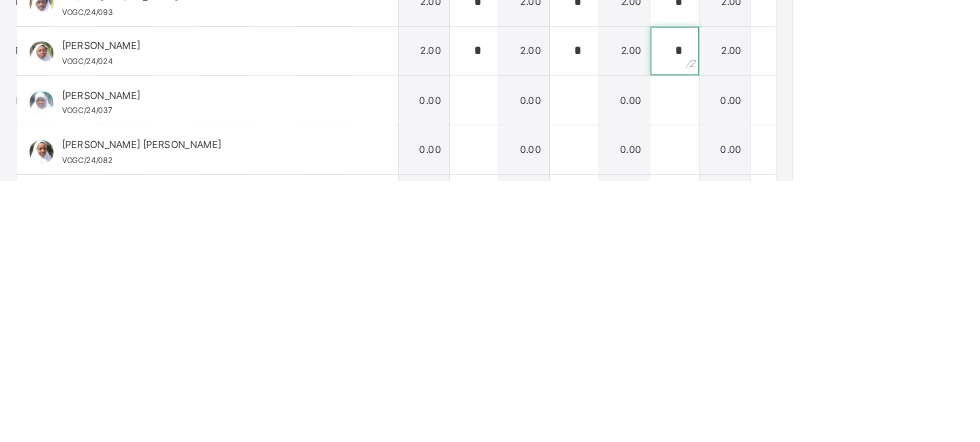 scroll, scrollTop: 712, scrollLeft: 804, axis: both 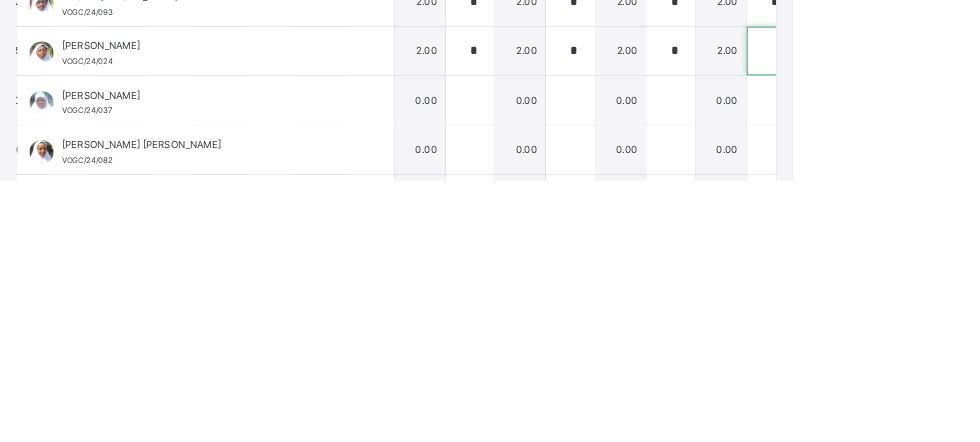 click at bounding box center (953, 283) 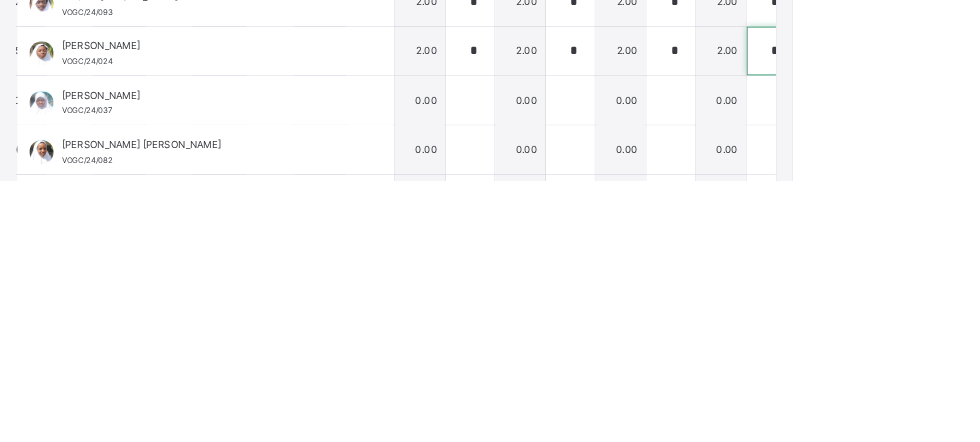 scroll, scrollTop: 712, scrollLeft: 918, axis: both 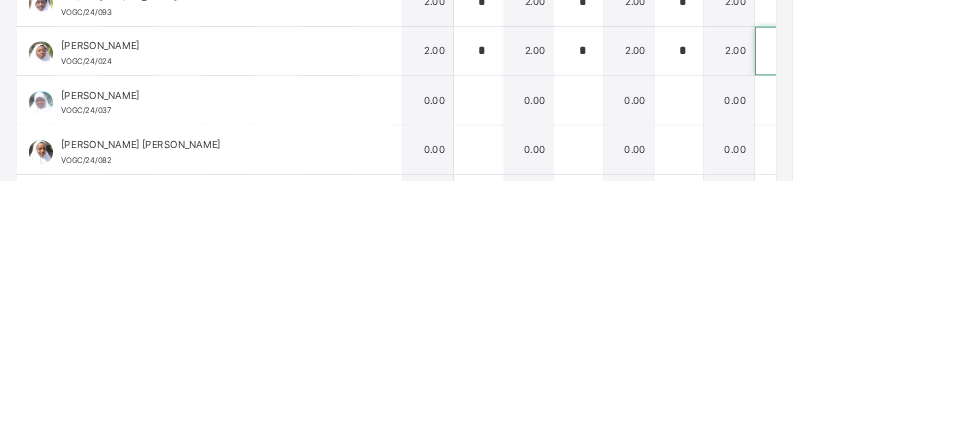 click at bounding box center [963, 283] 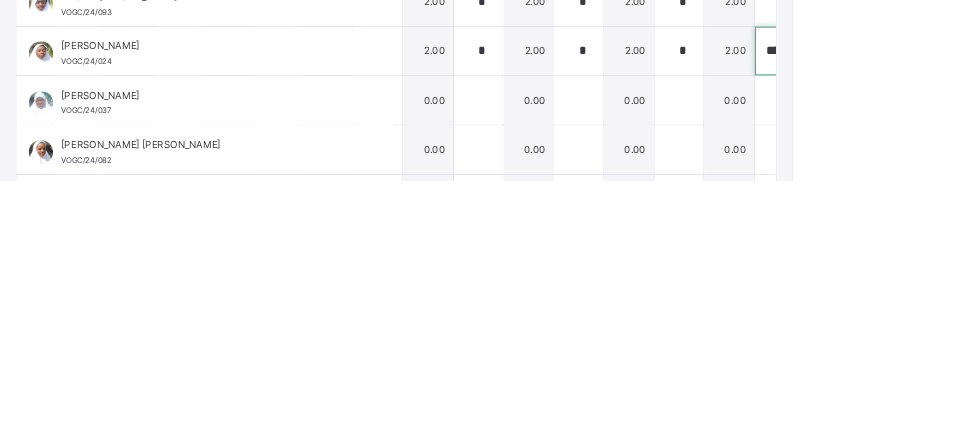 scroll, scrollTop: 0, scrollLeft: 3, axis: horizontal 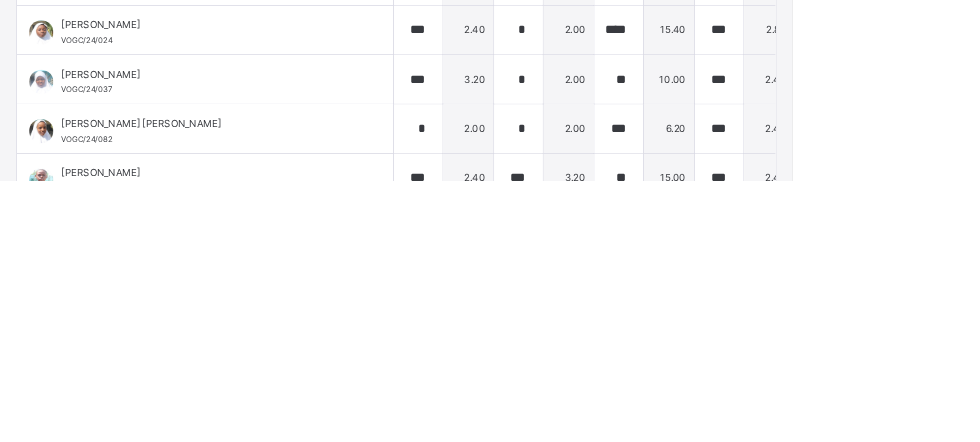 click at bounding box center [1013, 318] 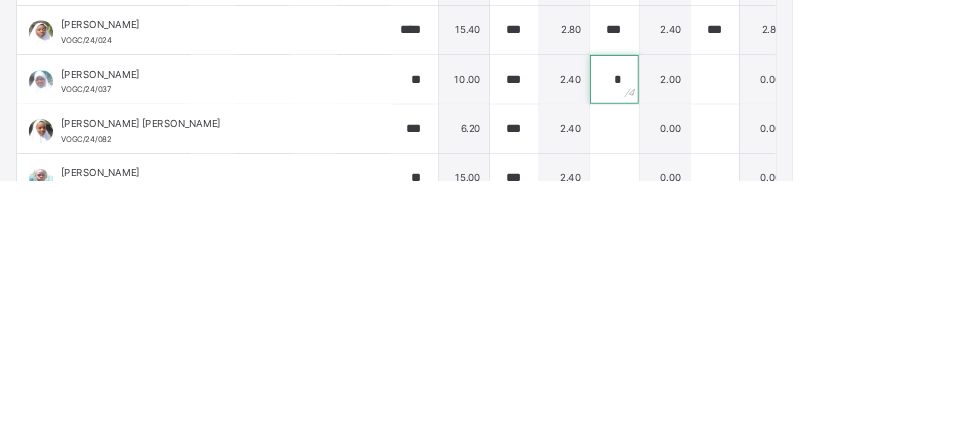 scroll, scrollTop: 738, scrollLeft: 254, axis: both 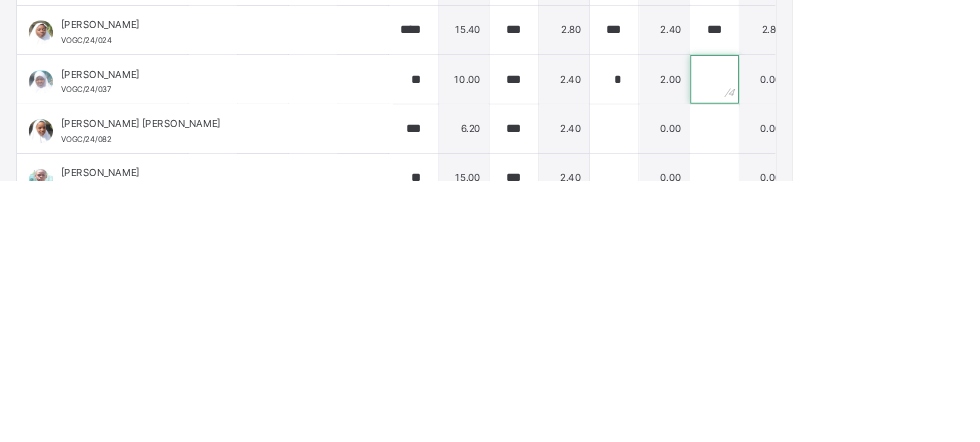 click at bounding box center [883, 318] 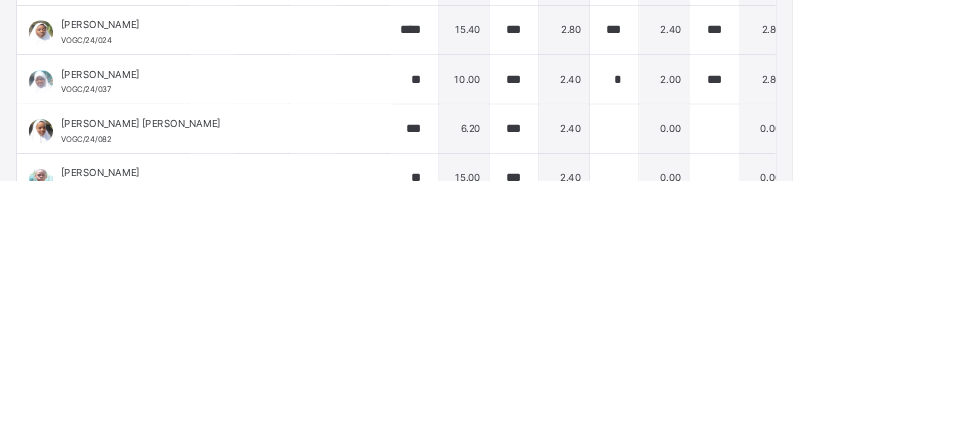 click at bounding box center (1007, 318) 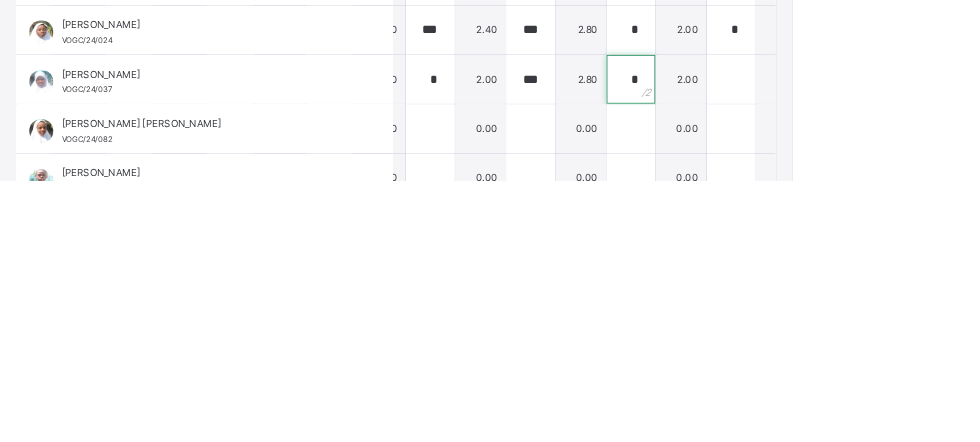 scroll, scrollTop: 738, scrollLeft: 484, axis: both 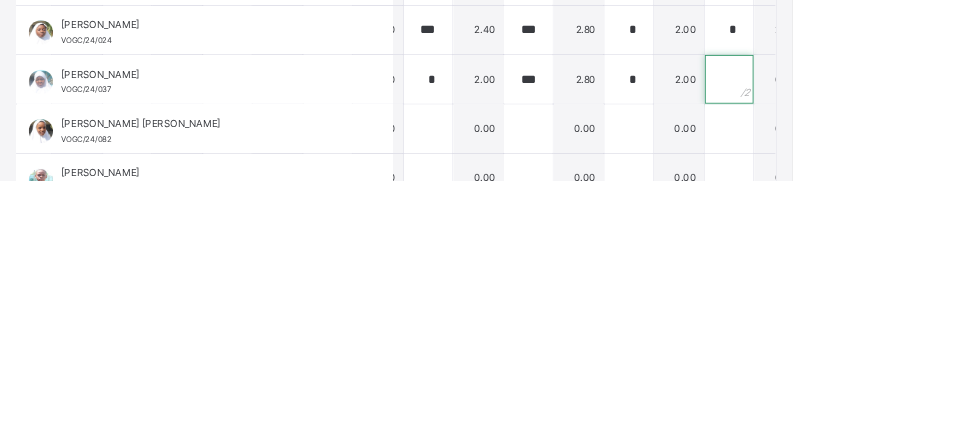 click at bounding box center (901, 318) 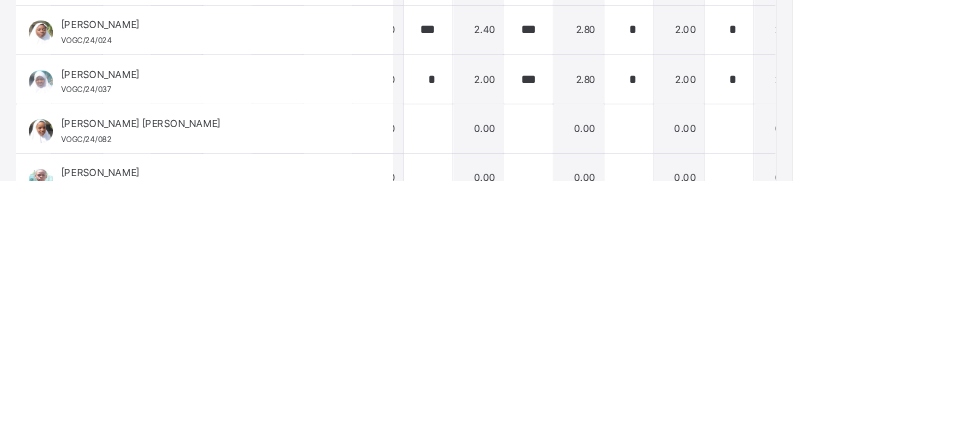 click at bounding box center (1025, 318) 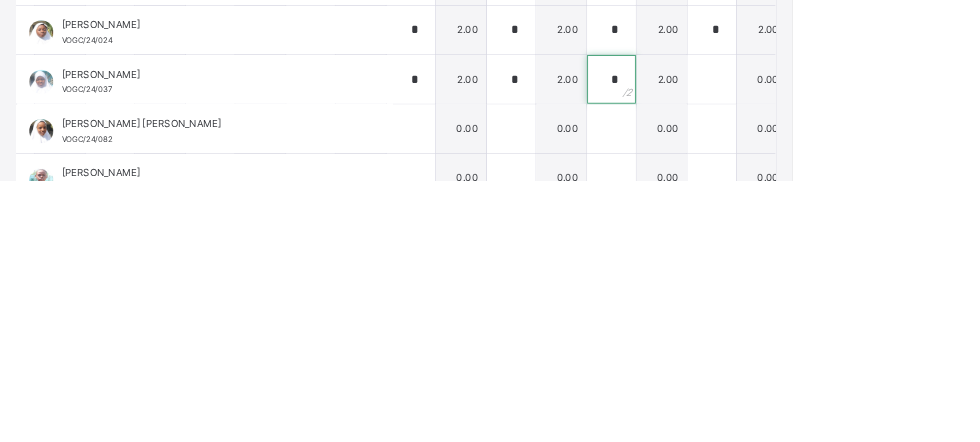 scroll, scrollTop: 738, scrollLeft: 800, axis: both 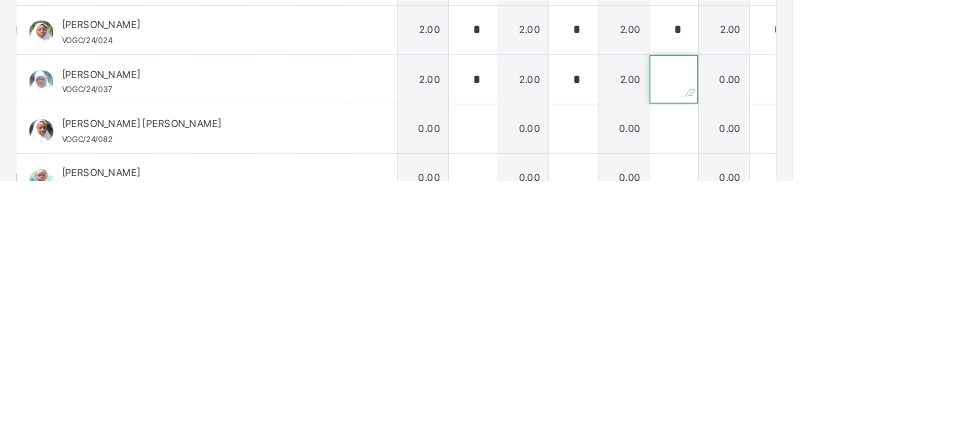 click at bounding box center (833, 318) 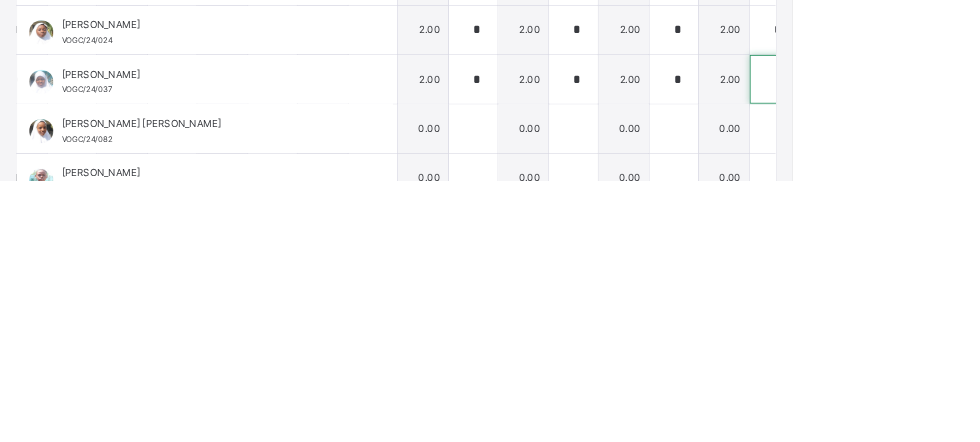 click at bounding box center [957, 318] 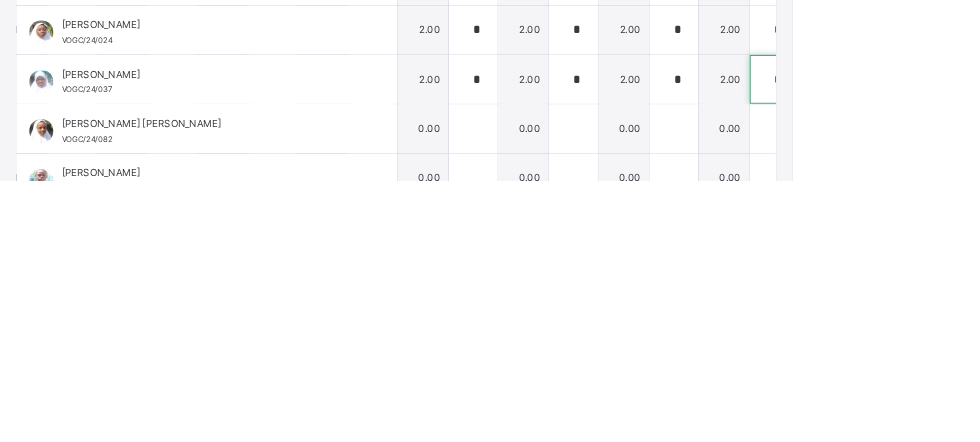 scroll, scrollTop: 738, scrollLeft: 918, axis: both 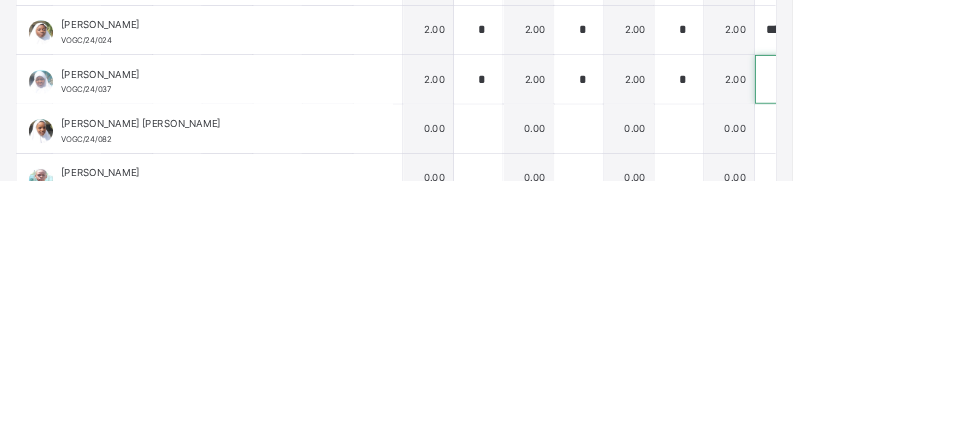 click at bounding box center (963, 318) 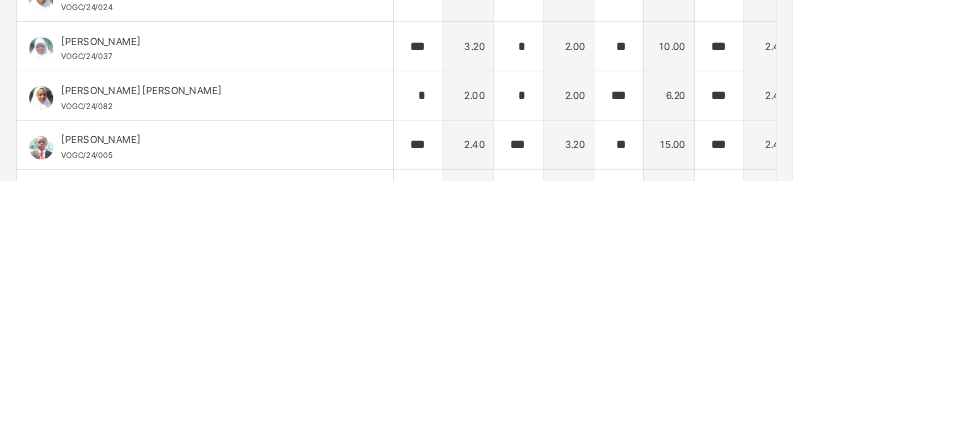 scroll, scrollTop: 754, scrollLeft: 0, axis: vertical 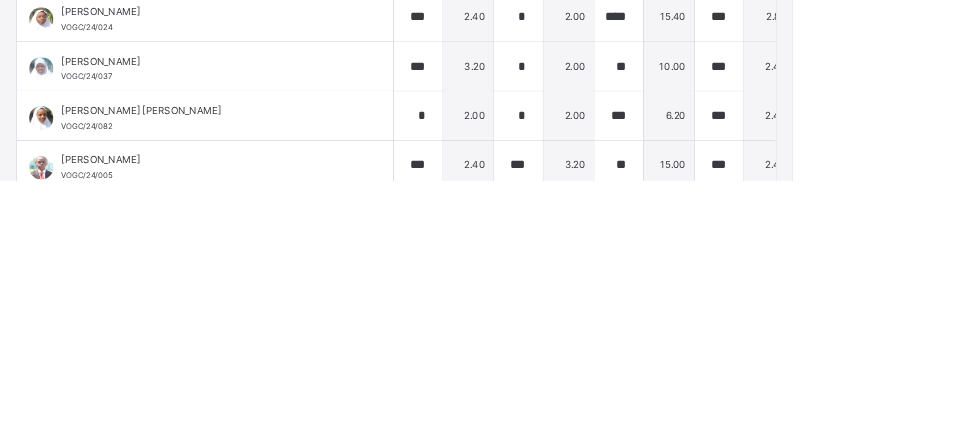 click at bounding box center [1013, 363] 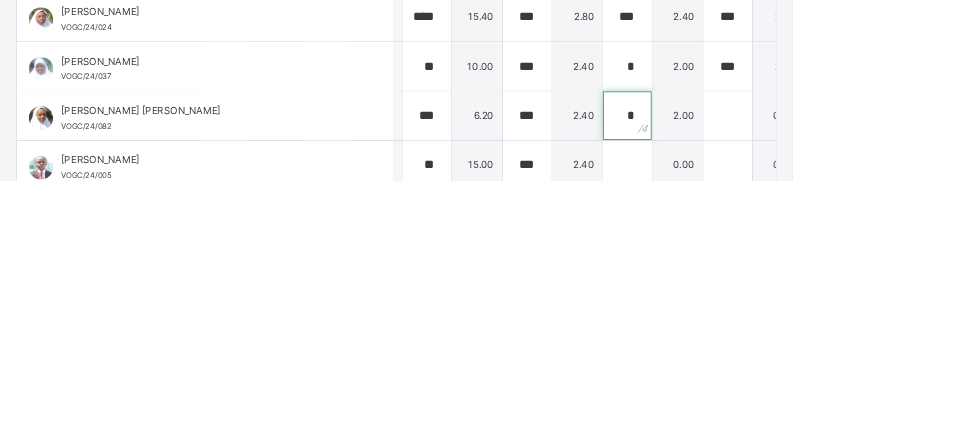 scroll, scrollTop: 754, scrollLeft: 238, axis: both 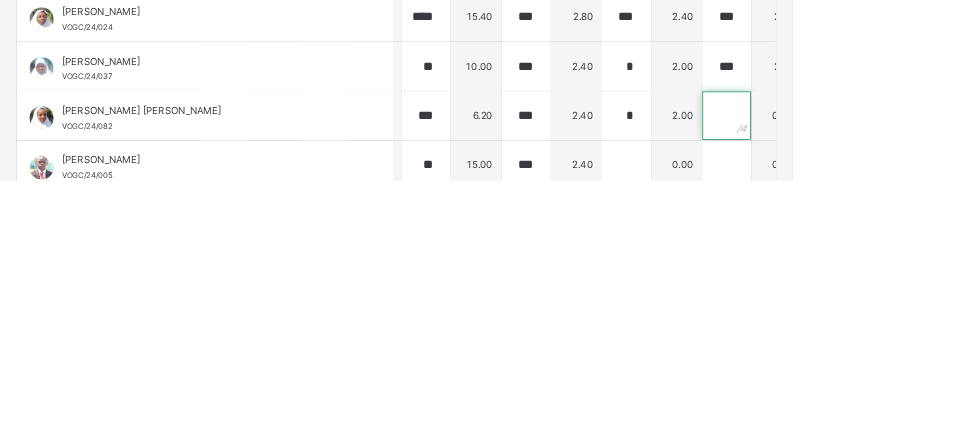 click at bounding box center [899, 363] 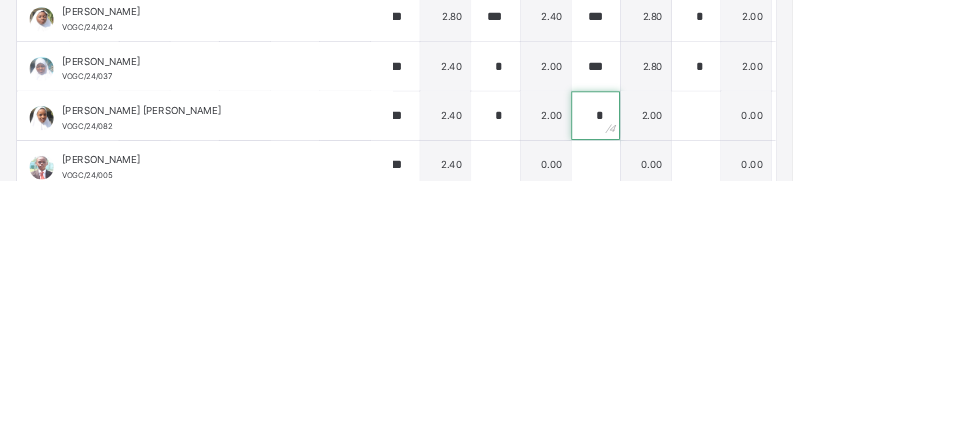 scroll, scrollTop: 754, scrollLeft: 406, axis: both 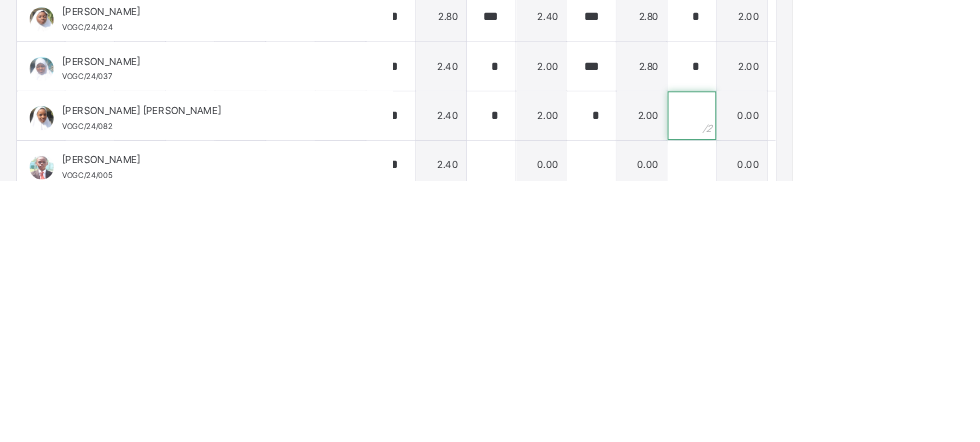 click at bounding box center [855, 363] 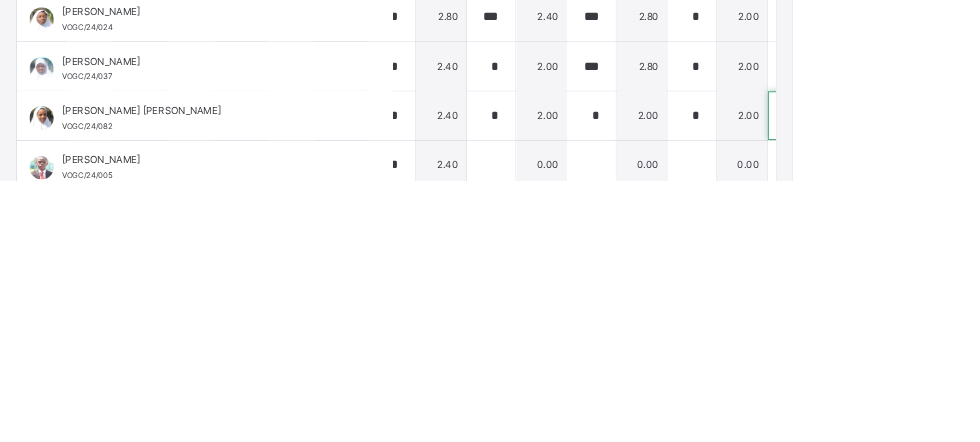 click at bounding box center [979, 363] 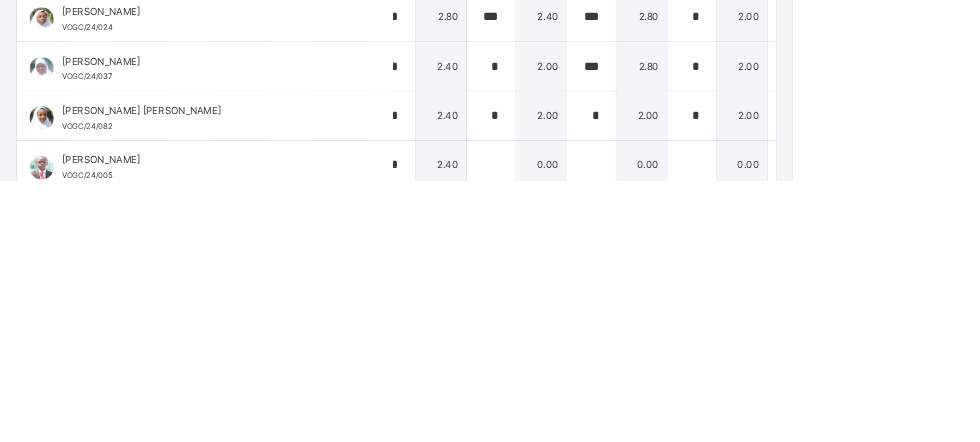click at bounding box center [1103, 363] 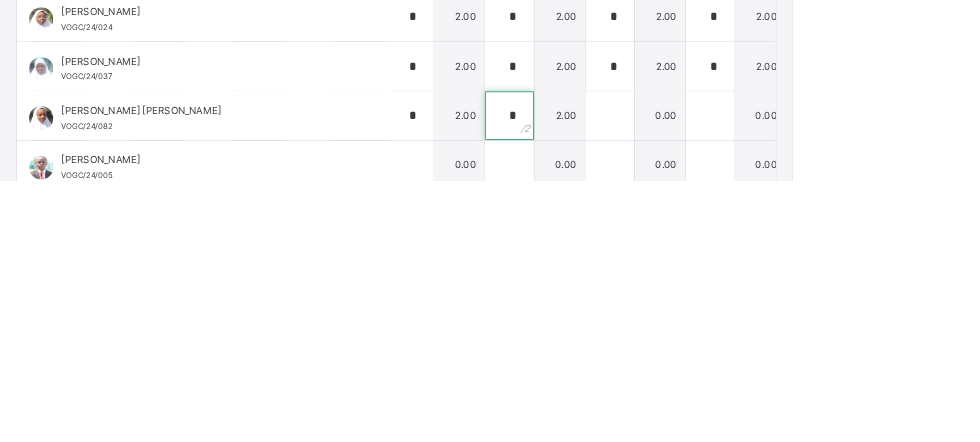 scroll, scrollTop: 754, scrollLeft: 880, axis: both 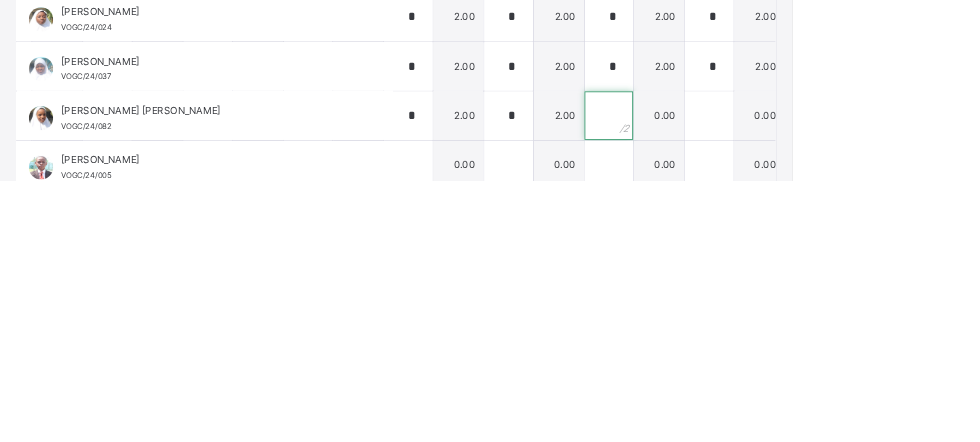 click at bounding box center (753, 363) 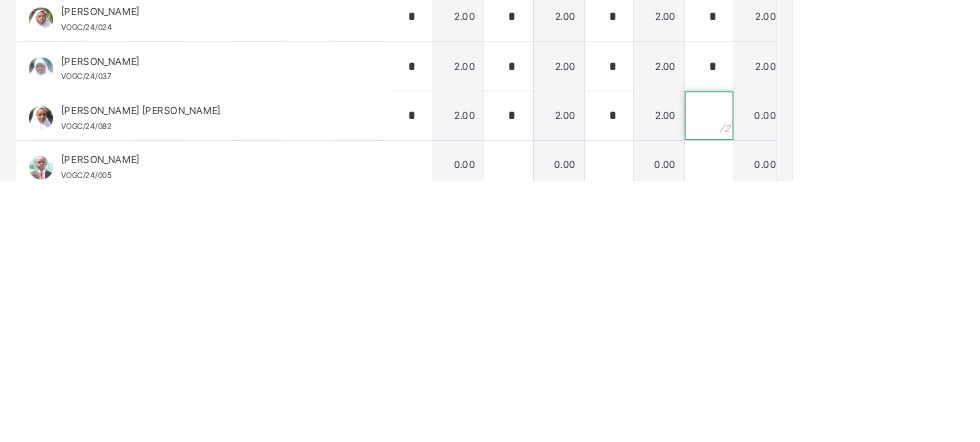 click at bounding box center (877, 363) 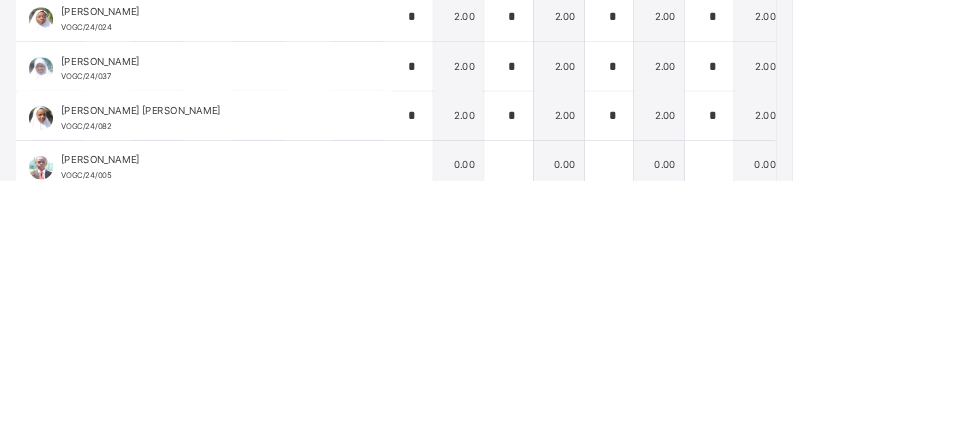 click at bounding box center (1001, 363) 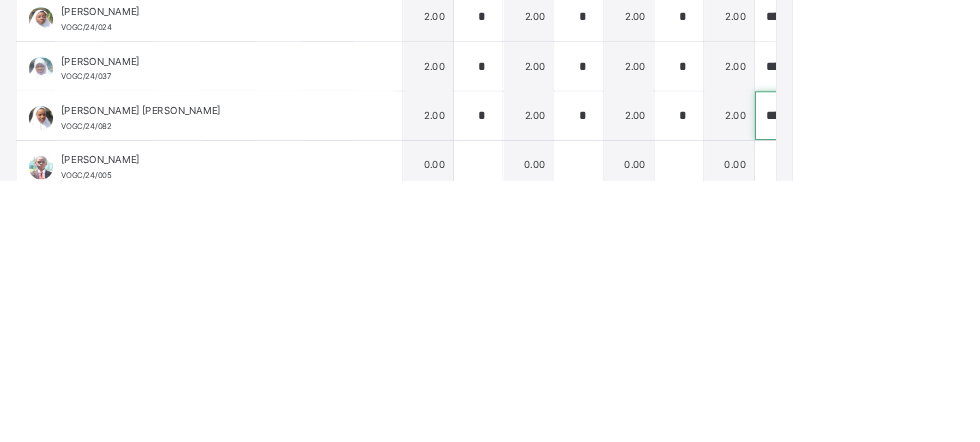click on "****" at bounding box center (963, 363) 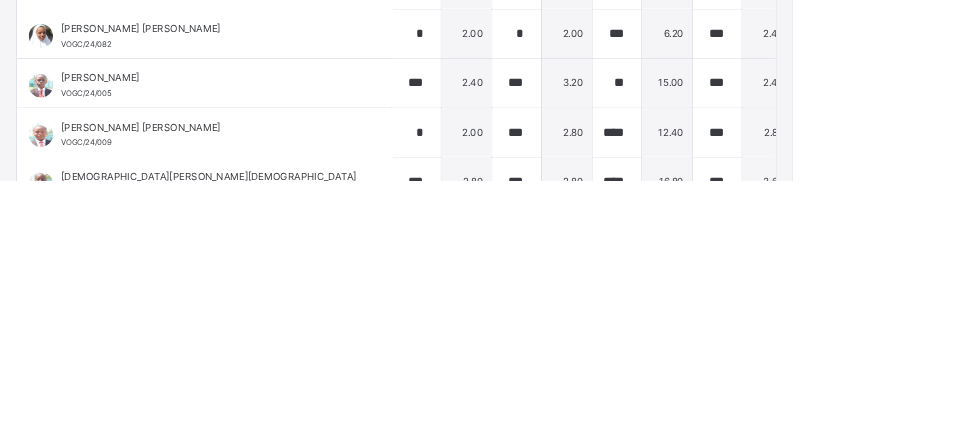 scroll, scrollTop: 855, scrollLeft: 0, axis: vertical 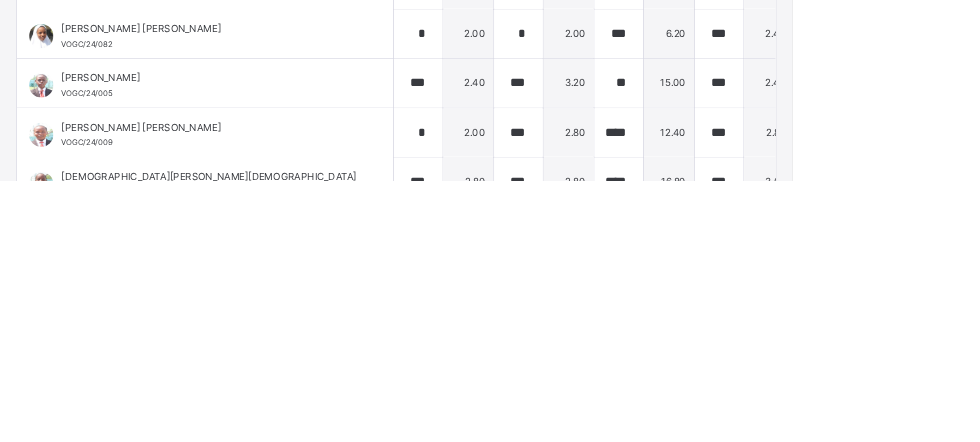 click at bounding box center [1013, 323] 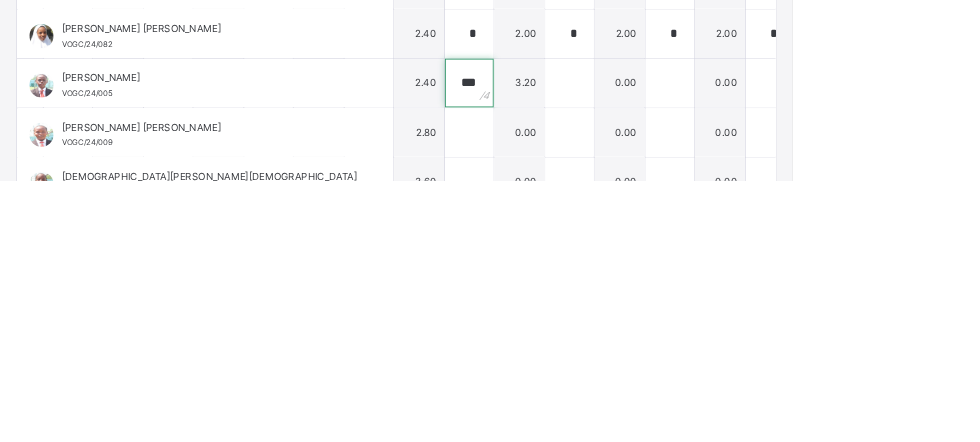 scroll, scrollTop: 855, scrollLeft: 436, axis: both 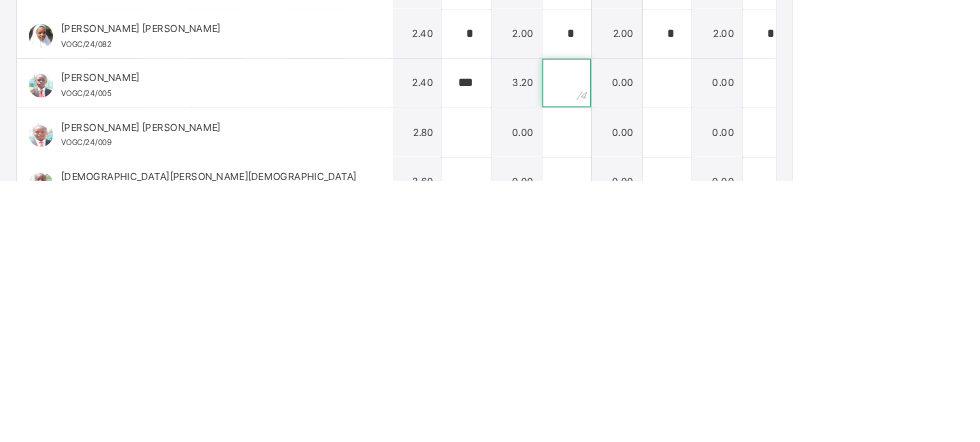 click at bounding box center [701, 323] 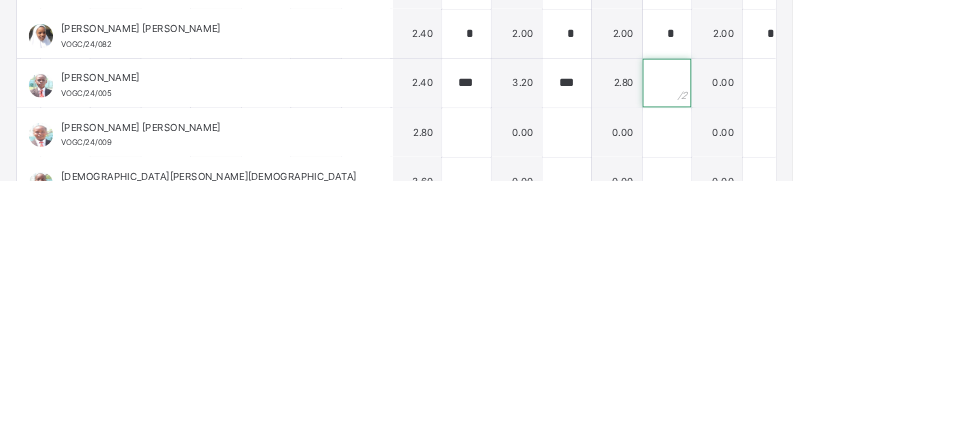 click at bounding box center [825, 323] 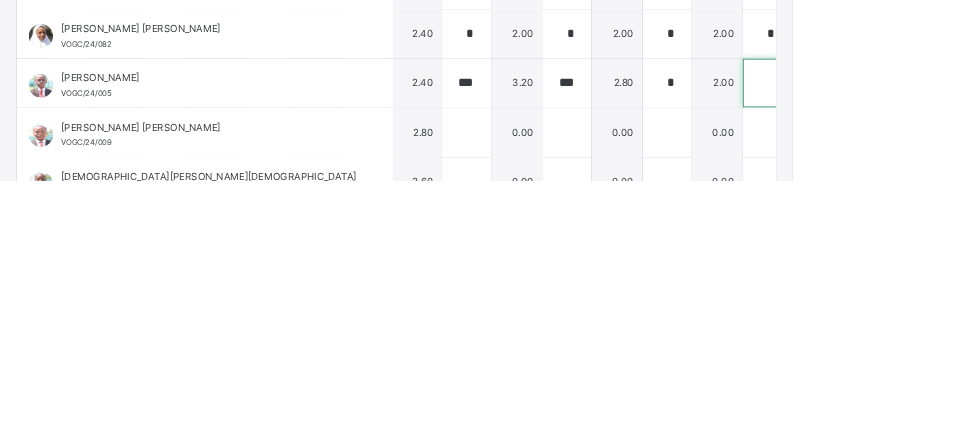 click at bounding box center [949, 323] 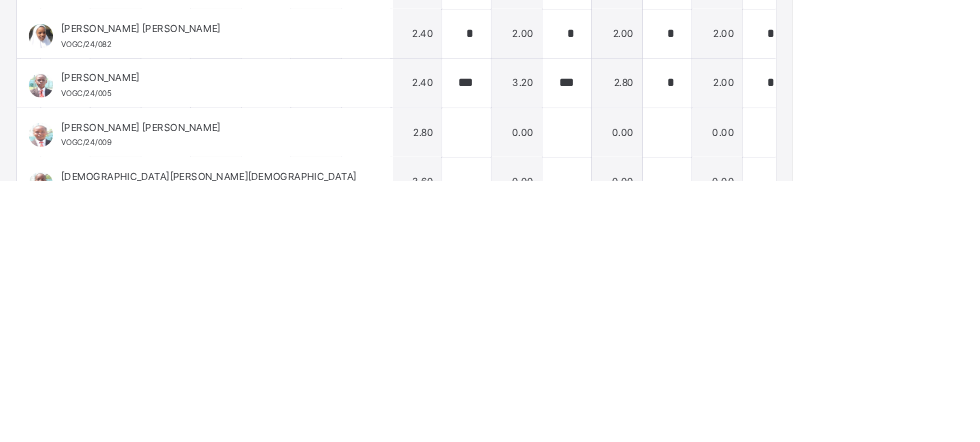 click at bounding box center [1073, 323] 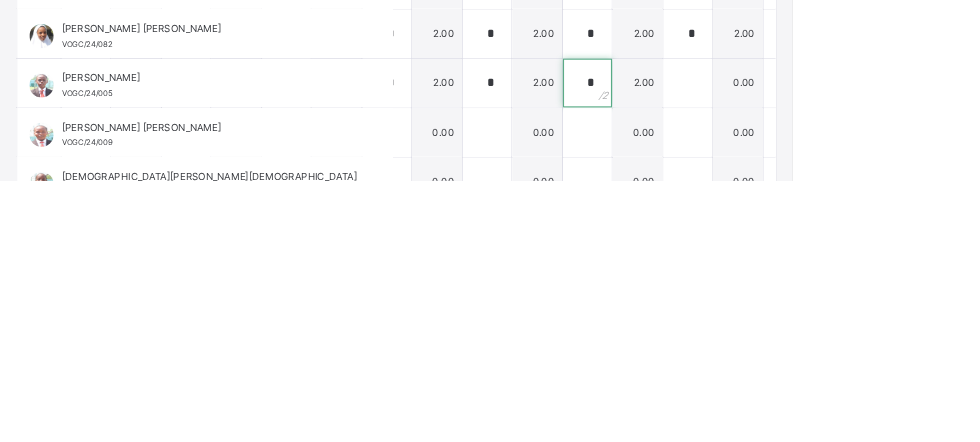scroll, scrollTop: 855, scrollLeft: 918, axis: both 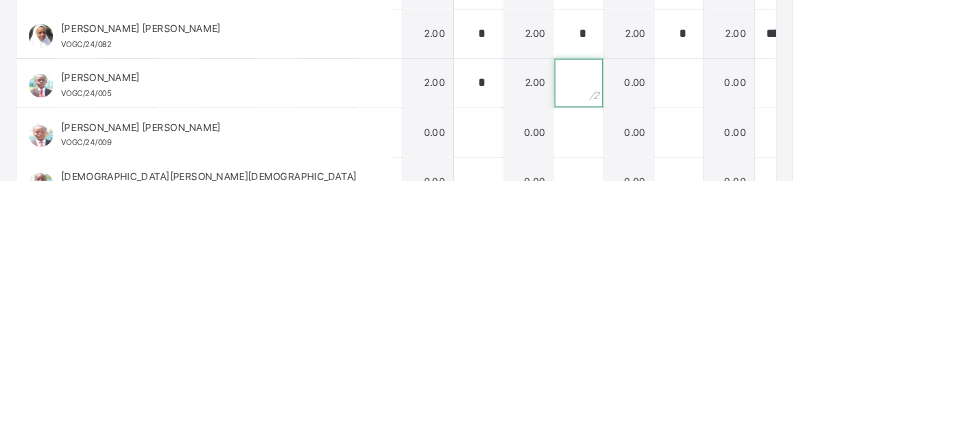 click at bounding box center [715, 323] 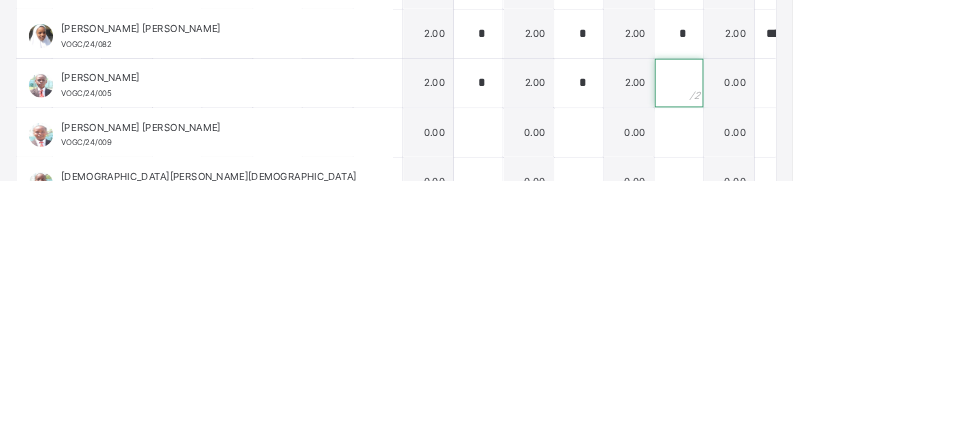 click at bounding box center [839, 323] 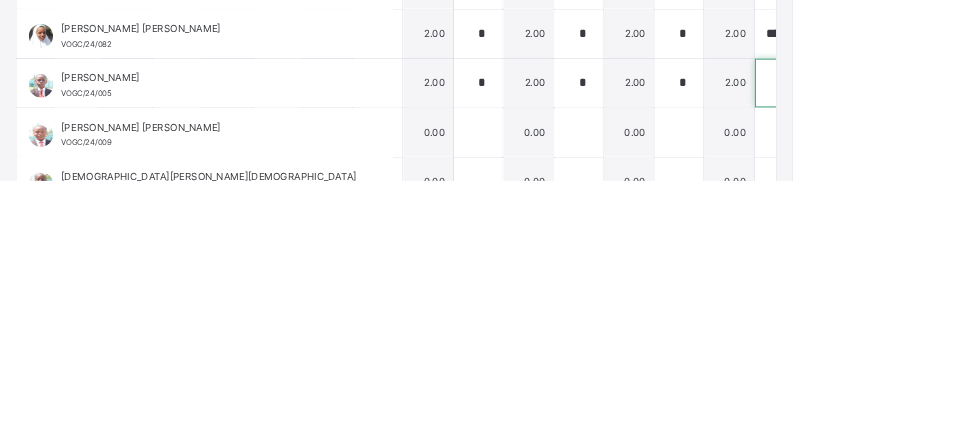 click at bounding box center [963, 323] 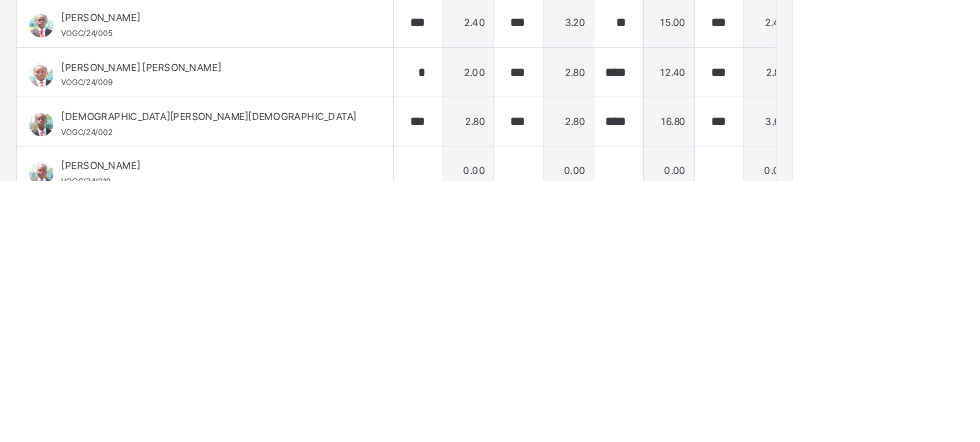 scroll, scrollTop: 928, scrollLeft: 0, axis: vertical 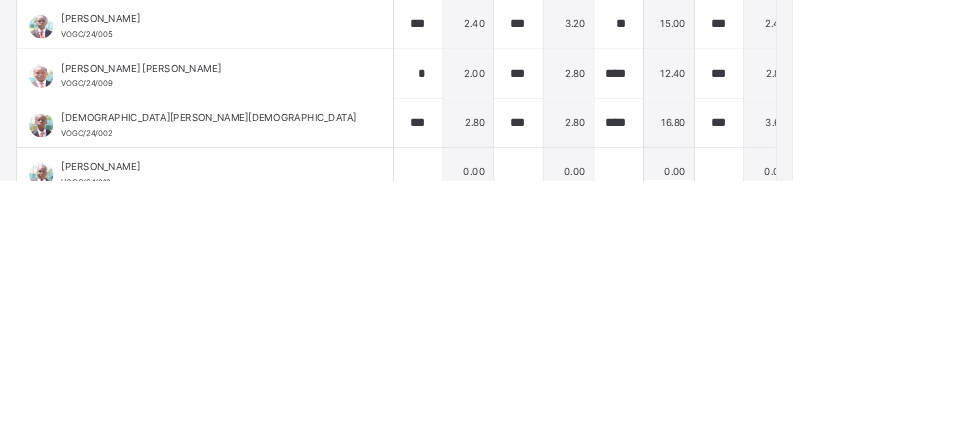 click at bounding box center (1013, 311) 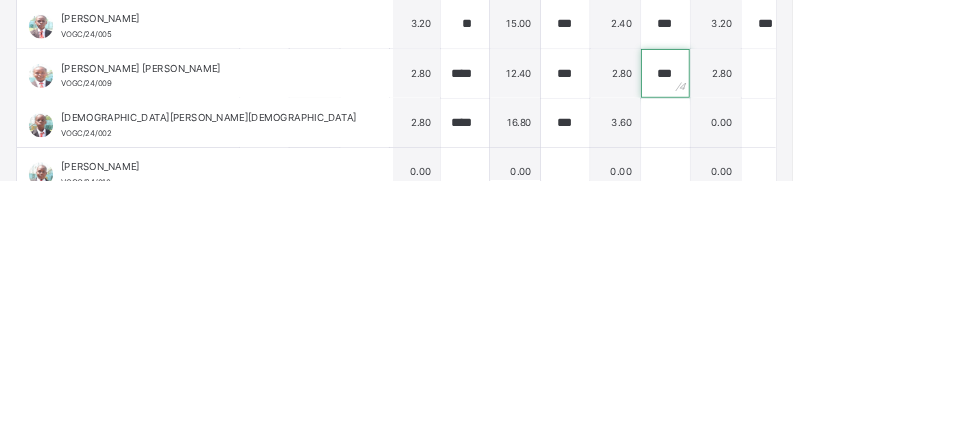 scroll, scrollTop: 928, scrollLeft: 204, axis: both 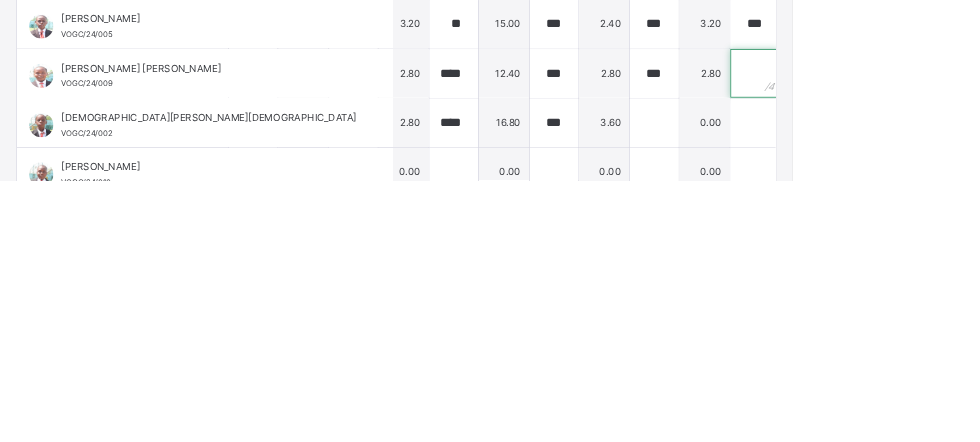 click at bounding box center (933, 311) 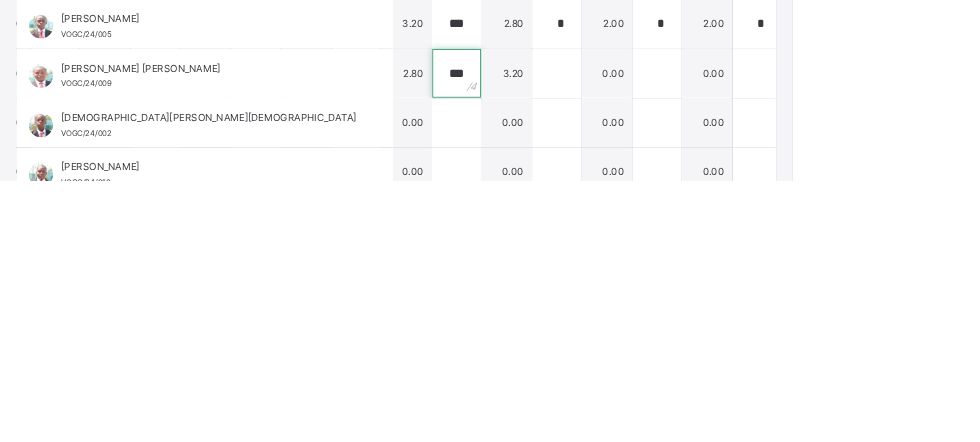 scroll, scrollTop: 928, scrollLeft: 574, axis: both 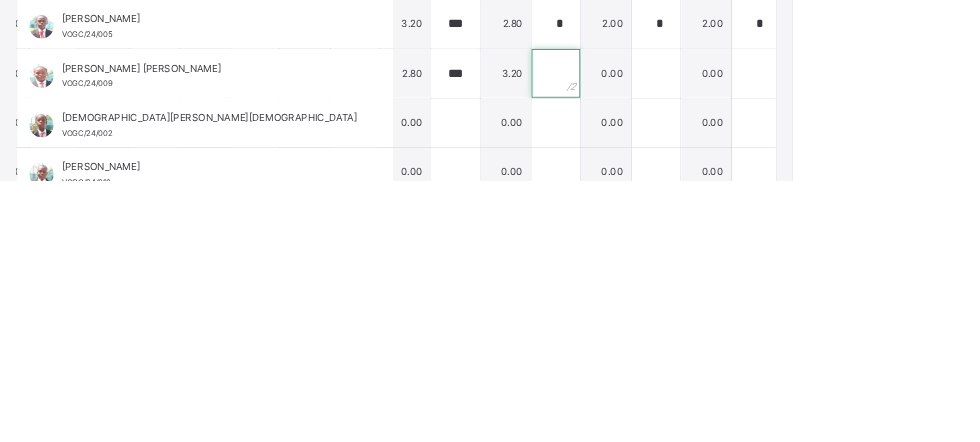 click at bounding box center (687, 311) 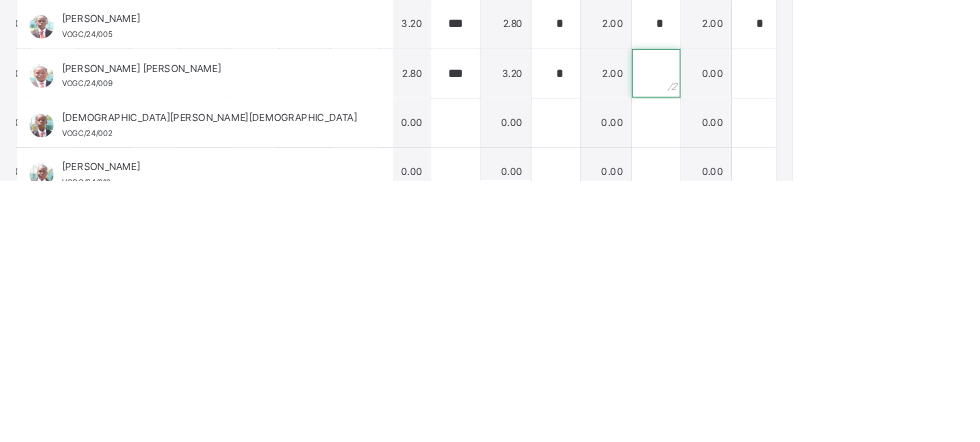 click at bounding box center (811, 311) 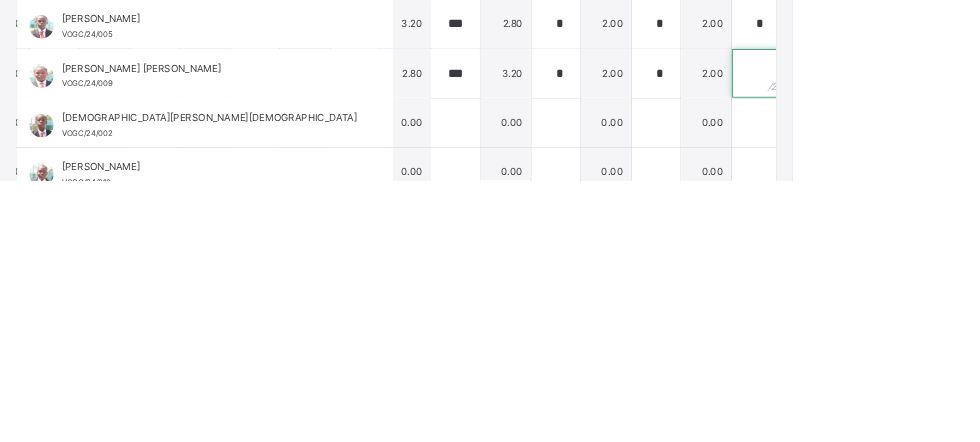 click at bounding box center [935, 311] 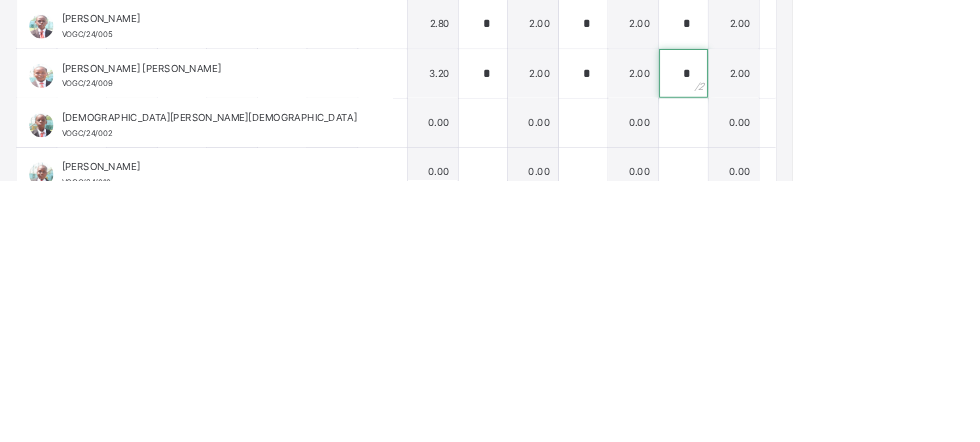 scroll, scrollTop: 928, scrollLeft: 762, axis: both 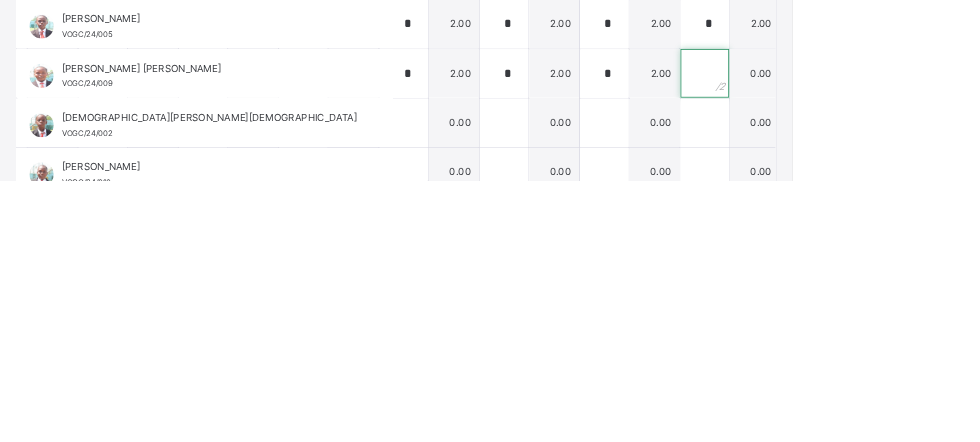 click at bounding box center [871, 311] 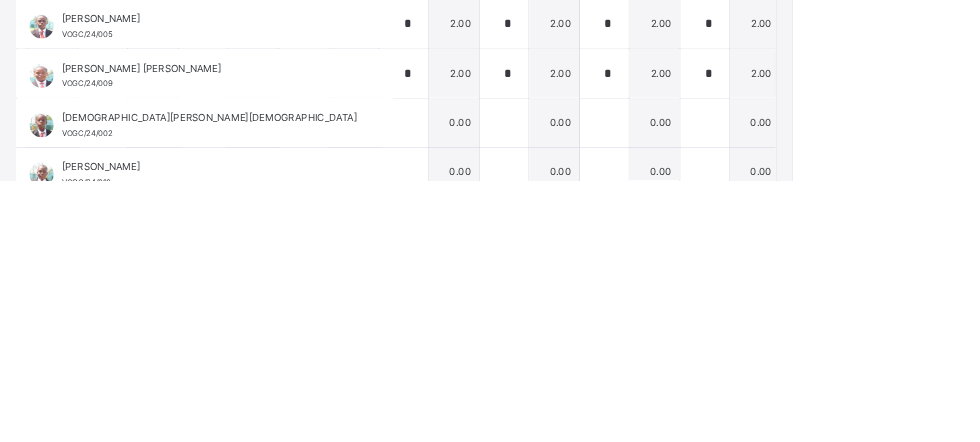 click at bounding box center [995, 311] 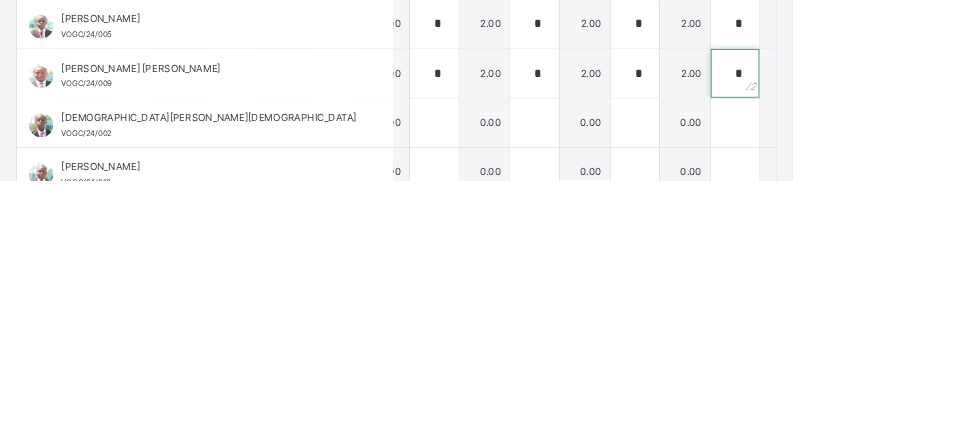 scroll, scrollTop: 928, scrollLeft: 918, axis: both 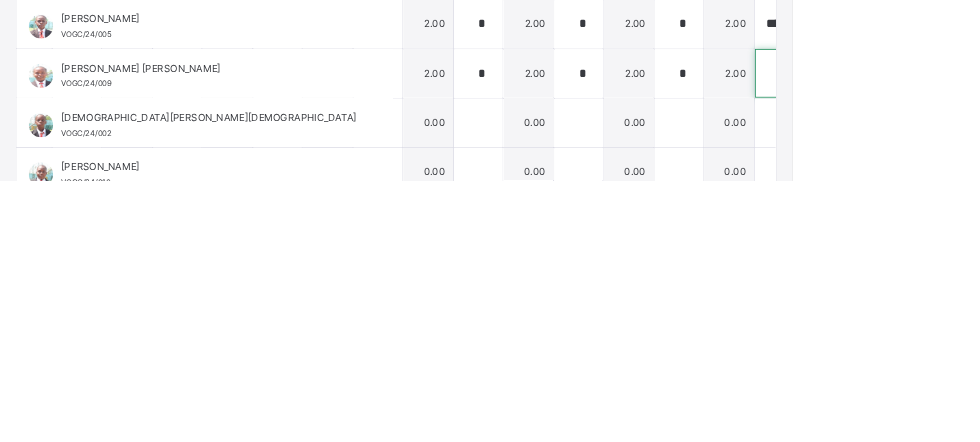click at bounding box center (963, 311) 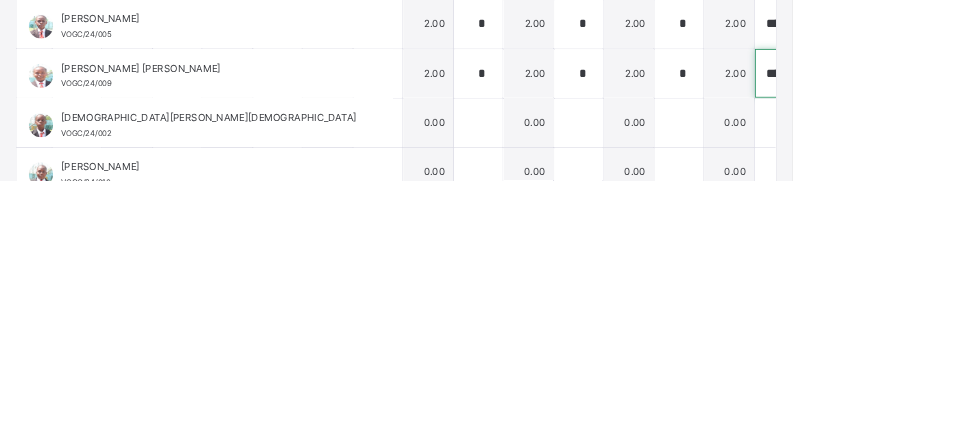 scroll, scrollTop: 0, scrollLeft: 3, axis: horizontal 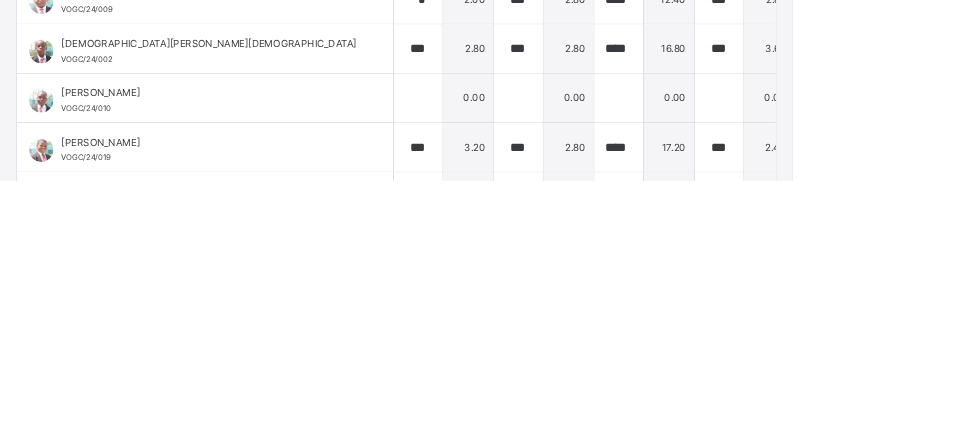 click at bounding box center [1013, 280] 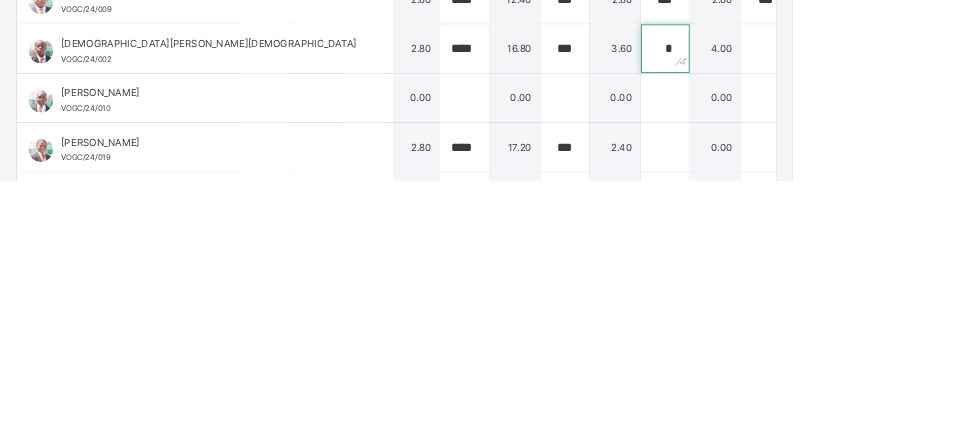 scroll, scrollTop: 1020, scrollLeft: 195, axis: both 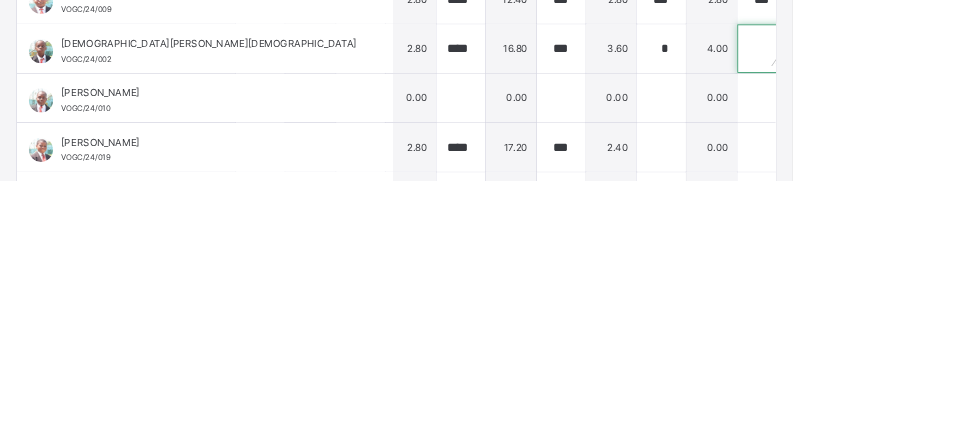 click at bounding box center (942, 280) 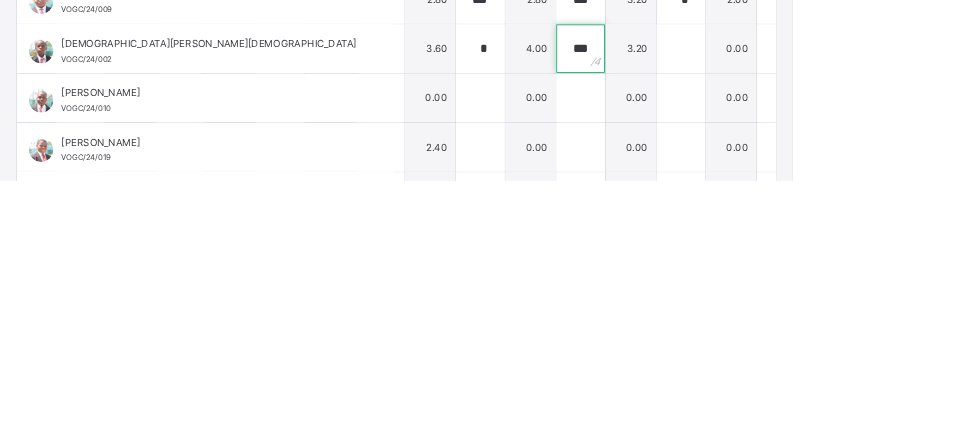 scroll, scrollTop: 1020, scrollLeft: 451, axis: both 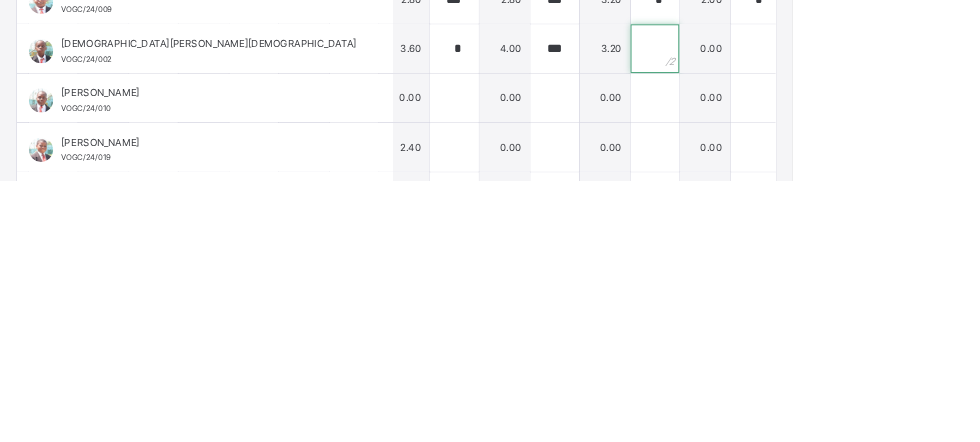 click at bounding box center (810, 280) 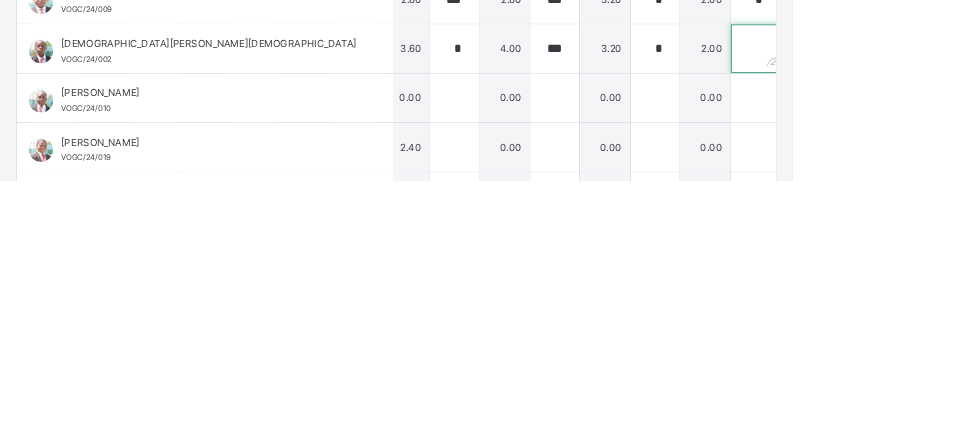 click at bounding box center (934, 280) 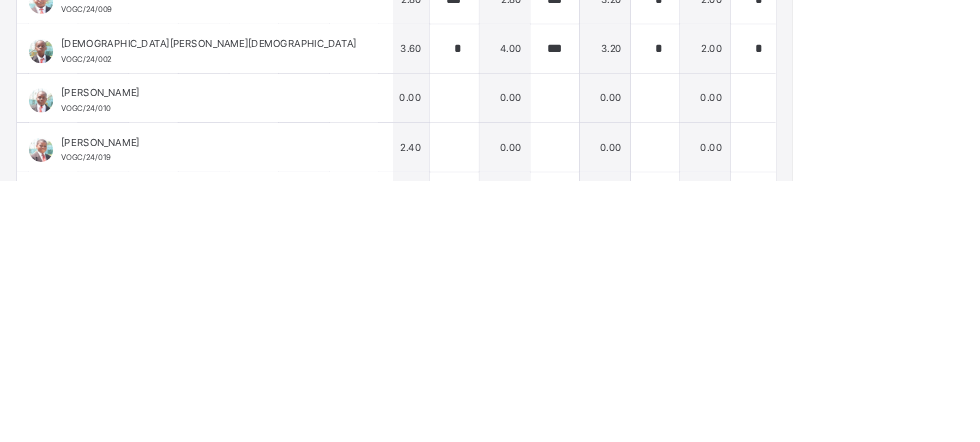 click at bounding box center [1058, 280] 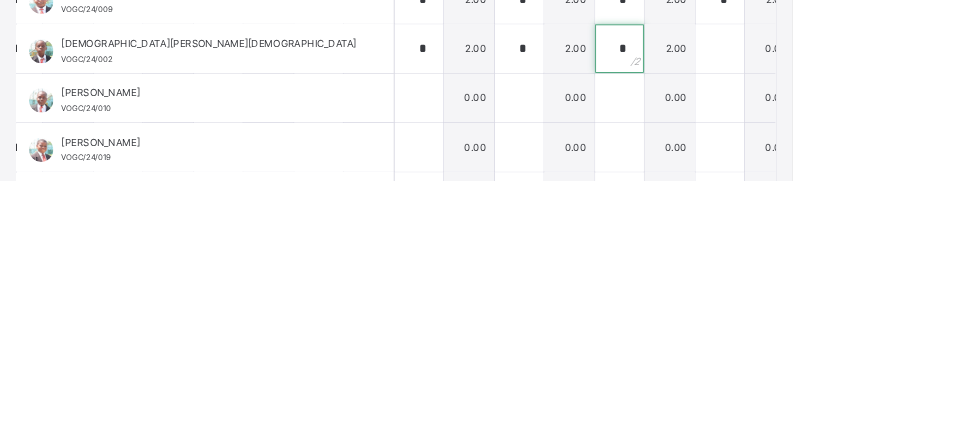 scroll, scrollTop: 1020, scrollLeft: 744, axis: both 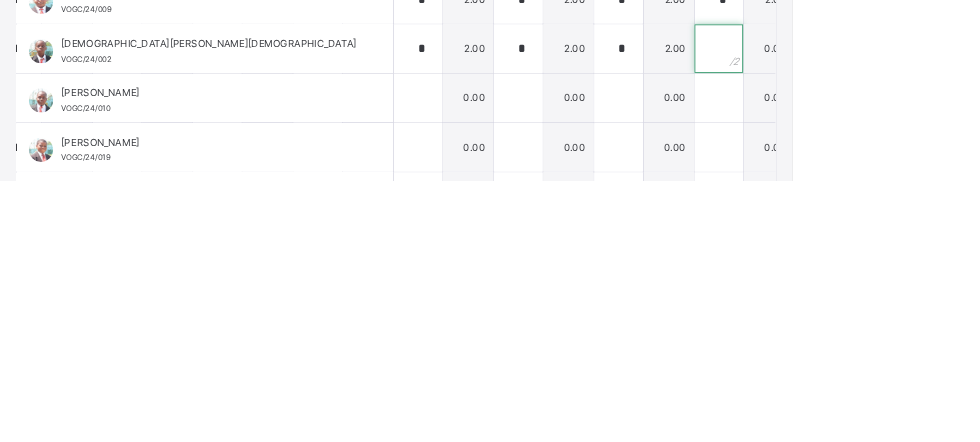 click at bounding box center [889, 280] 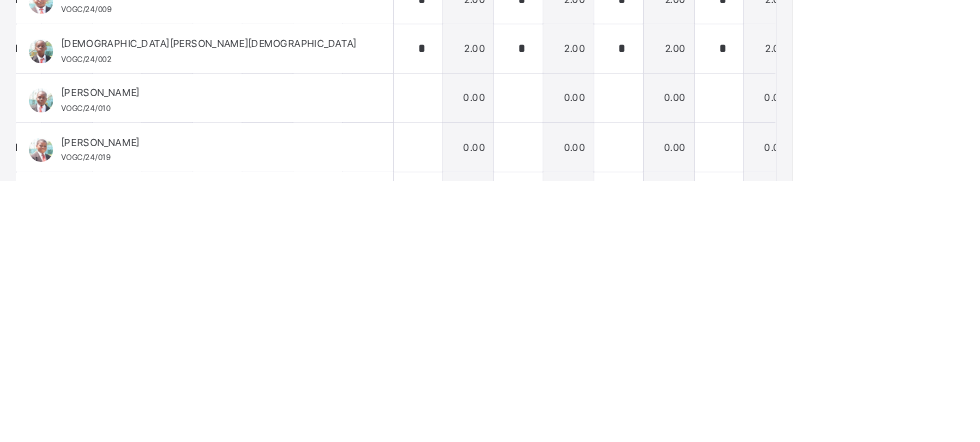 click at bounding box center (1013, 280) 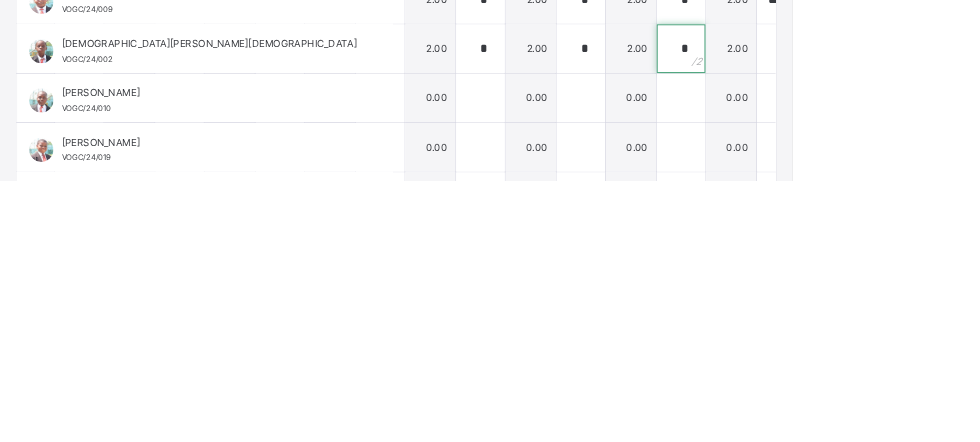 scroll, scrollTop: 1020, scrollLeft: 918, axis: both 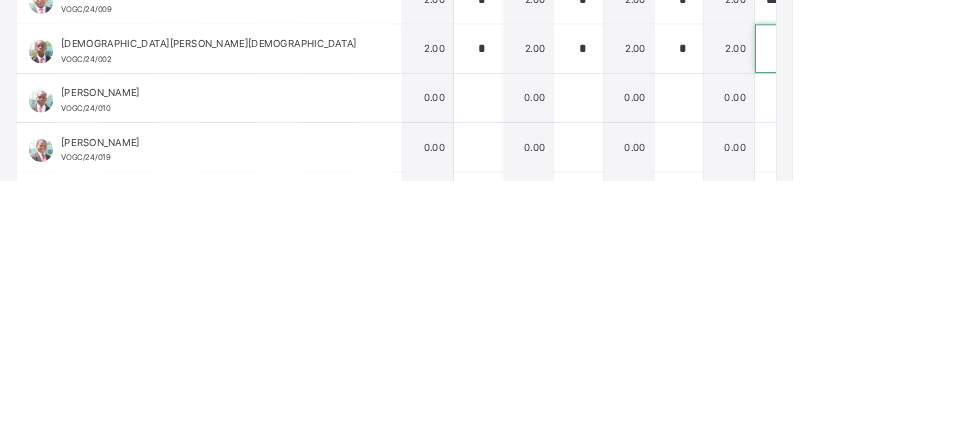 click at bounding box center [963, 280] 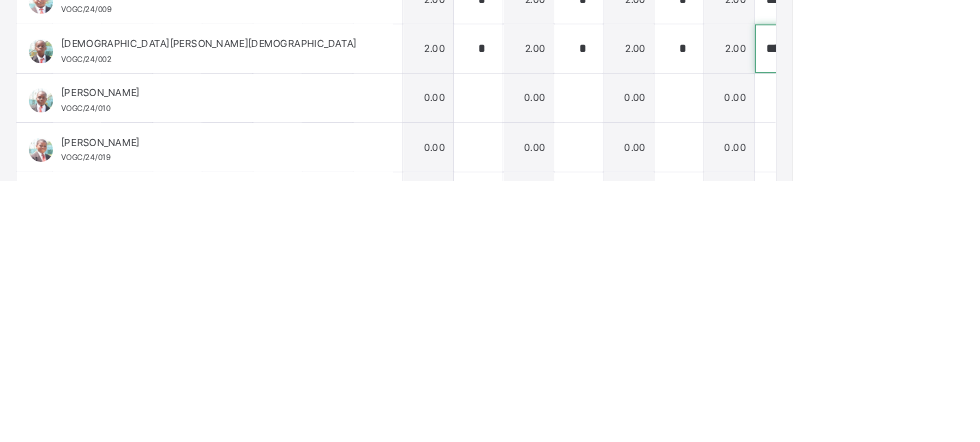 scroll, scrollTop: 0, scrollLeft: 3, axis: horizontal 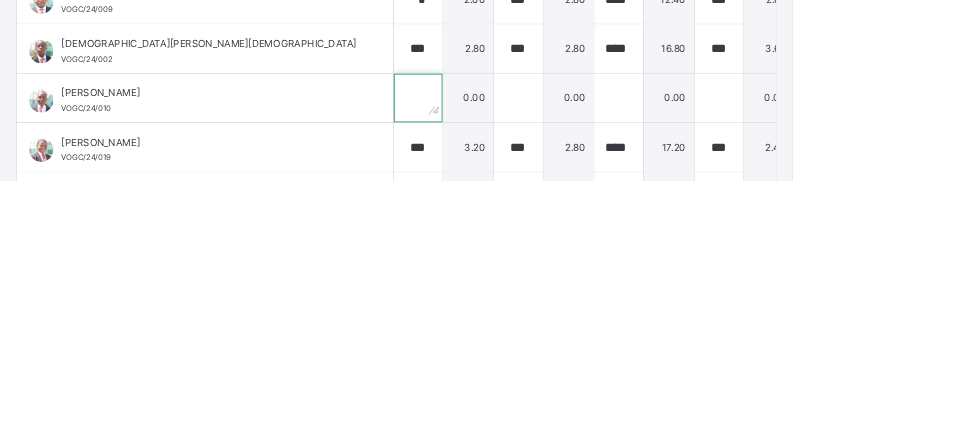 click at bounding box center [517, 341] 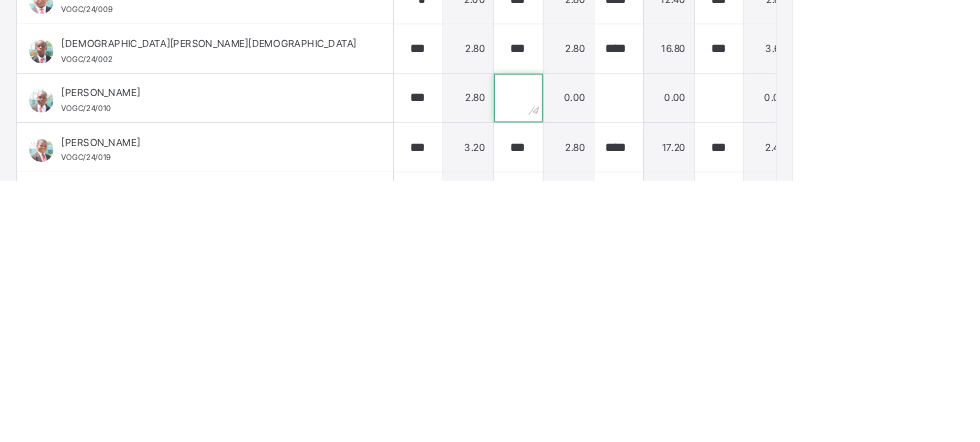 click at bounding box center [641, 341] 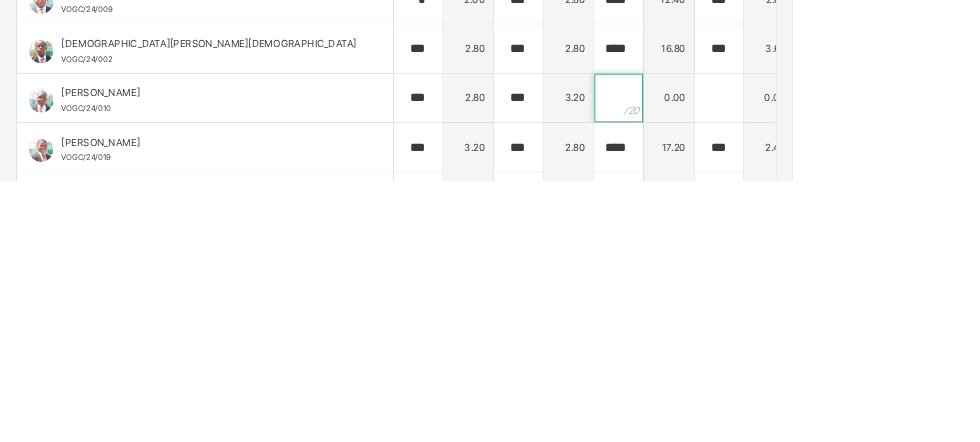 click at bounding box center (765, 341) 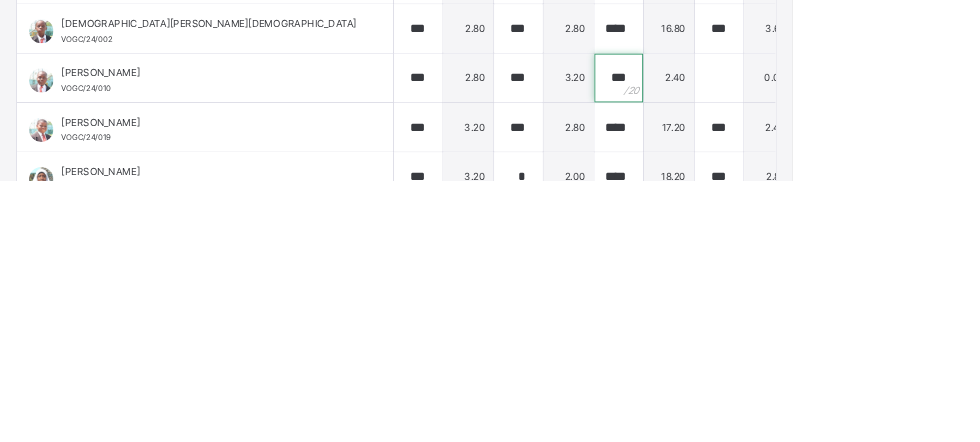 scroll, scrollTop: 1046, scrollLeft: 0, axis: vertical 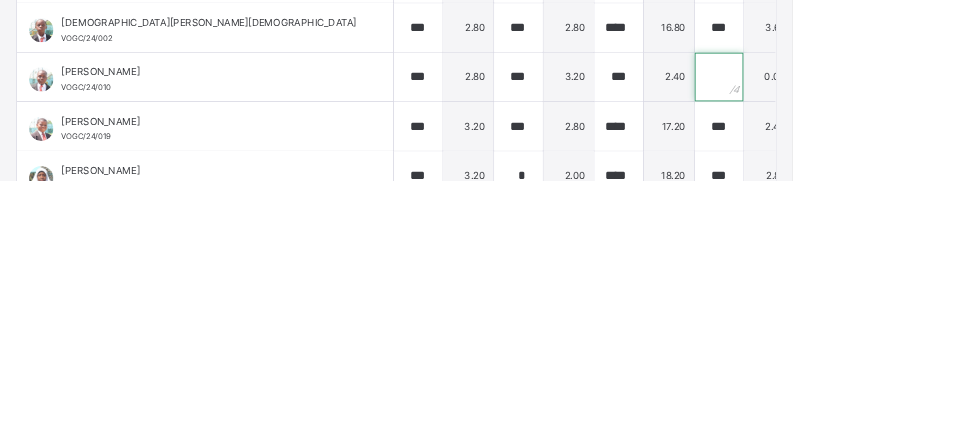 click at bounding box center (889, 315) 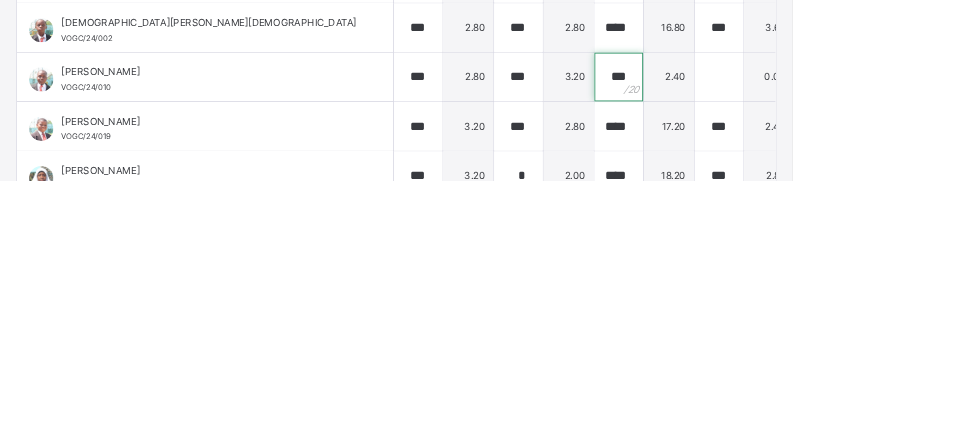click on "***" at bounding box center (765, 315) 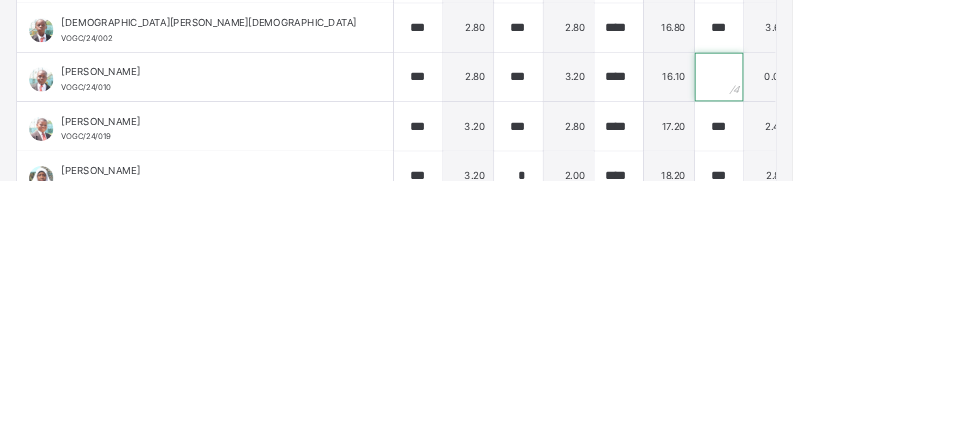 click at bounding box center (889, 315) 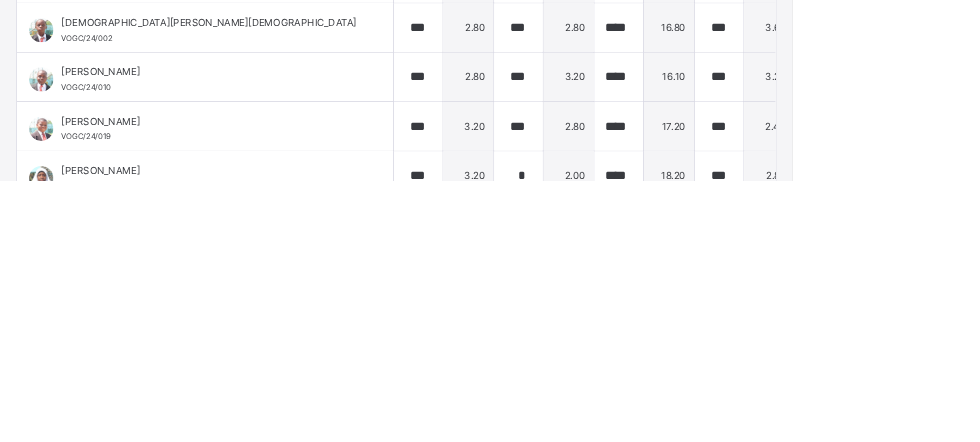 click at bounding box center (1013, 315) 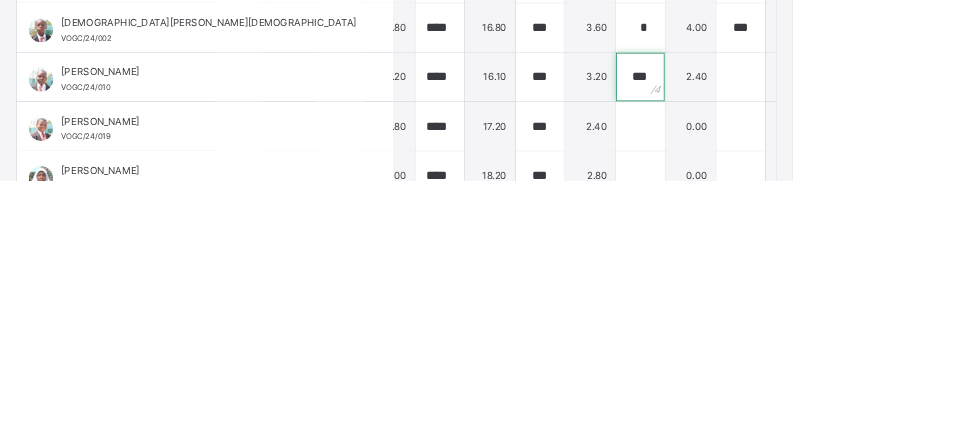 scroll, scrollTop: 1046, scrollLeft: 230, axis: both 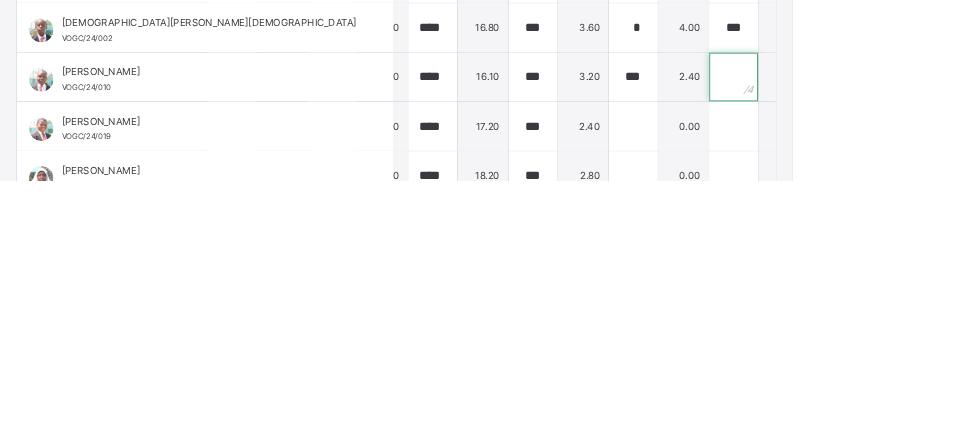click at bounding box center (907, 315) 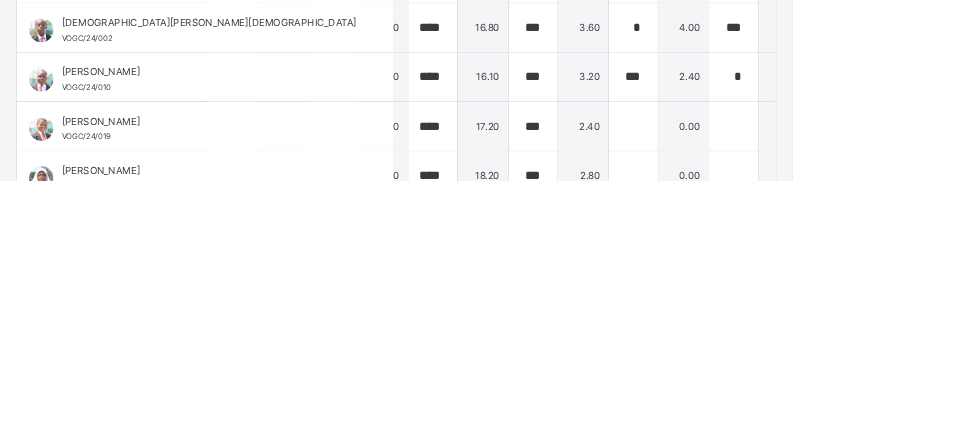 click at bounding box center [1031, 315] 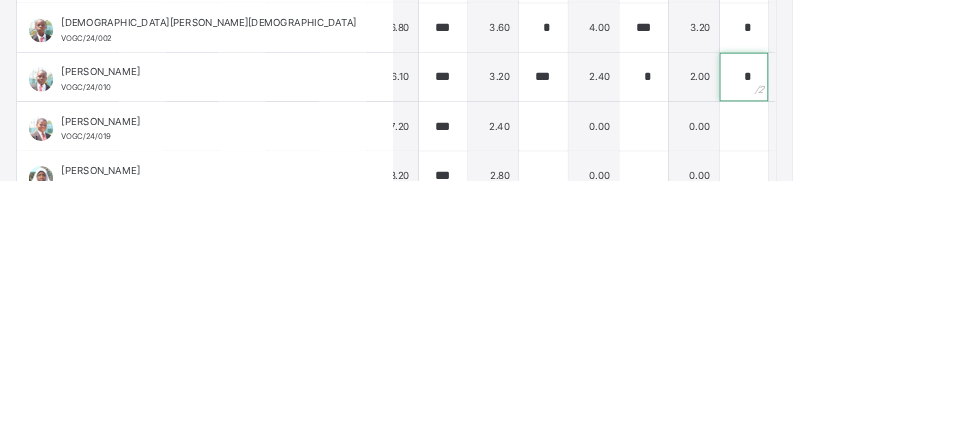 scroll, scrollTop: 1046, scrollLeft: 487, axis: both 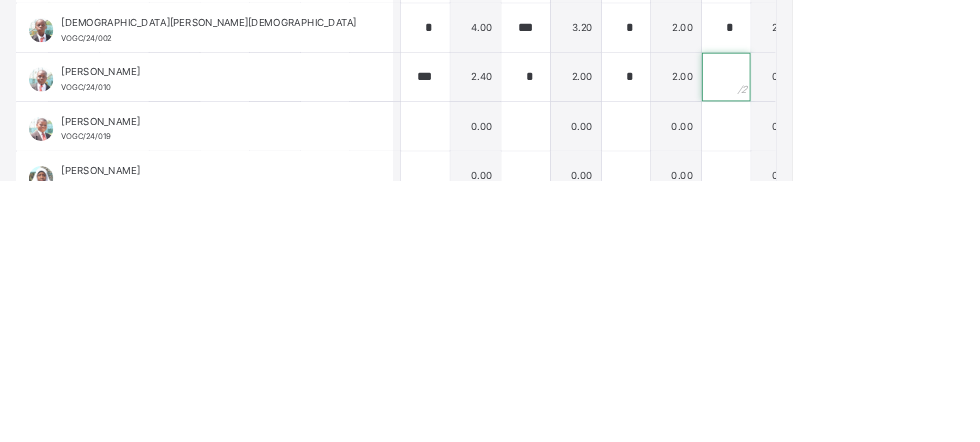 click at bounding box center (898, 315) 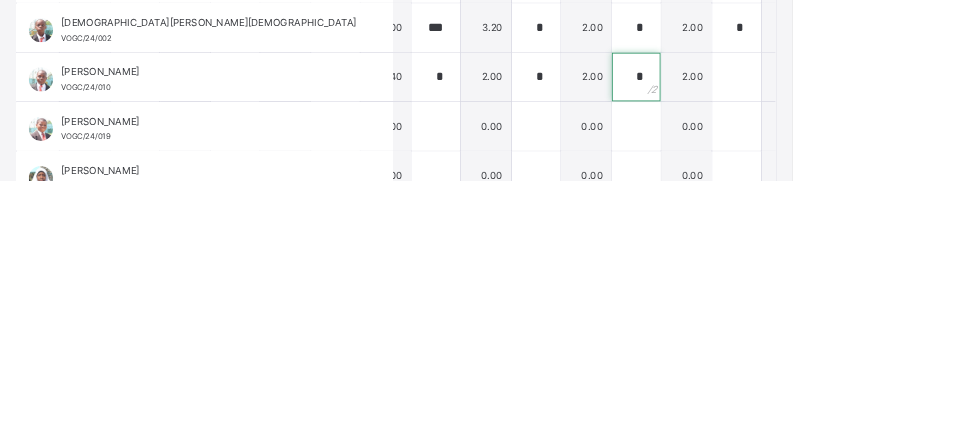 scroll, scrollTop: 1046, scrollLeft: 641, axis: both 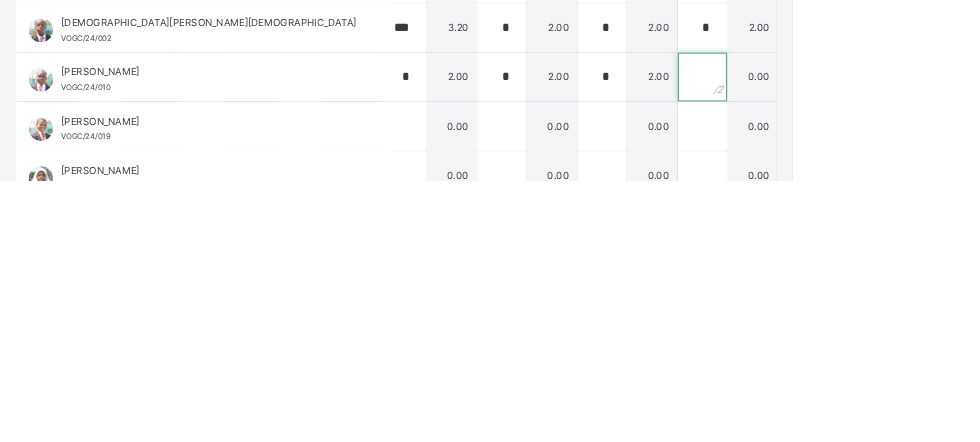 click at bounding box center (868, 315) 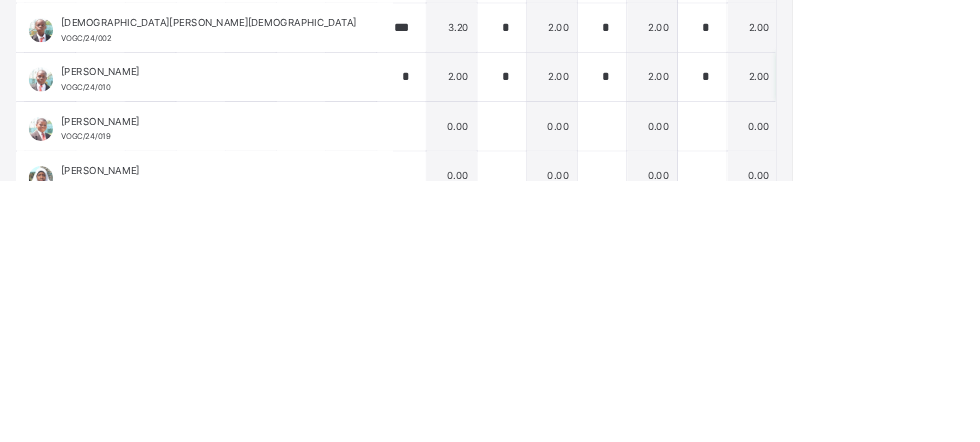 click at bounding box center [992, 315] 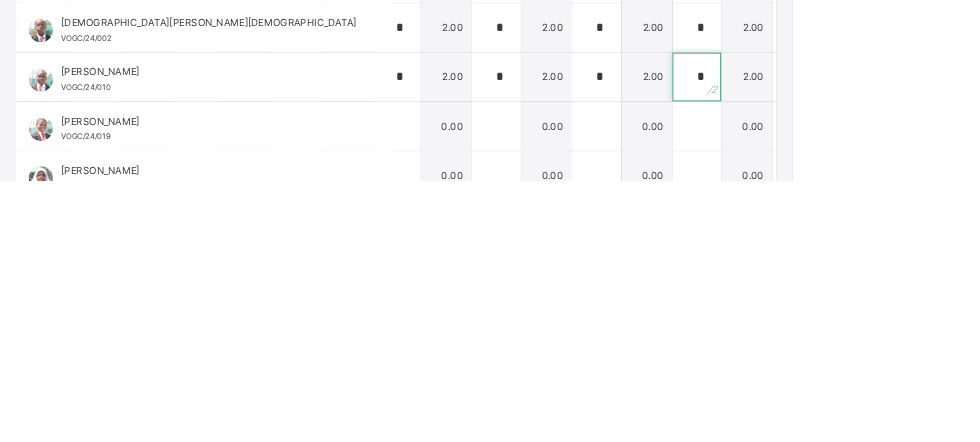 scroll, scrollTop: 1046, scrollLeft: 847, axis: both 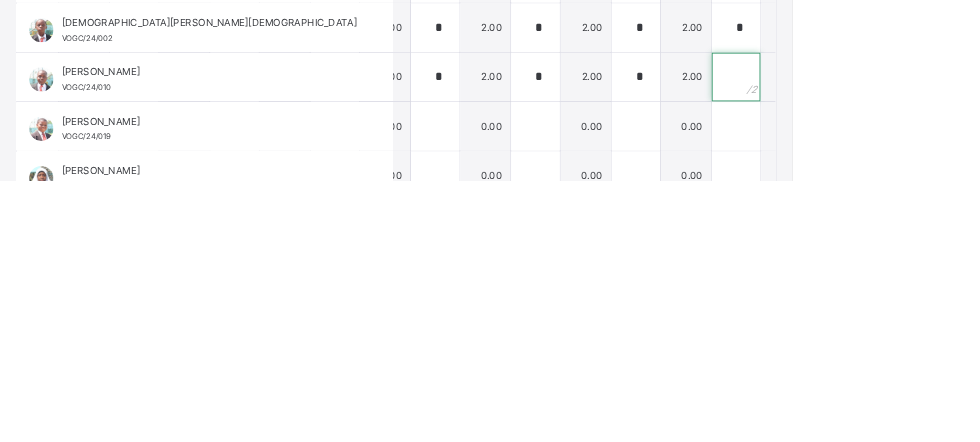 click at bounding box center (910, 315) 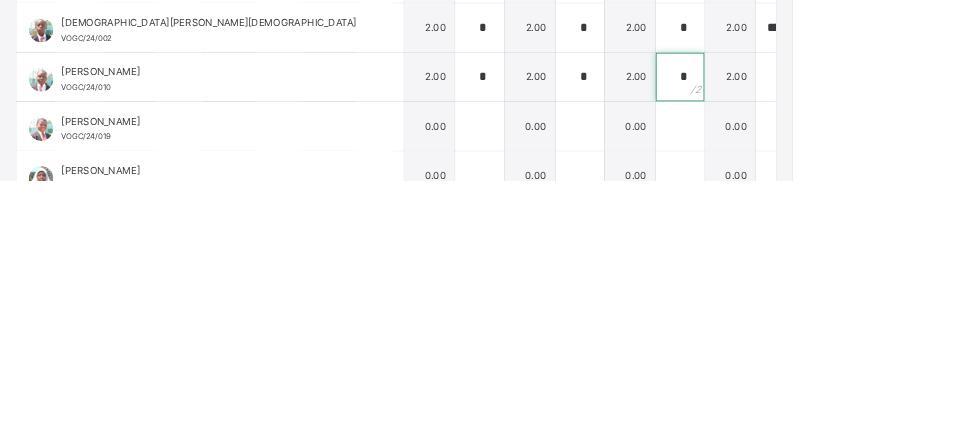 scroll, scrollTop: 1046, scrollLeft: 918, axis: both 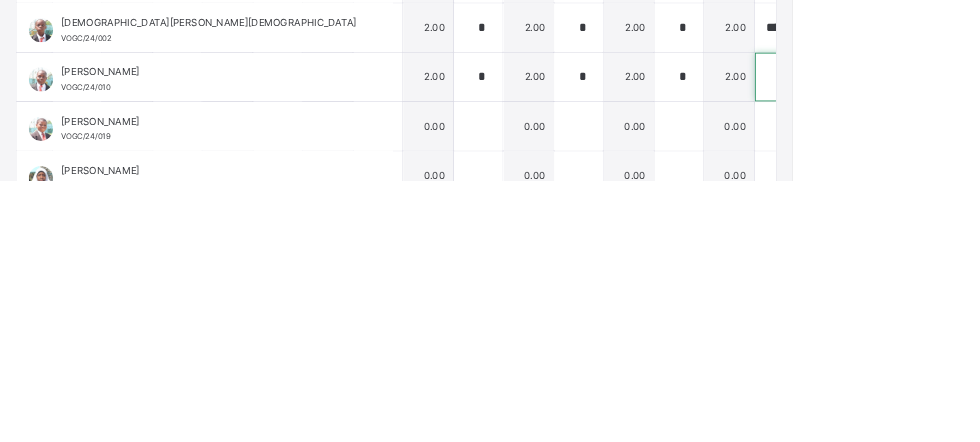 click at bounding box center [963, 315] 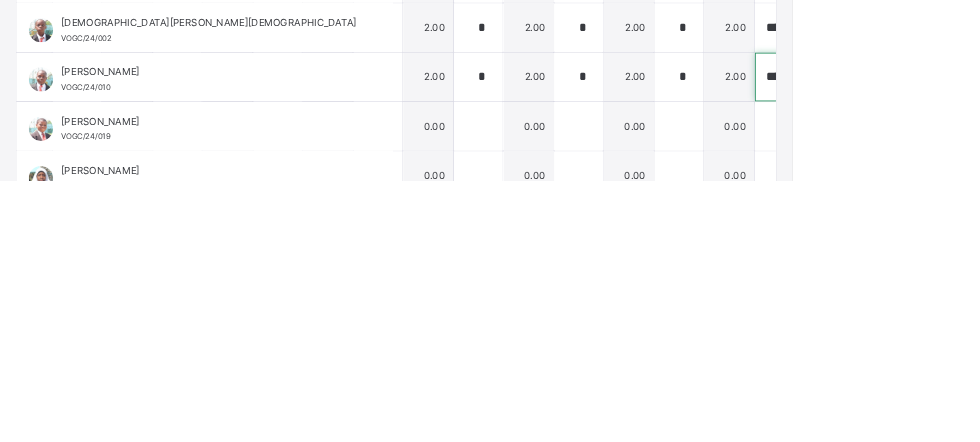 scroll, scrollTop: 0, scrollLeft: 3, axis: horizontal 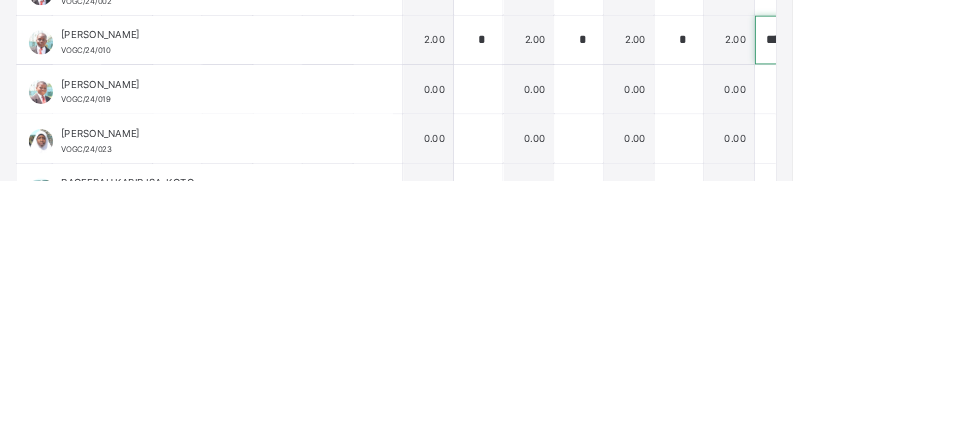 click on "****" at bounding box center (963, 269) 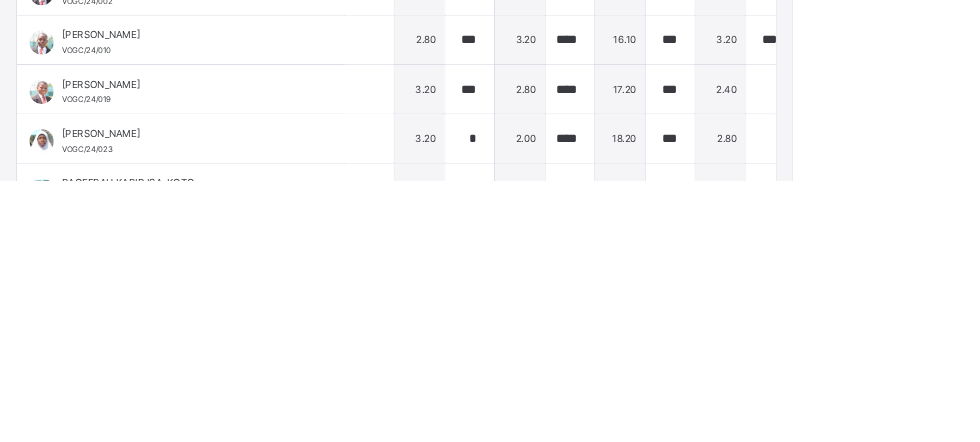 scroll, scrollTop: 1092, scrollLeft: 0, axis: vertical 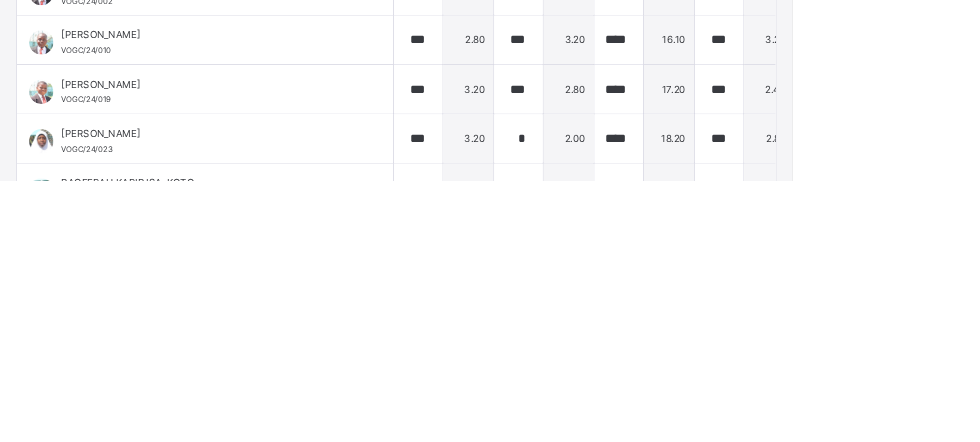 click at bounding box center (1013, 330) 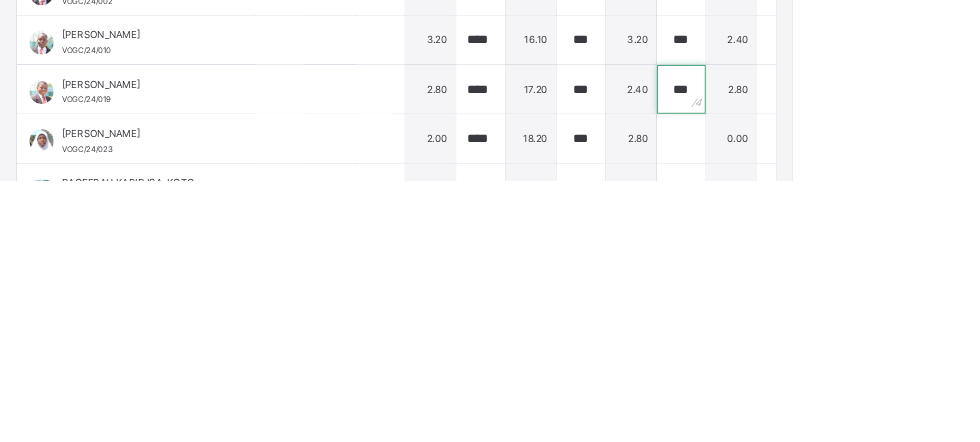 scroll, scrollTop: 1092, scrollLeft: 185, axis: both 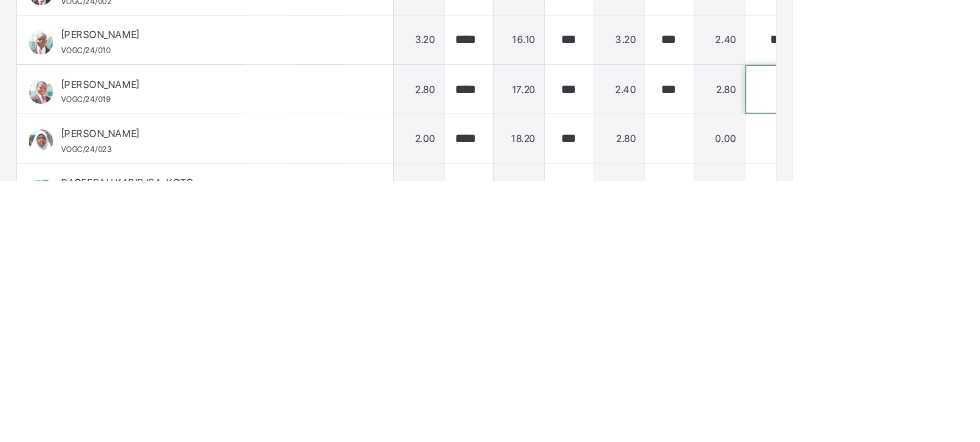 click at bounding box center (952, 330) 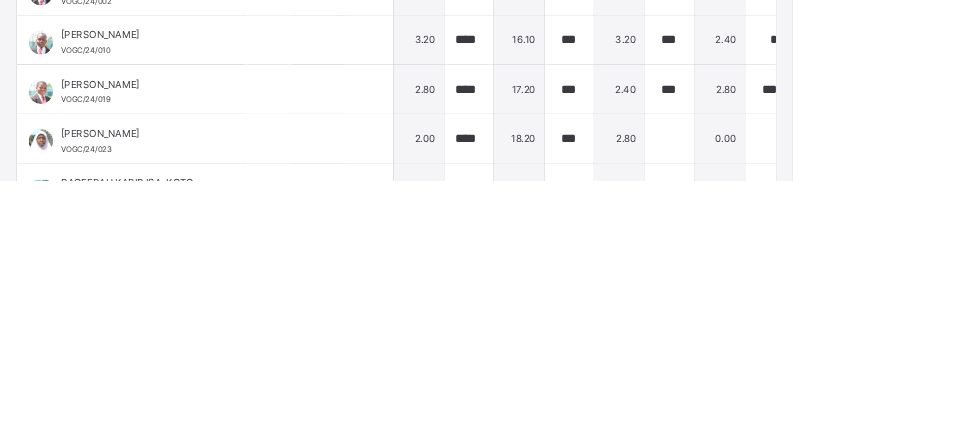 click at bounding box center (1076, 330) 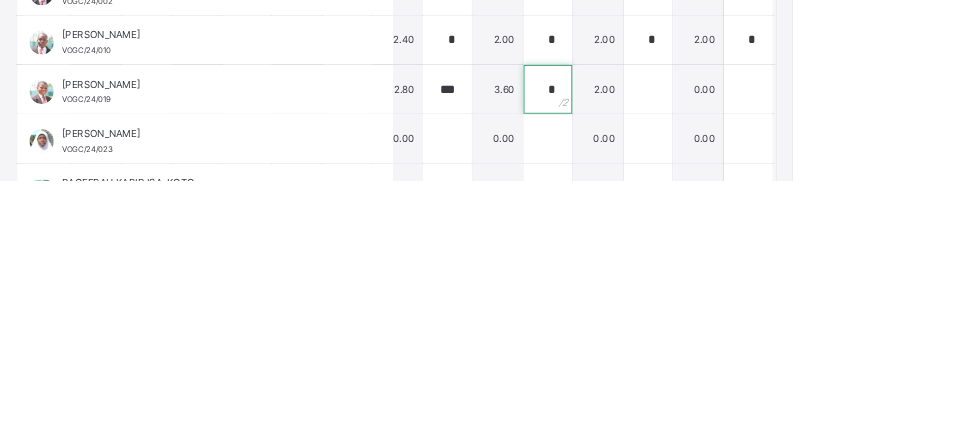 scroll, scrollTop: 1092, scrollLeft: 603, axis: both 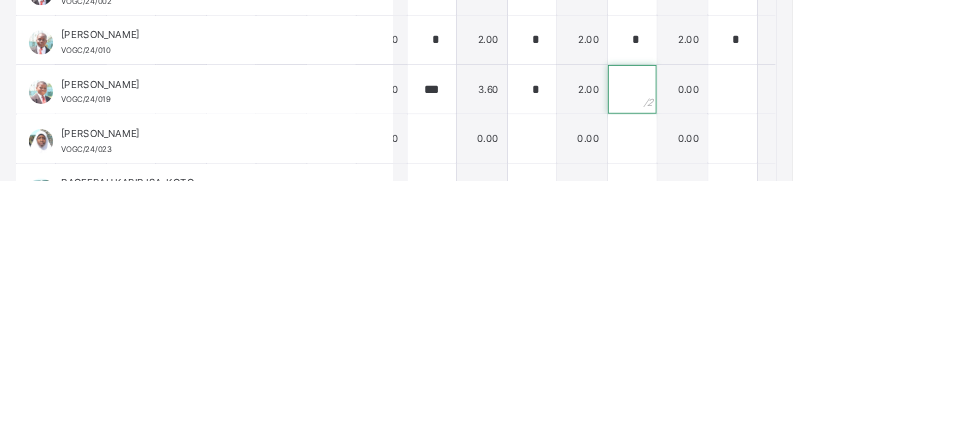 click at bounding box center (782, 330) 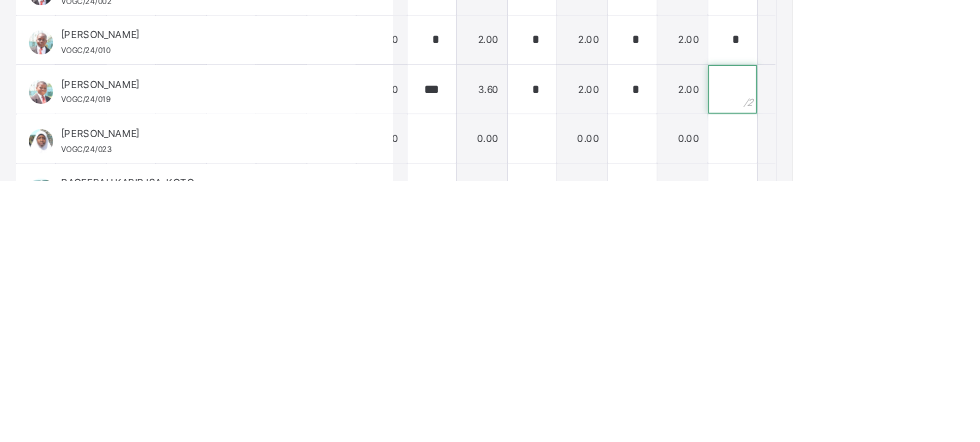 click at bounding box center (906, 330) 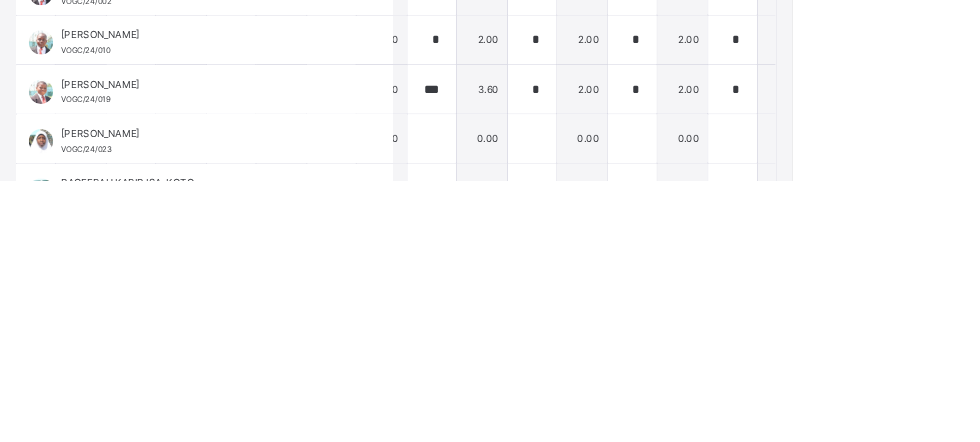 click at bounding box center [1030, 330] 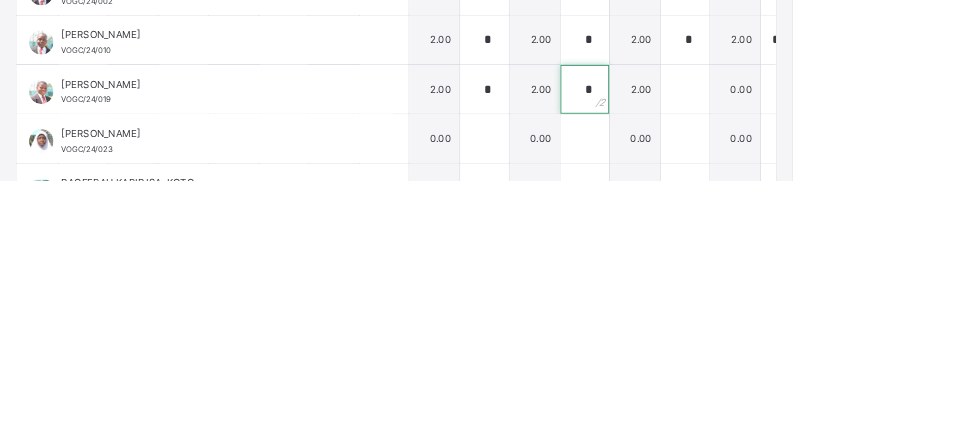 scroll, scrollTop: 1092, scrollLeft: 918, axis: both 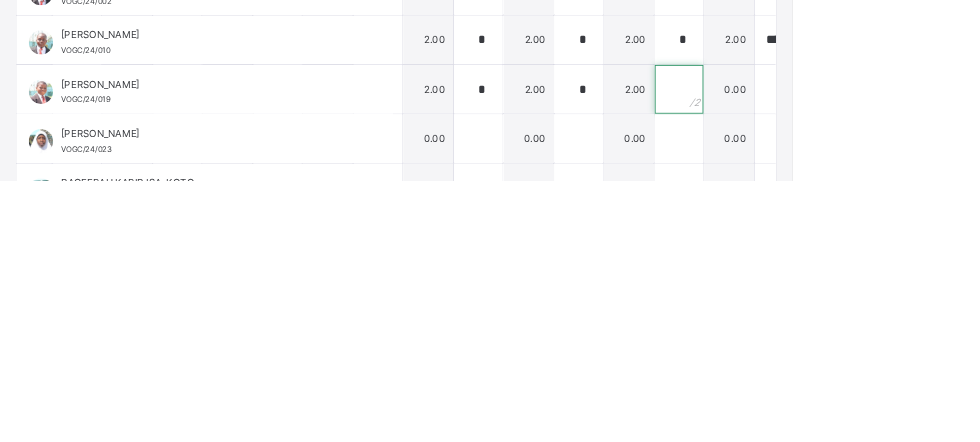 click at bounding box center (839, 330) 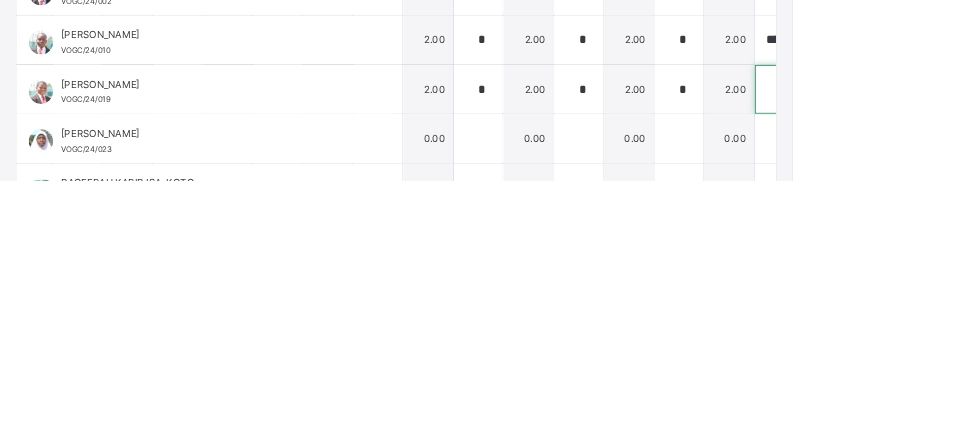 click at bounding box center (963, 330) 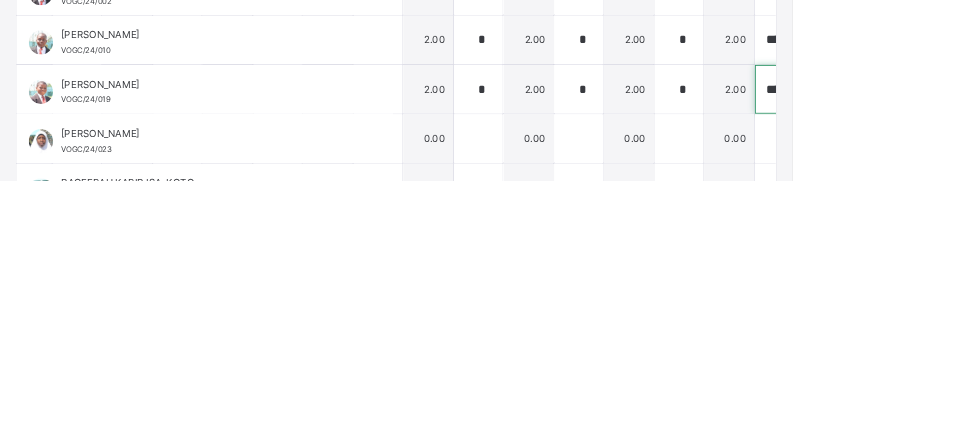 scroll, scrollTop: 0, scrollLeft: 3, axis: horizontal 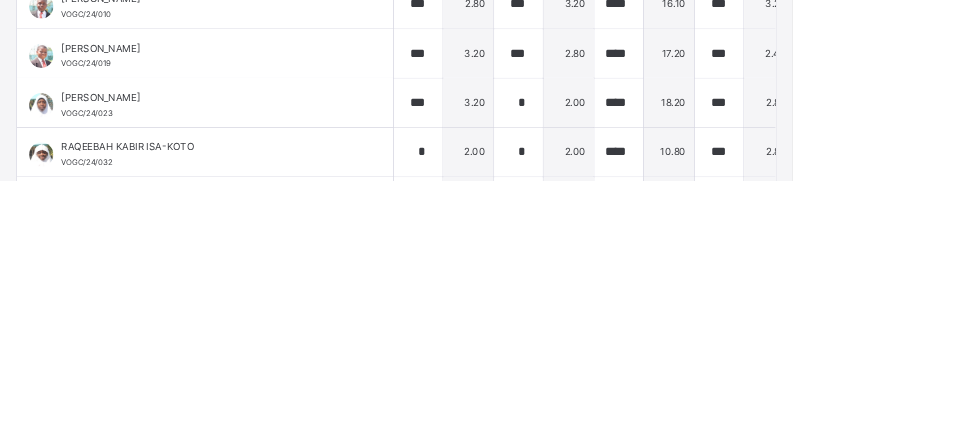 click at bounding box center (1013, 346) 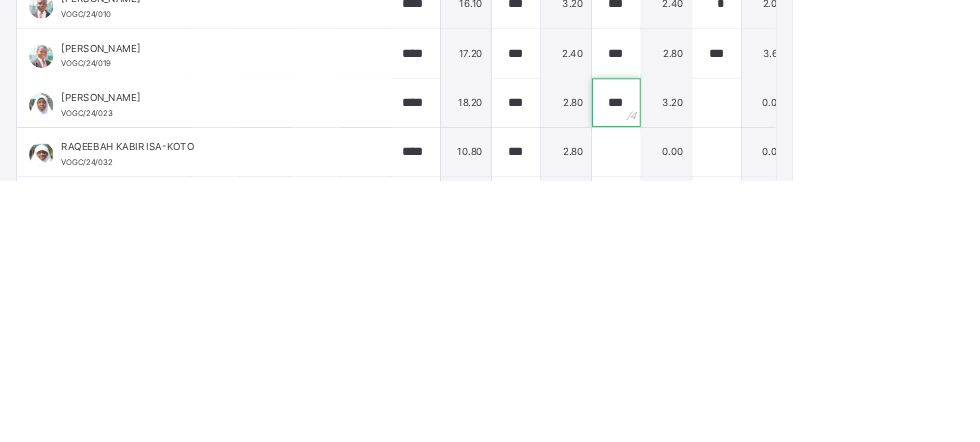 scroll, scrollTop: 1121, scrollLeft: 252, axis: both 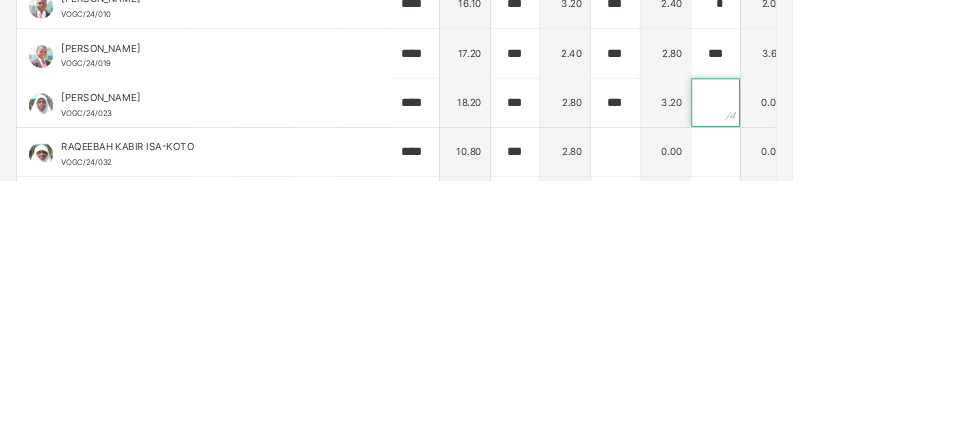 click at bounding box center [885, 346] 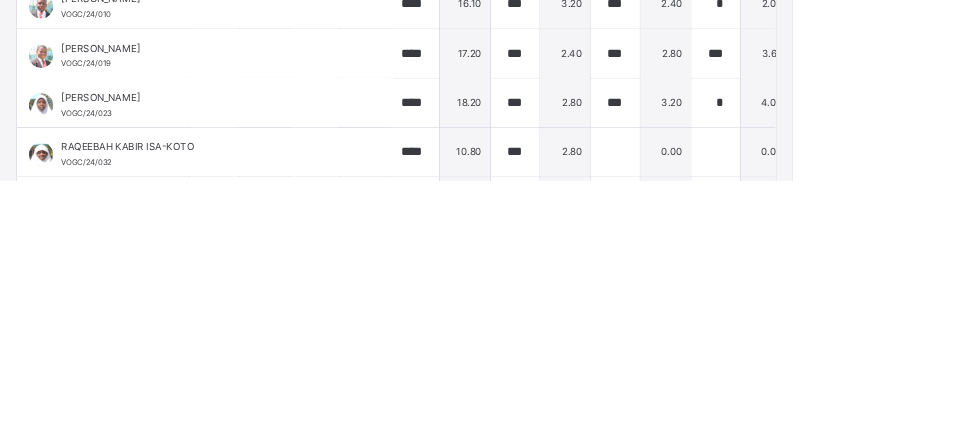 click at bounding box center [1009, 346] 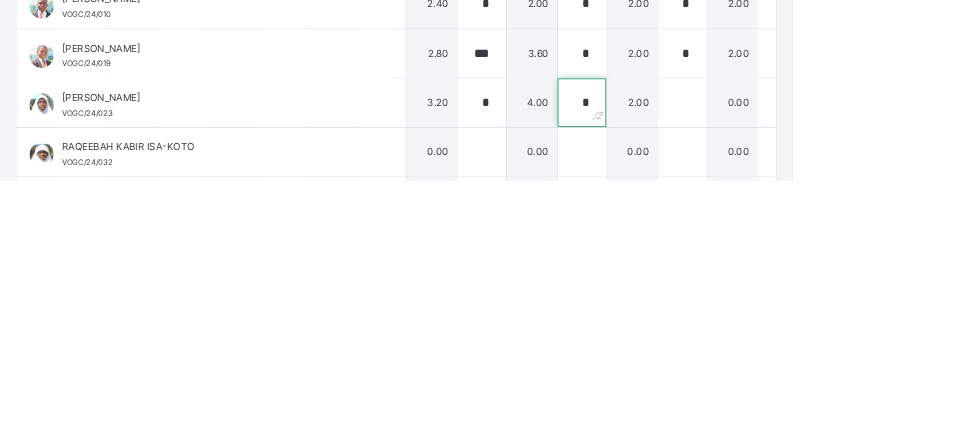 scroll, scrollTop: 1121, scrollLeft: 551, axis: both 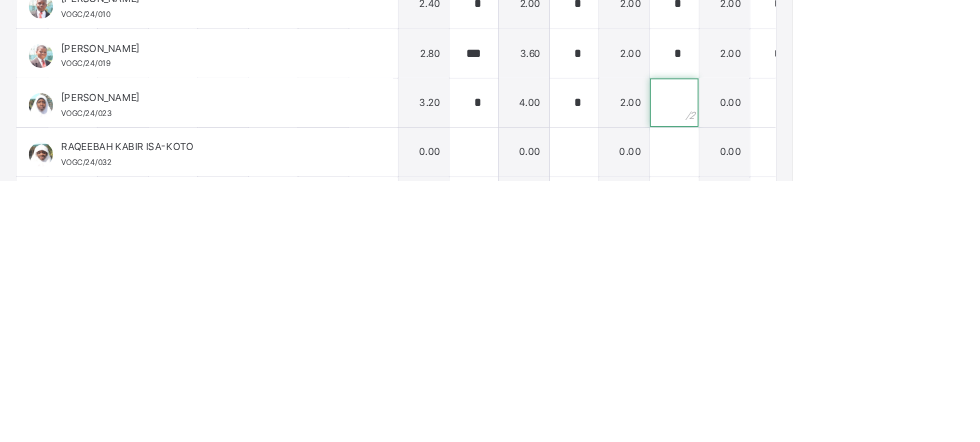 click at bounding box center (834, 346) 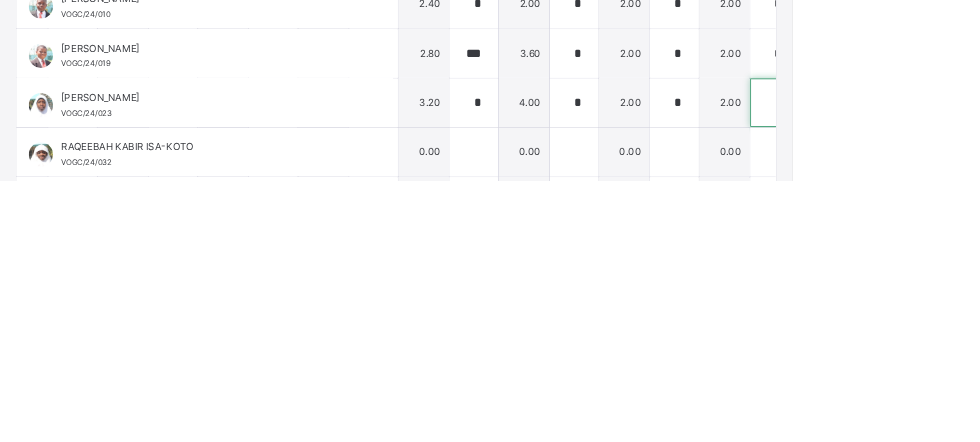 click at bounding box center (958, 346) 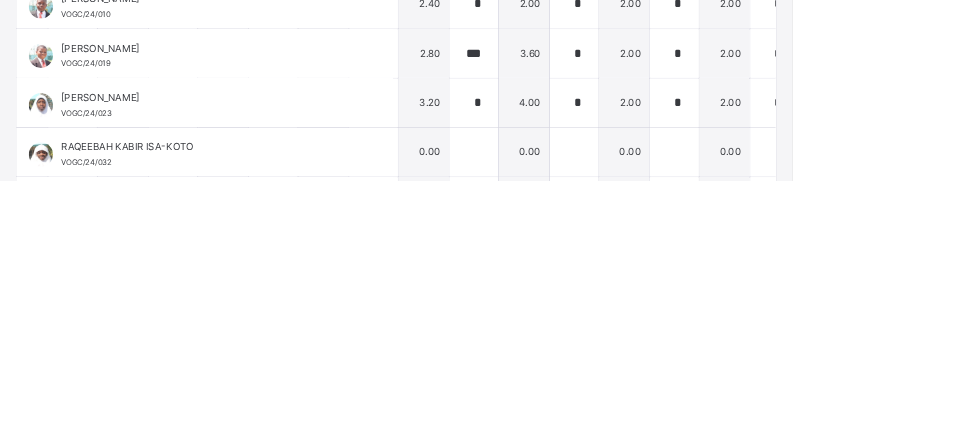 click at bounding box center (1082, 346) 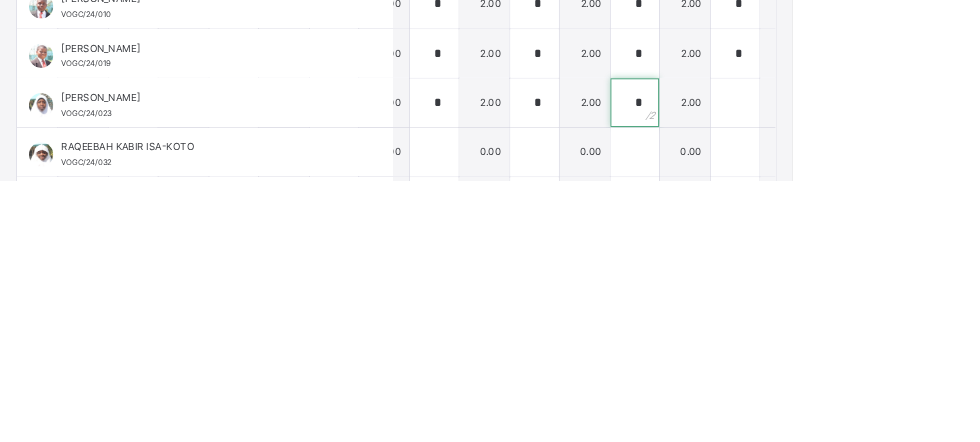 scroll, scrollTop: 1121, scrollLeft: 918, axis: both 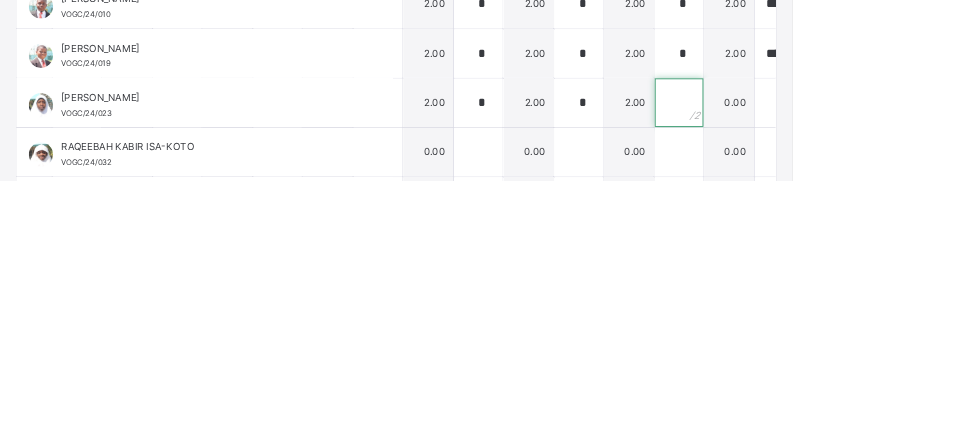 click at bounding box center [839, 346] 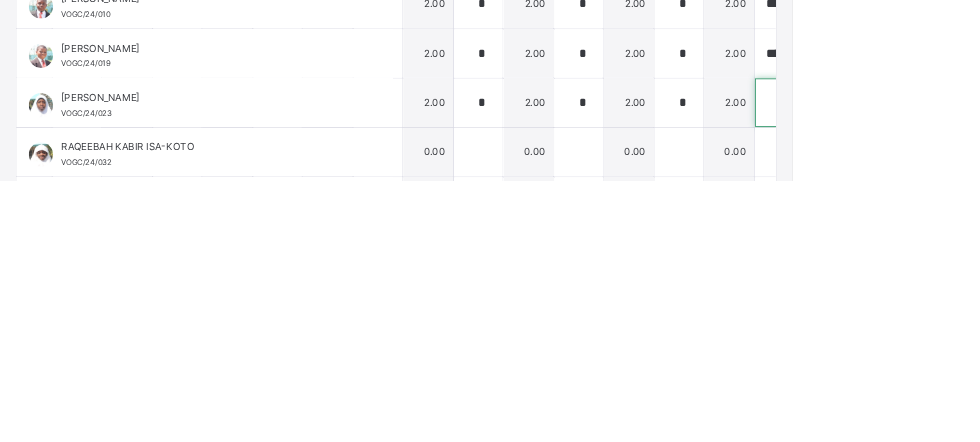 click at bounding box center [963, 346] 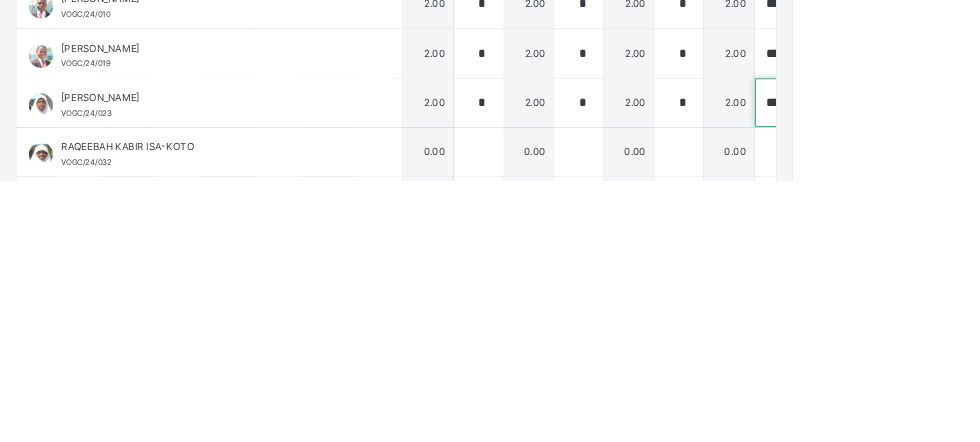 scroll, scrollTop: 0, scrollLeft: 1, axis: horizontal 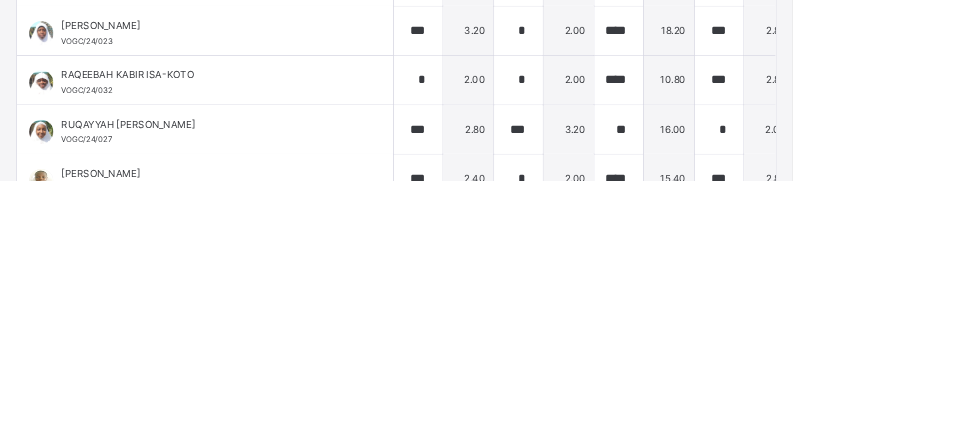 click at bounding box center [1013, 318] 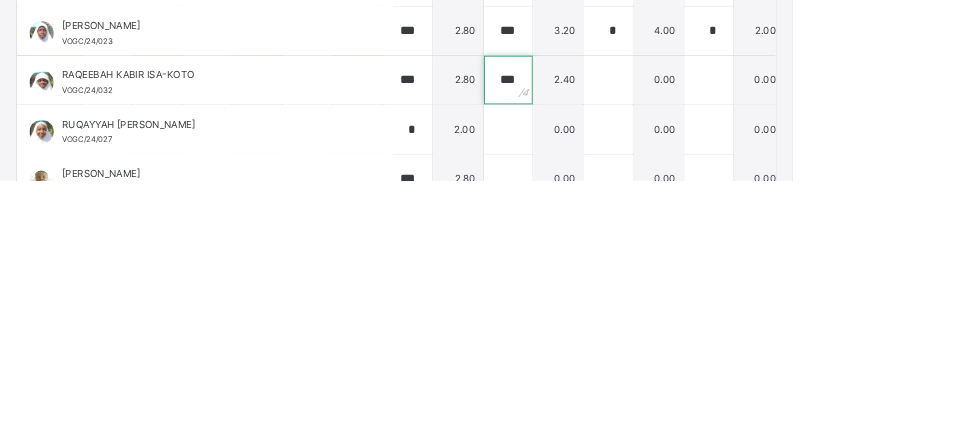 scroll, scrollTop: 1210, scrollLeft: 423, axis: both 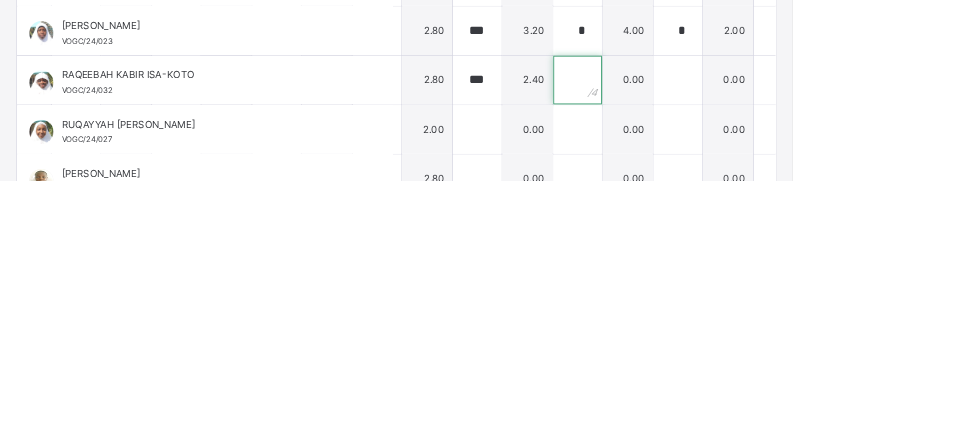 click at bounding box center [714, 318] 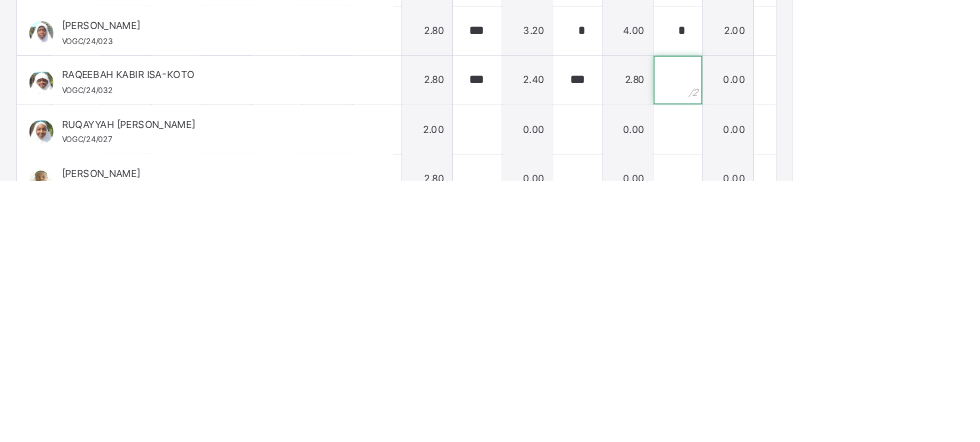 click at bounding box center (838, 318) 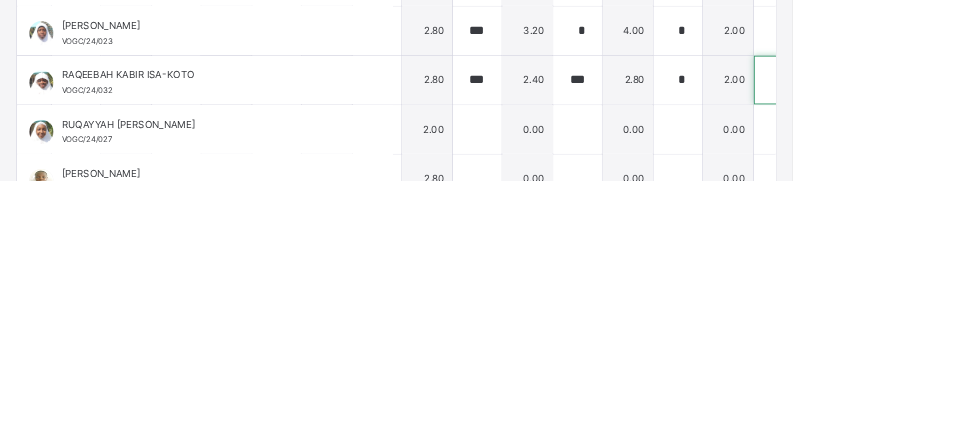 click at bounding box center [962, 318] 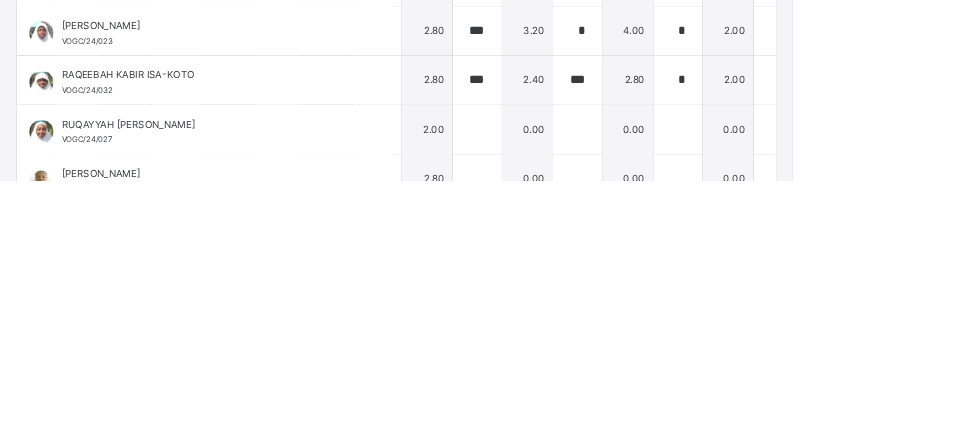click at bounding box center (1086, 318) 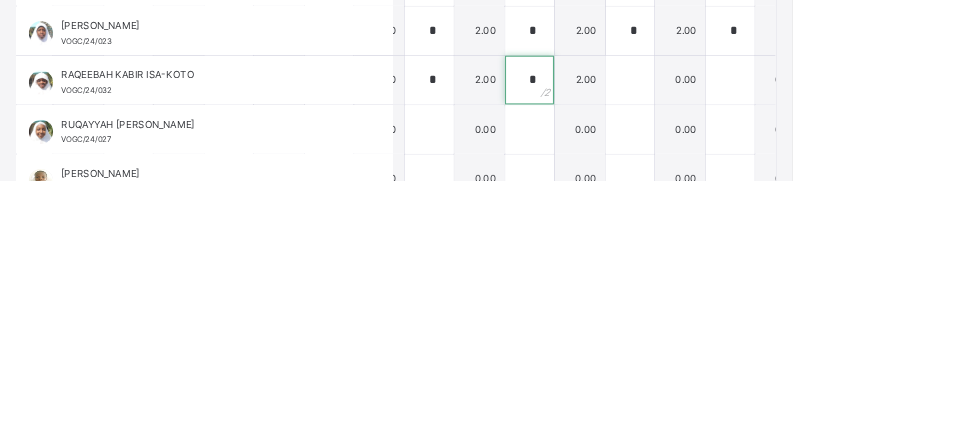 scroll, scrollTop: 1210, scrollLeft: 859, axis: both 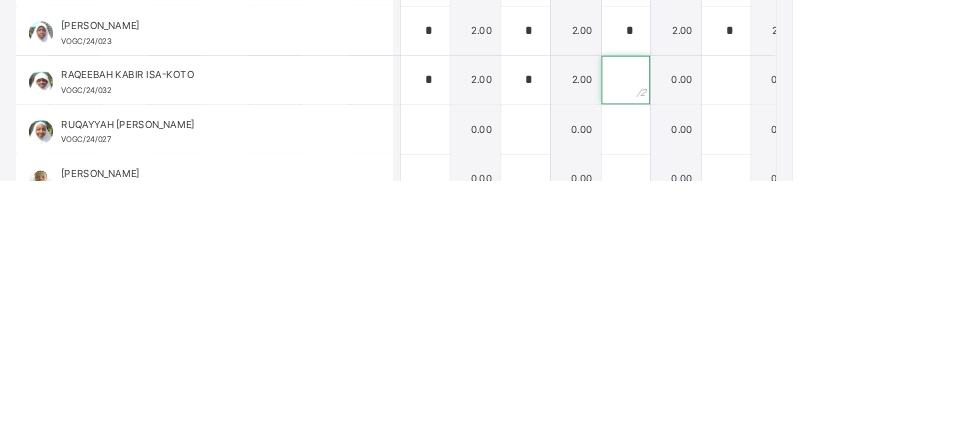 click at bounding box center [774, 318] 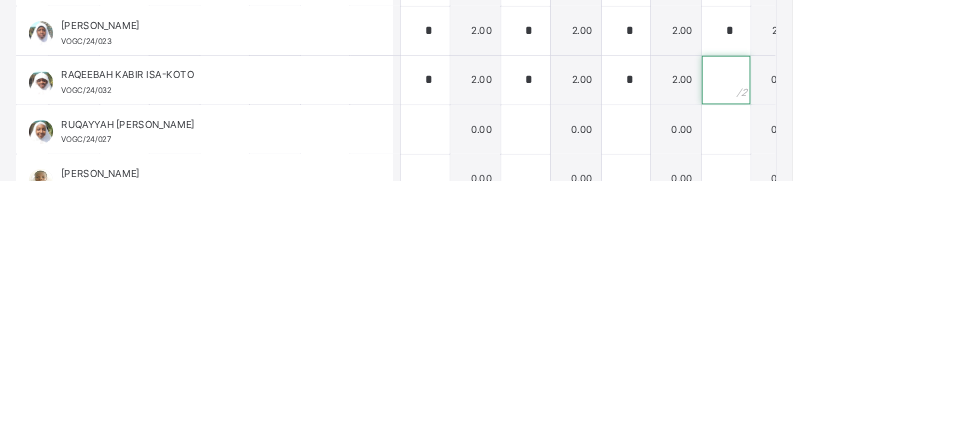 click at bounding box center (898, 318) 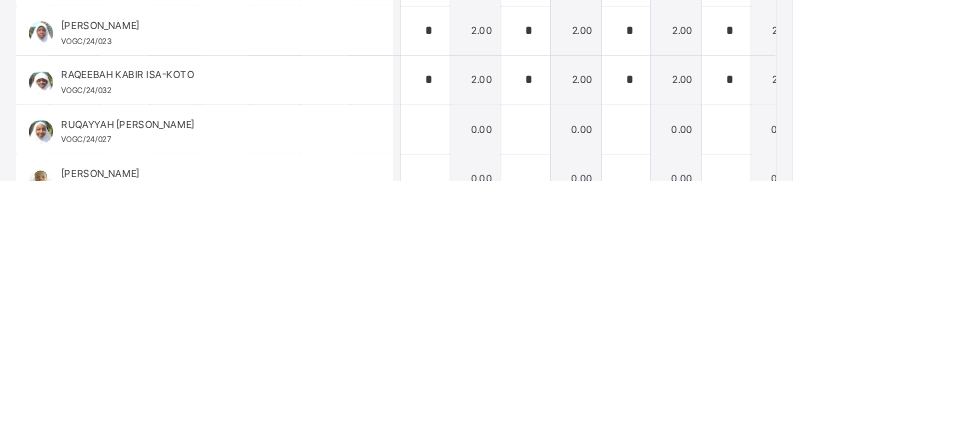 click at bounding box center (1022, 318) 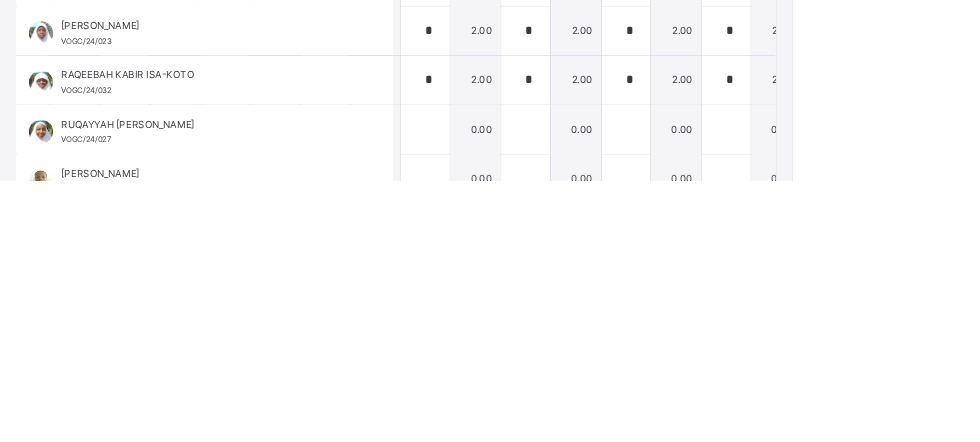 scroll, scrollTop: 0, scrollLeft: 3, axis: horizontal 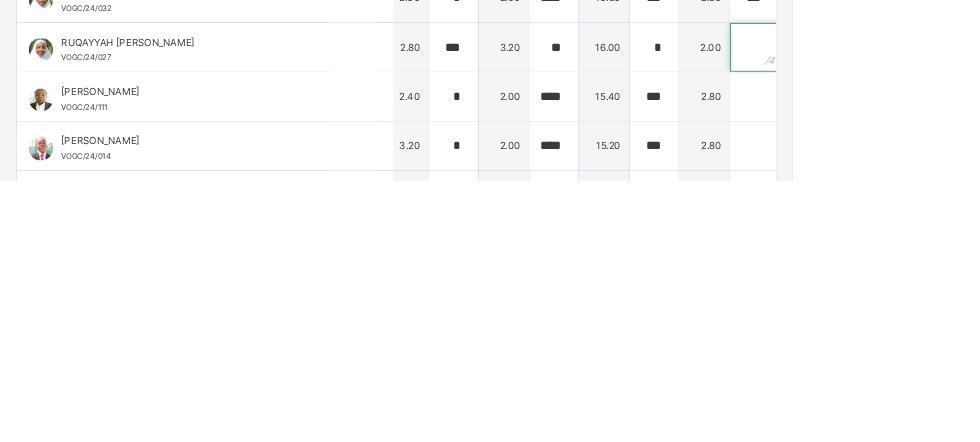 click at bounding box center [933, 277] 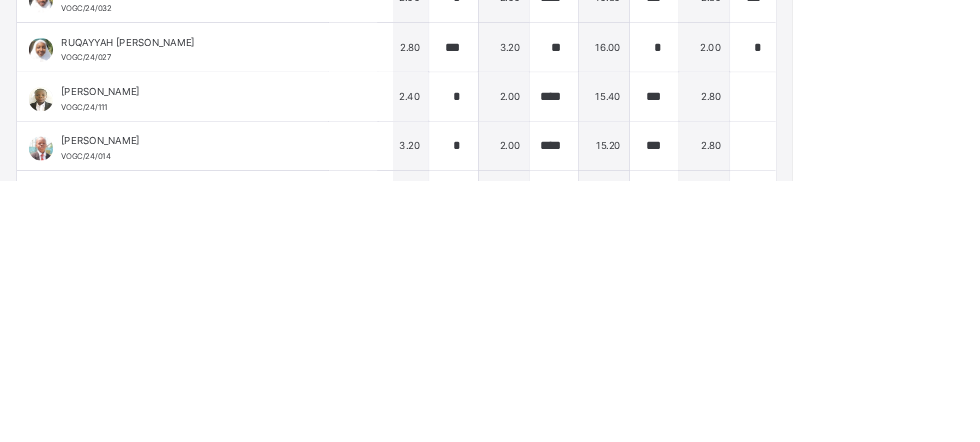 click at bounding box center (1057, 277) 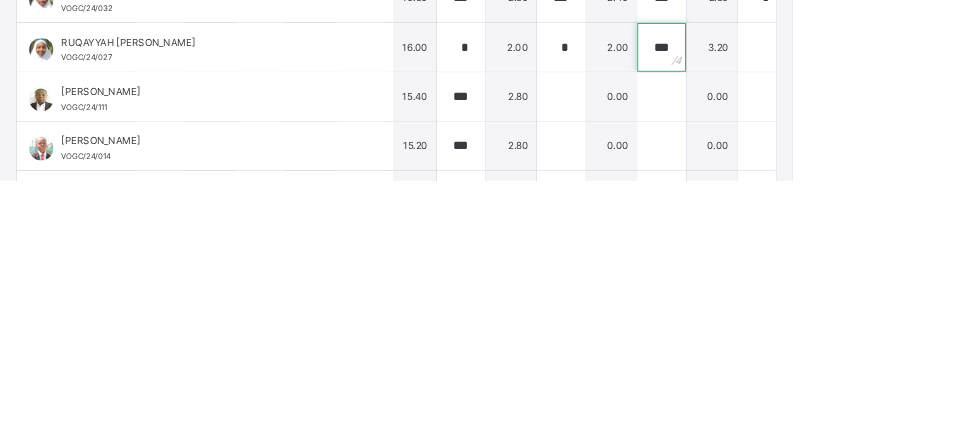 scroll, scrollTop: 1312, scrollLeft: 332, axis: both 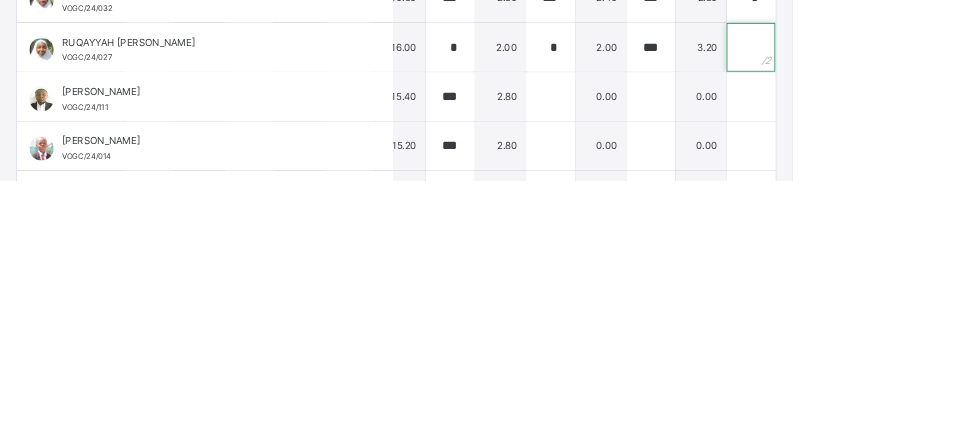 click at bounding box center (929, 277) 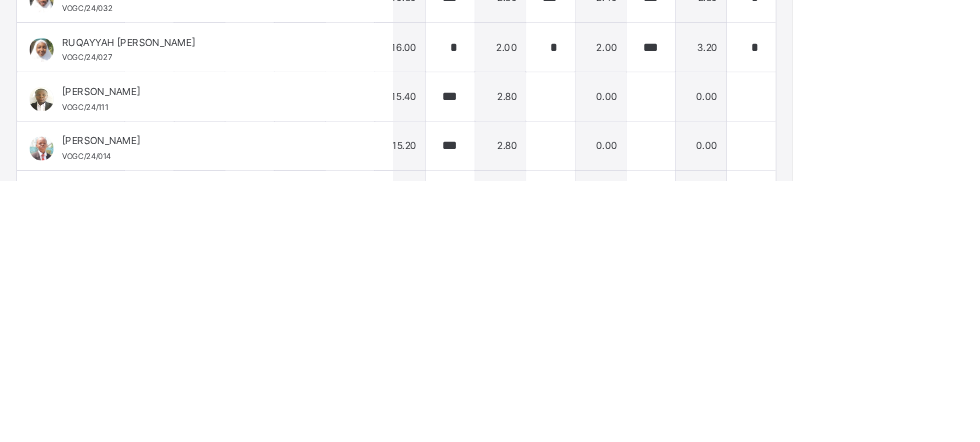 click at bounding box center (1053, 277) 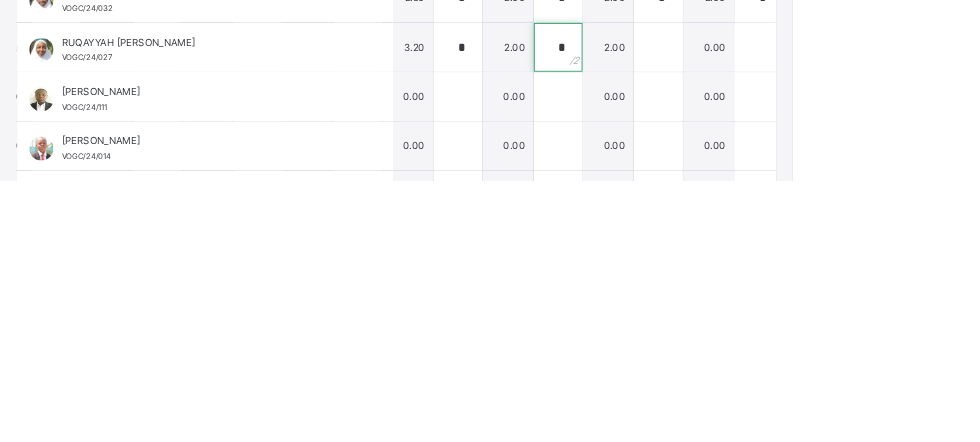 scroll, scrollTop: 1312, scrollLeft: 706, axis: both 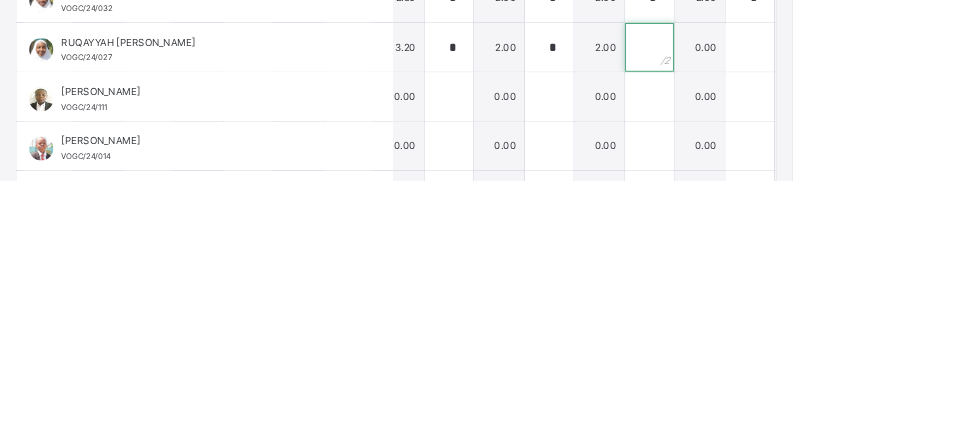 click at bounding box center (803, 277) 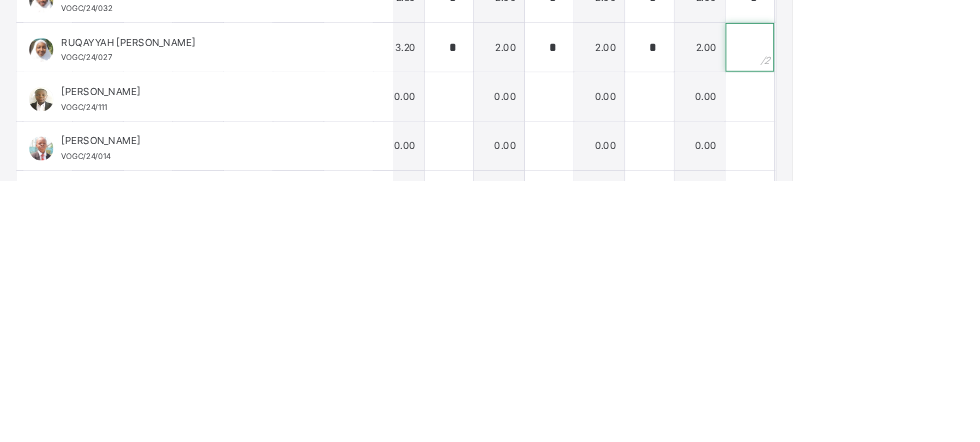 click at bounding box center (927, 277) 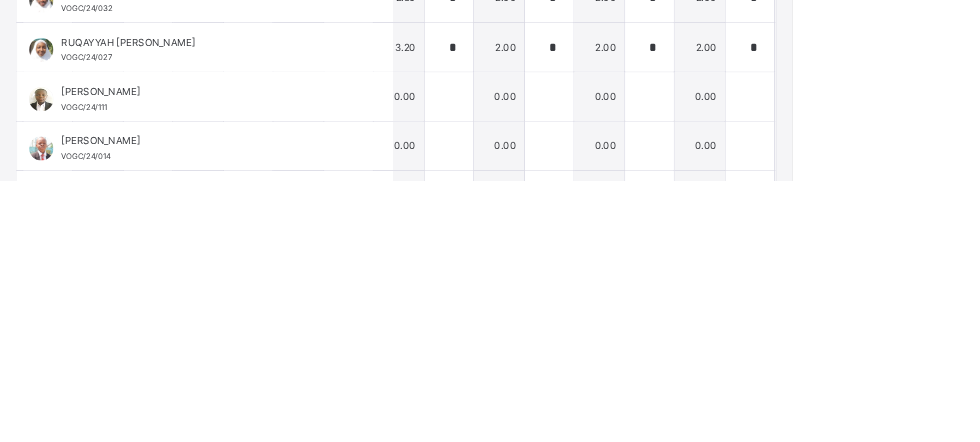 click at bounding box center (1051, 277) 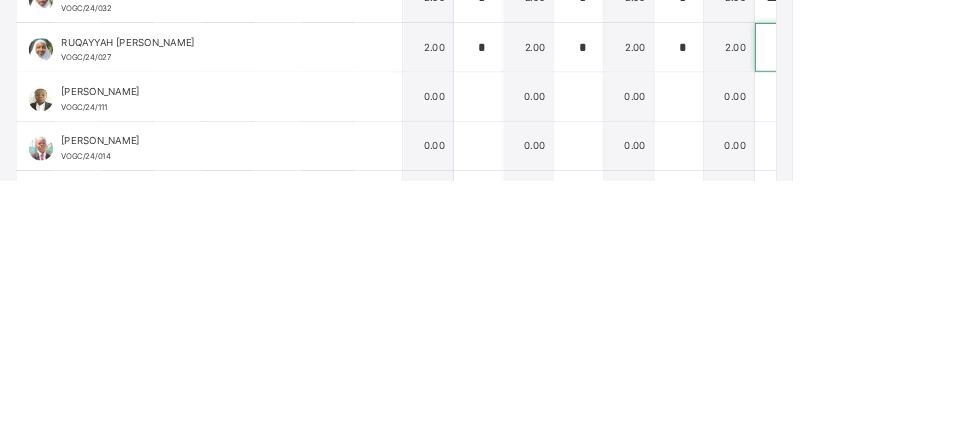 click at bounding box center (963, 277) 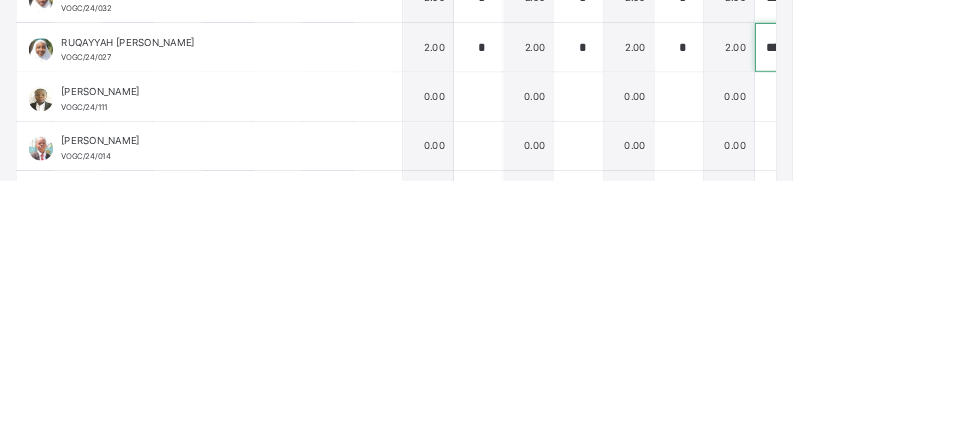 scroll, scrollTop: 0, scrollLeft: 3, axis: horizontal 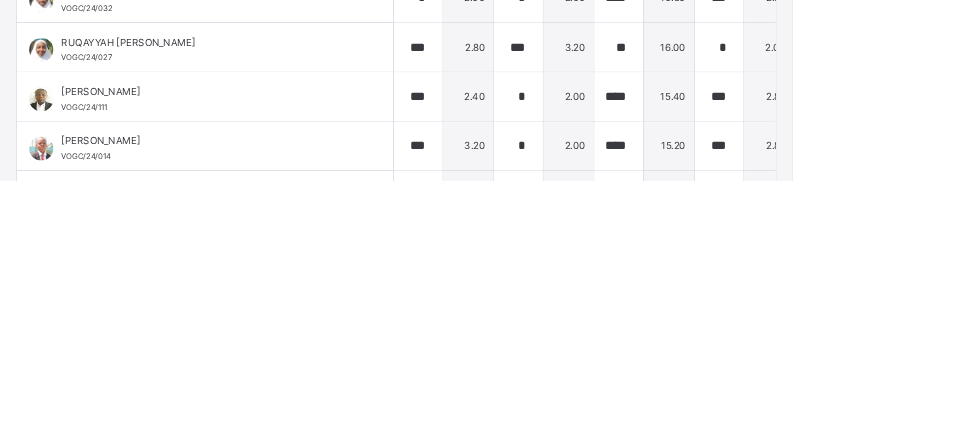 click at bounding box center (1013, 338) 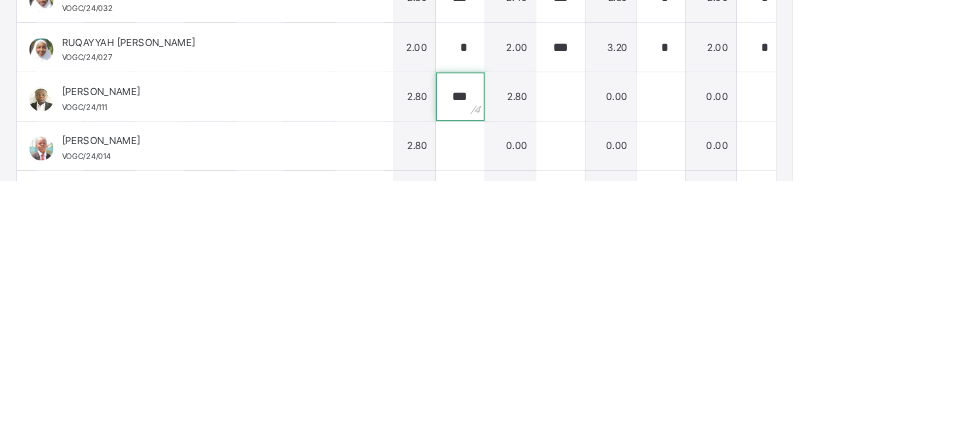 scroll, scrollTop: 1312, scrollLeft: 453, axis: both 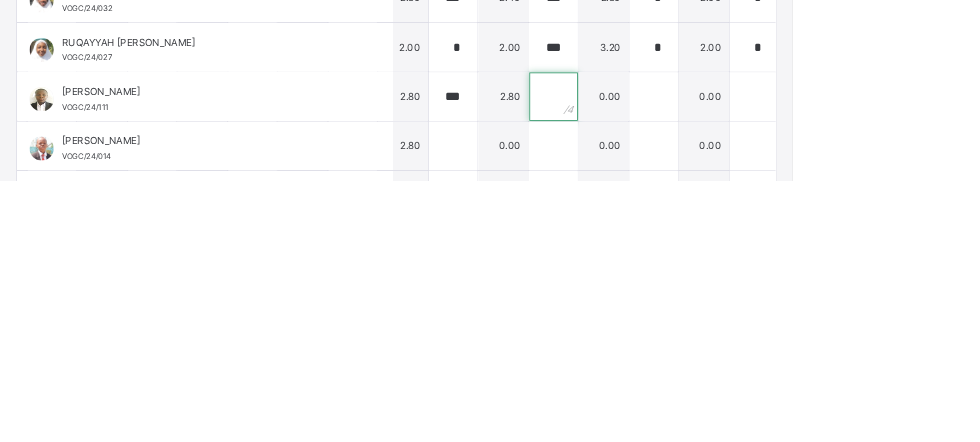 click at bounding box center (684, 338) 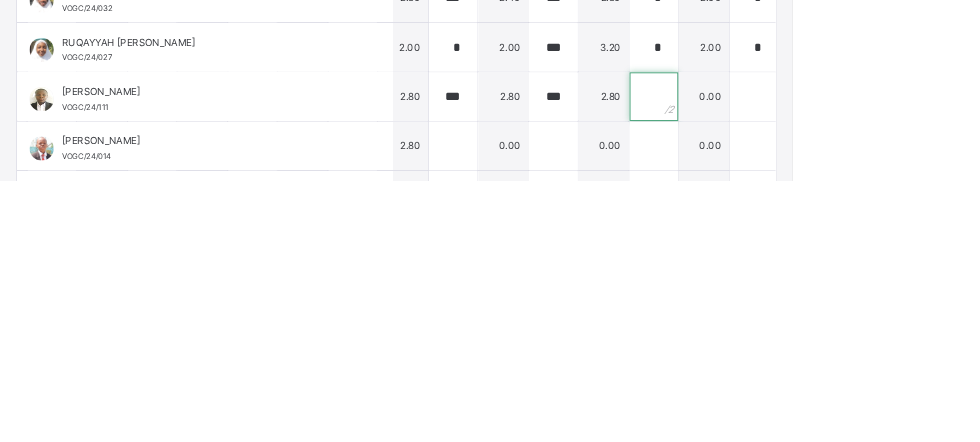 click at bounding box center (808, 338) 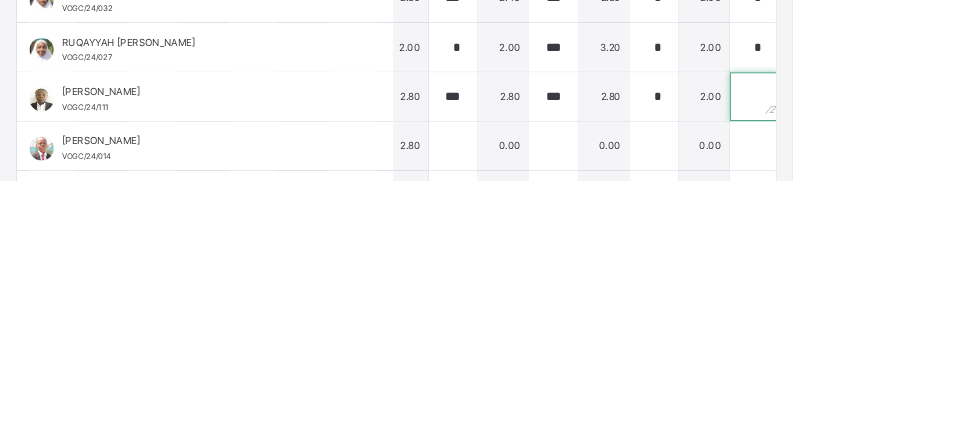 click at bounding box center (932, 338) 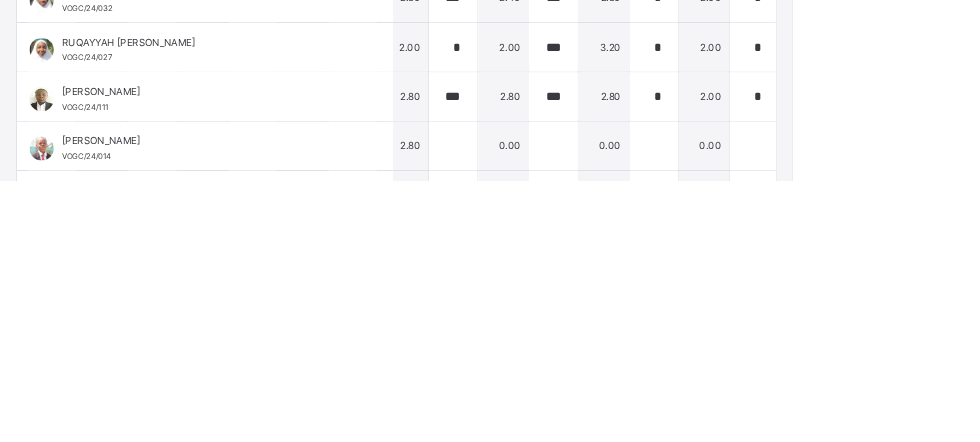 click at bounding box center (1056, 338) 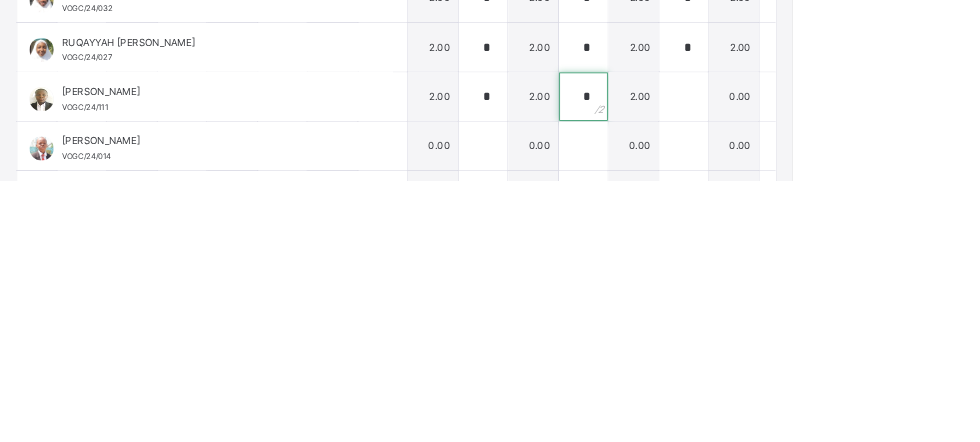 scroll, scrollTop: 1312, scrollLeft: 805, axis: both 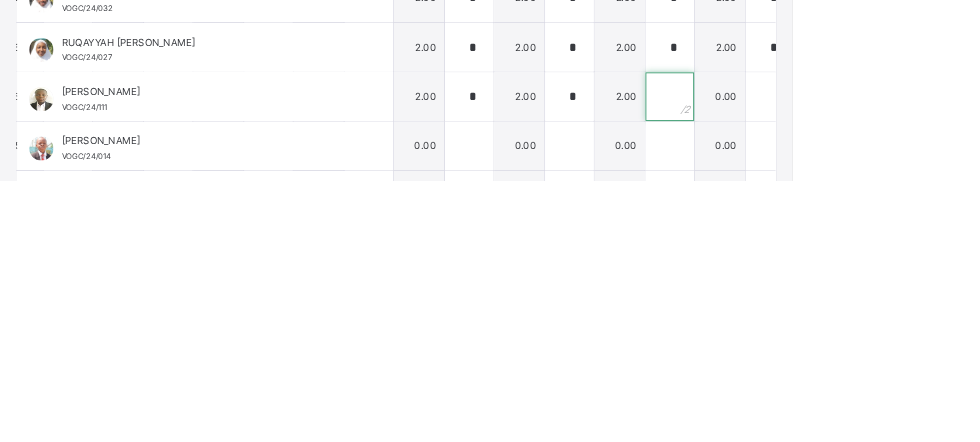 click at bounding box center (828, 338) 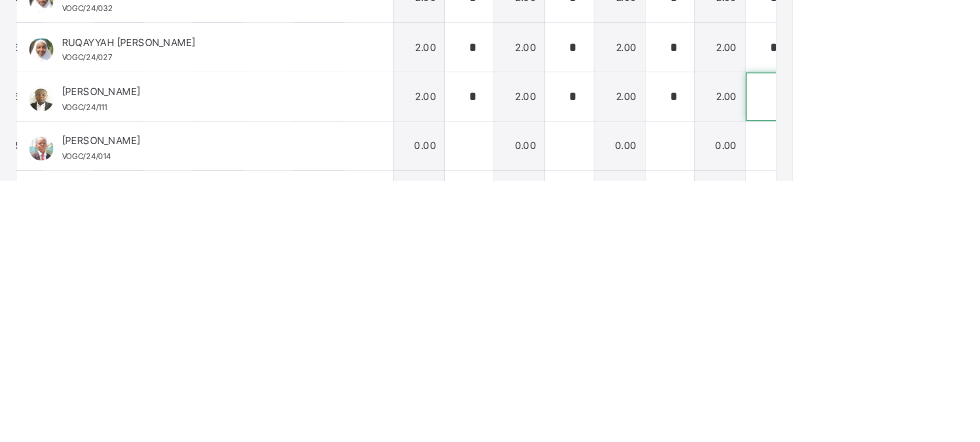 click at bounding box center [952, 338] 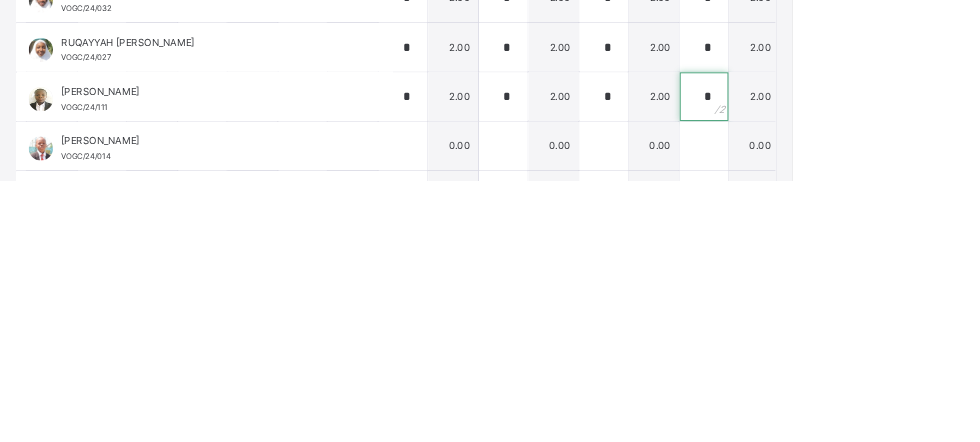 scroll, scrollTop: 1312, scrollLeft: 918, axis: both 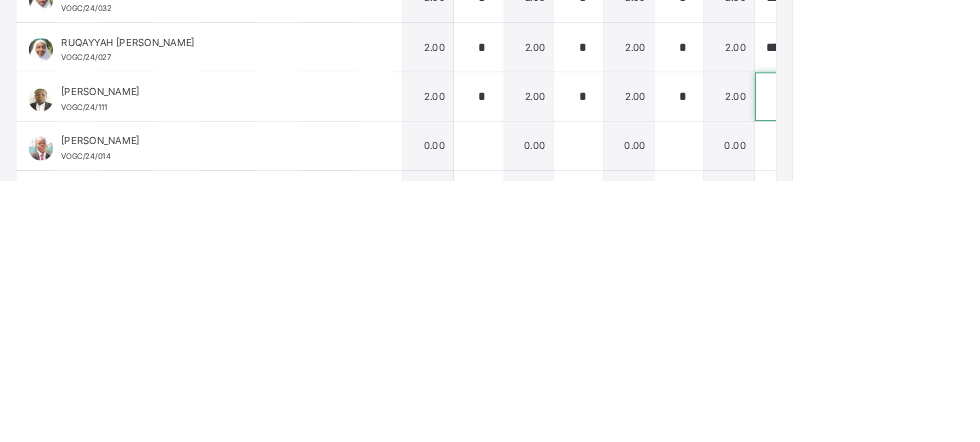 click at bounding box center (963, 338) 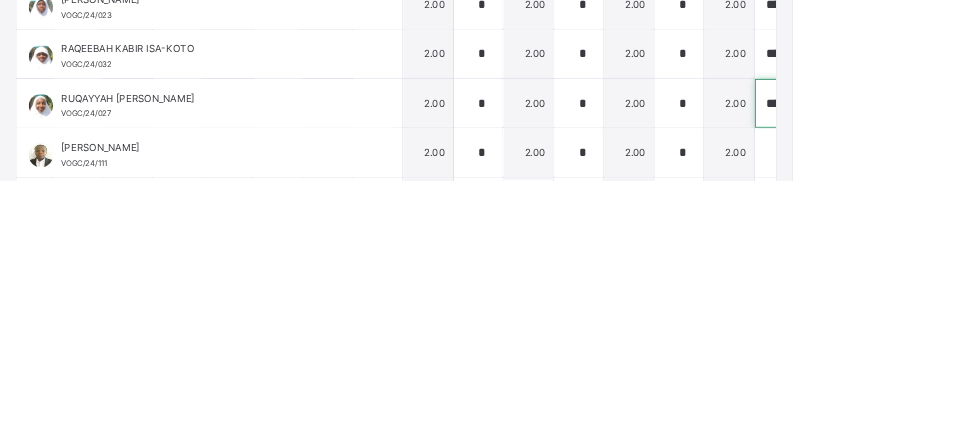 click on "****" at bounding box center (963, 346) 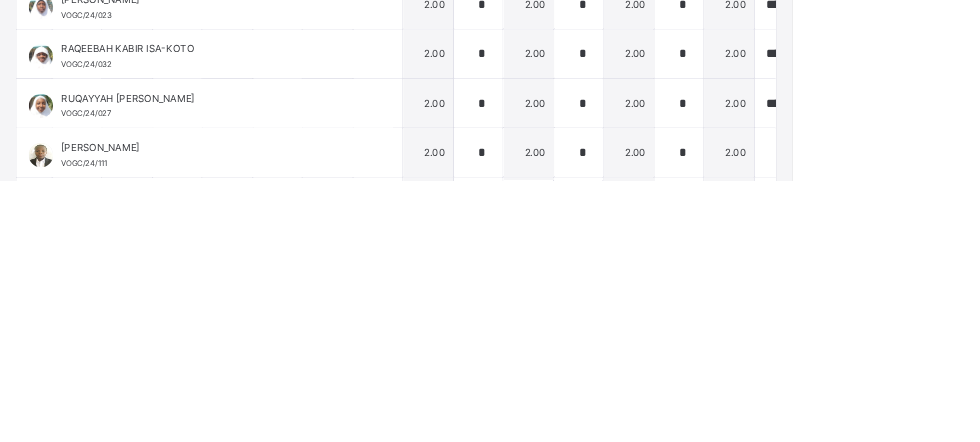 click on "****" at bounding box center [963, 346] 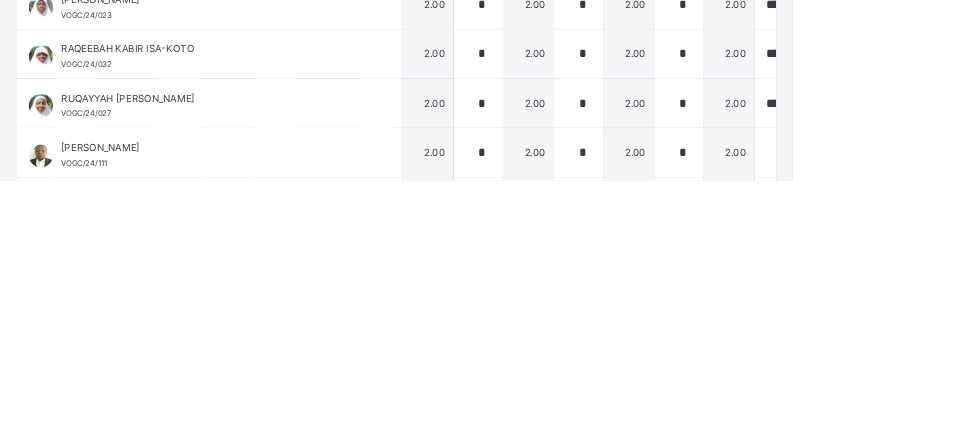 click on "****" at bounding box center [963, 163] 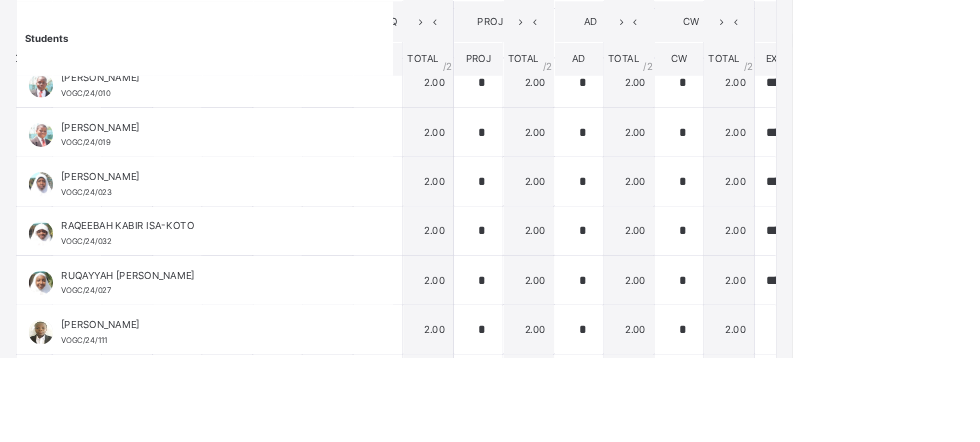 click on "****" at bounding box center [963, 163] 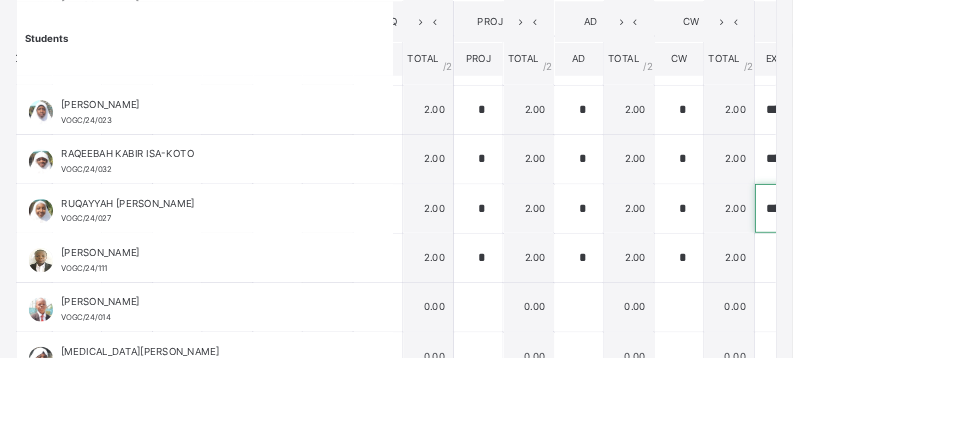 click on "****" at bounding box center [963, 258] 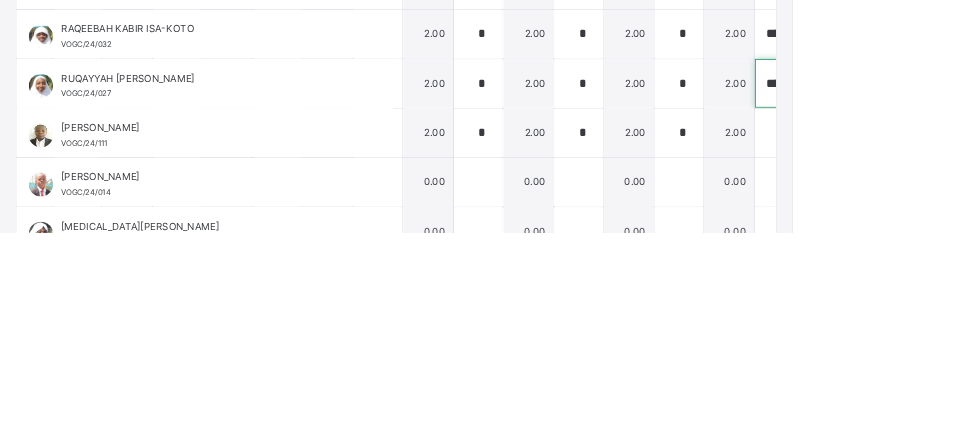 scroll, scrollTop: 0, scrollLeft: 3, axis: horizontal 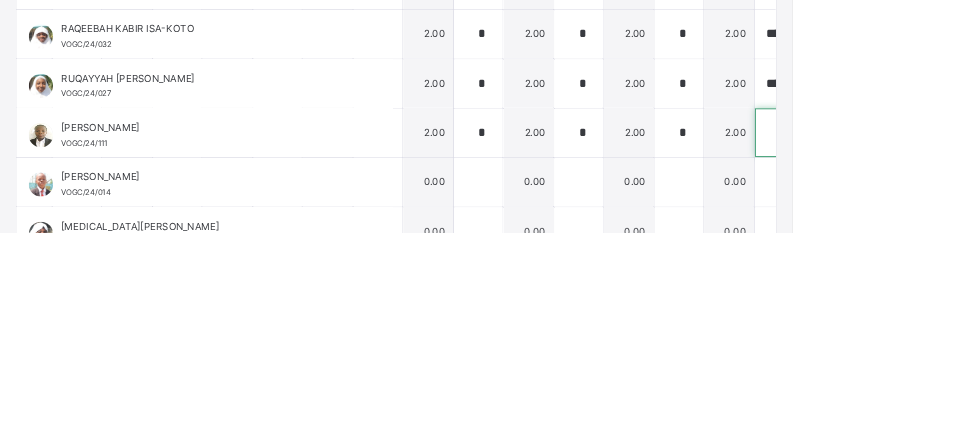 click at bounding box center [963, 319] 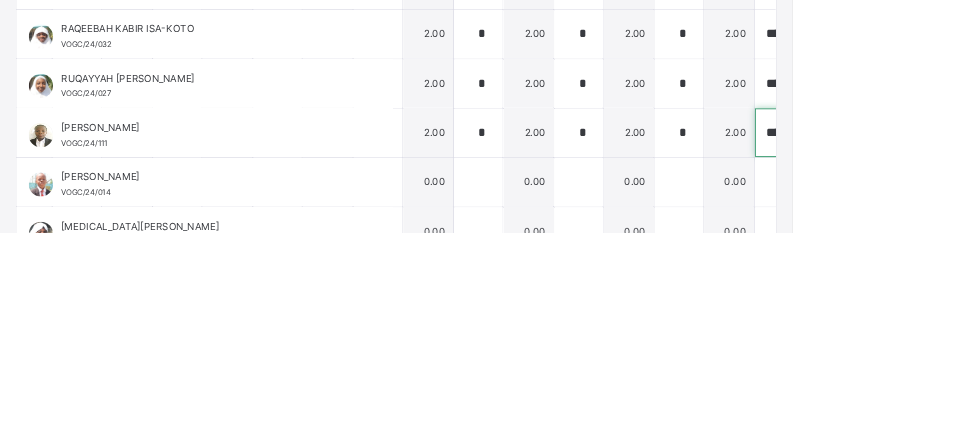 scroll, scrollTop: 0, scrollLeft: 0, axis: both 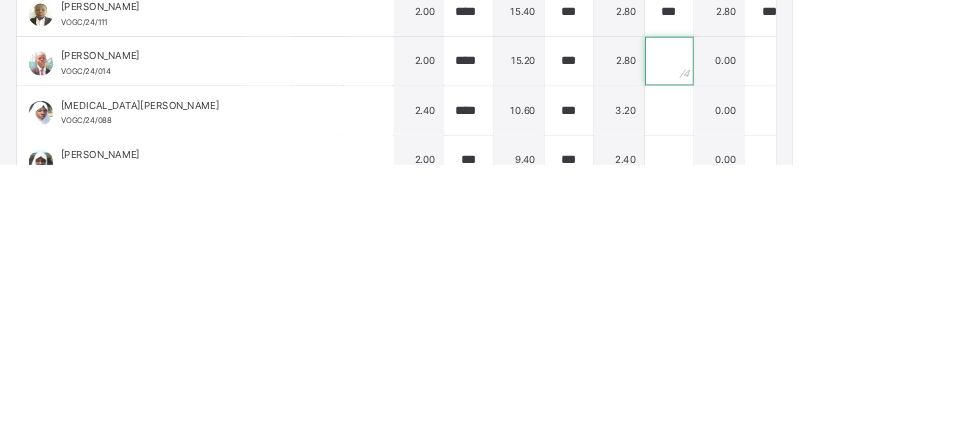 click at bounding box center (827, 314) 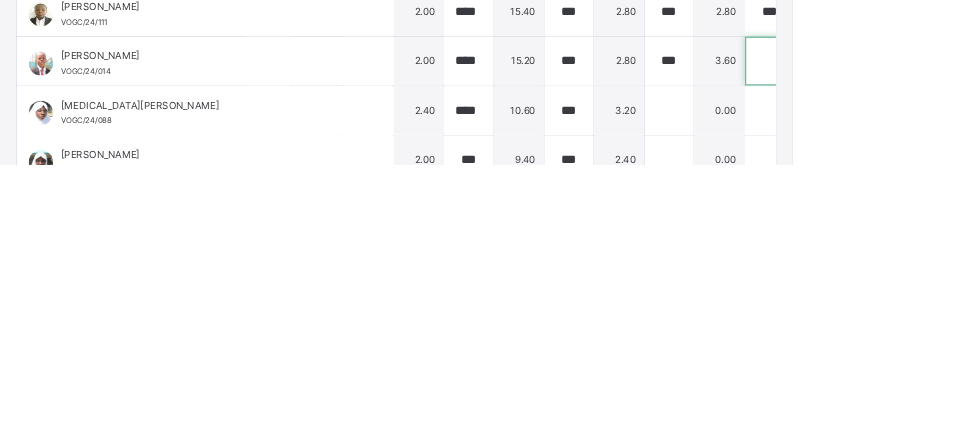 click at bounding box center (951, 314) 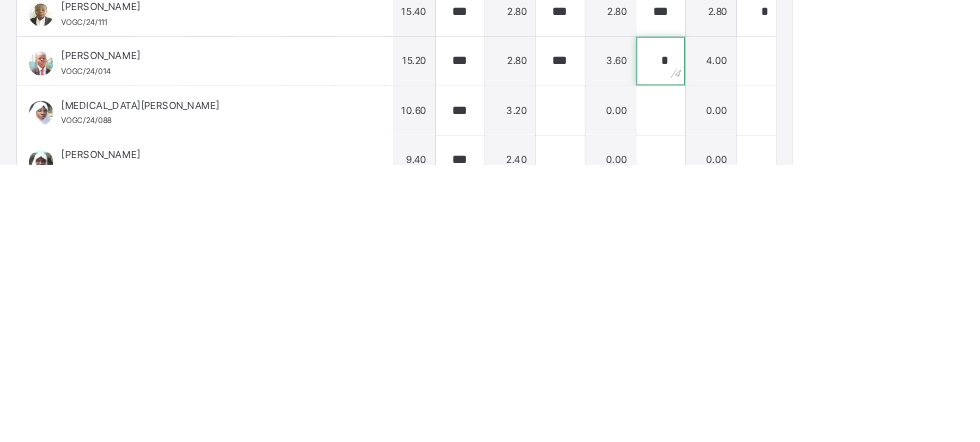 scroll, scrollTop: 1362, scrollLeft: 325, axis: both 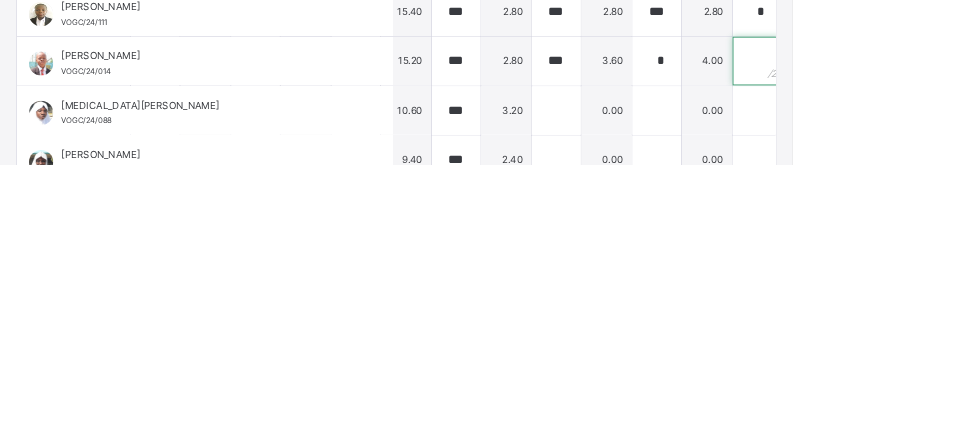 click at bounding box center [936, 314] 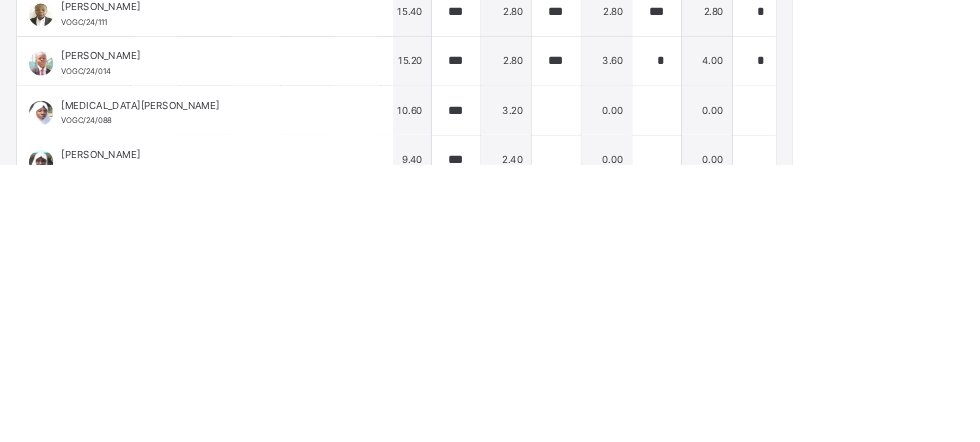click at bounding box center [1060, 314] 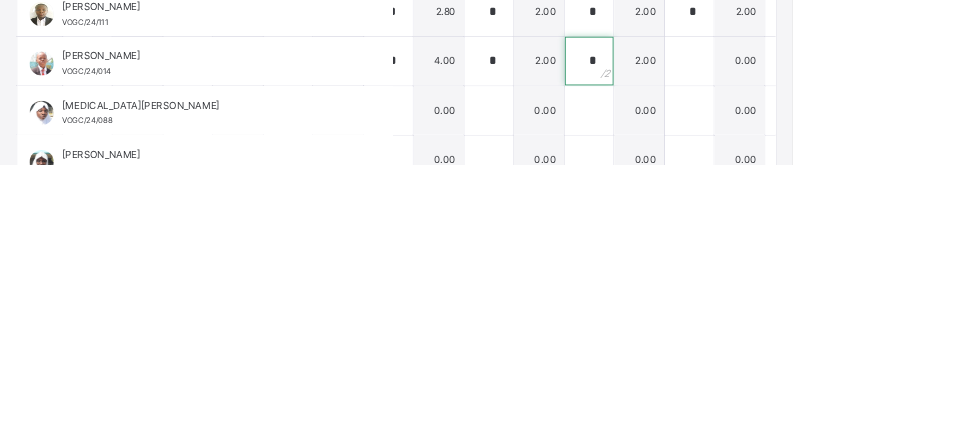 scroll, scrollTop: 1362, scrollLeft: 658, axis: both 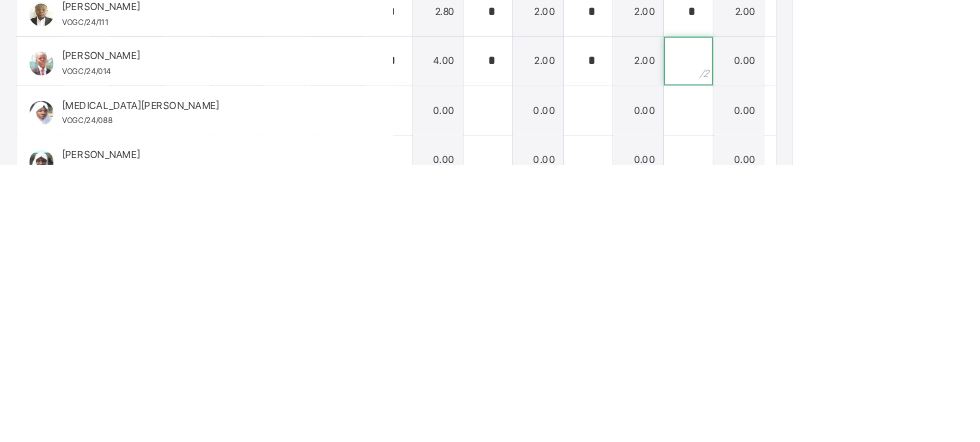 click at bounding box center (851, 314) 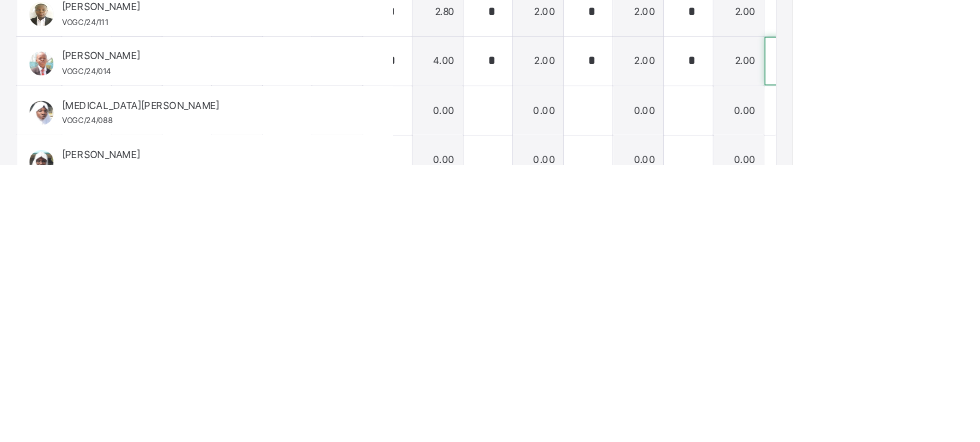 click at bounding box center (975, 314) 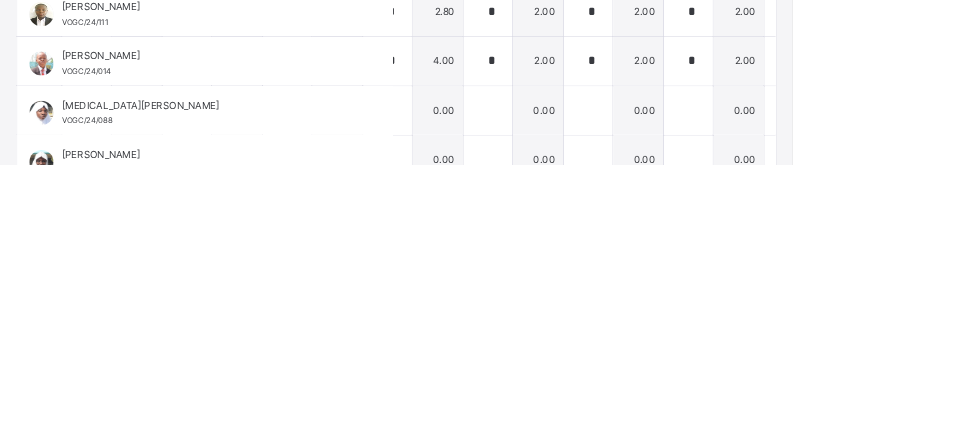 click at bounding box center [1099, 314] 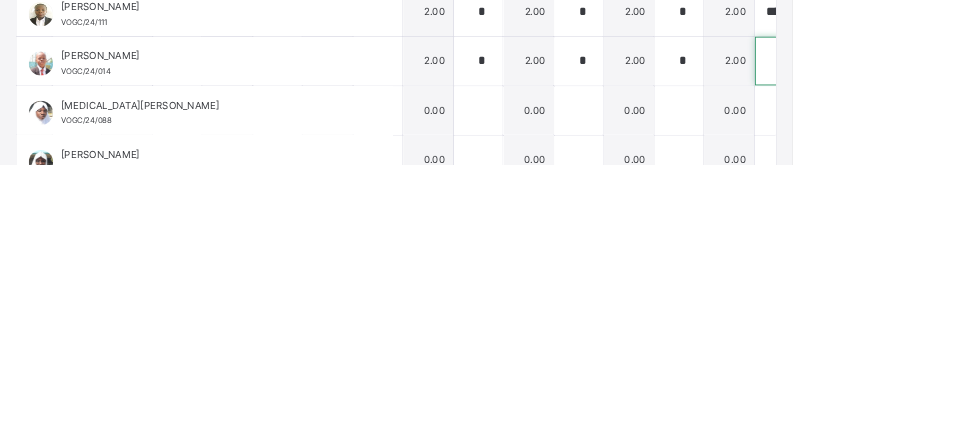 click at bounding box center [963, 314] 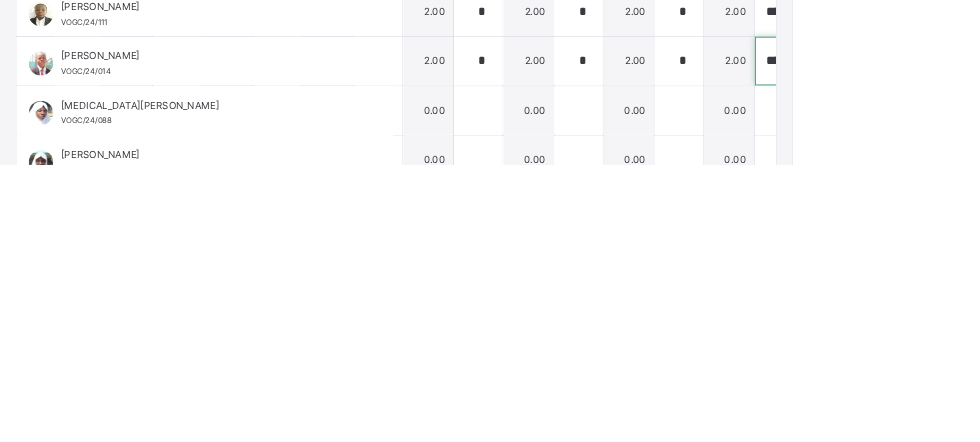 scroll, scrollTop: 0, scrollLeft: 3, axis: horizontal 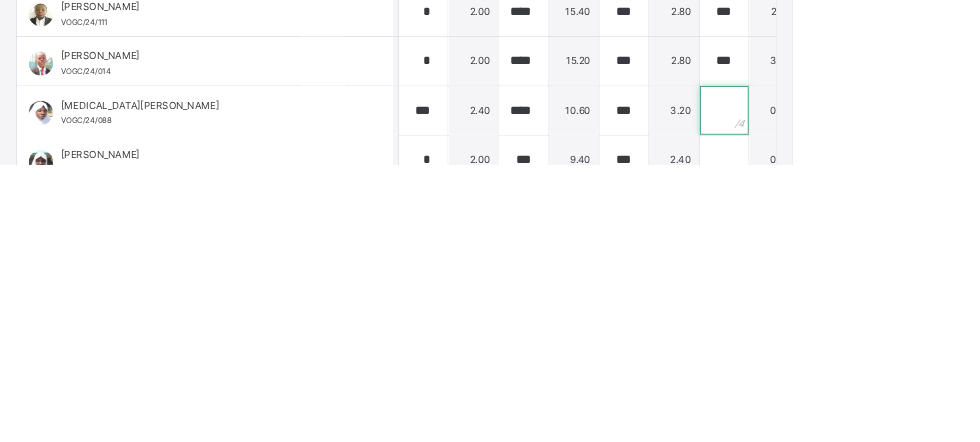 click at bounding box center [895, 375] 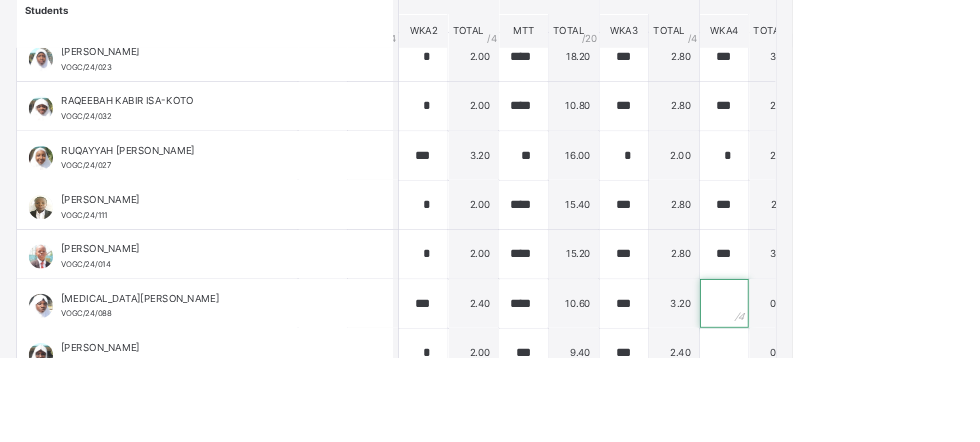 click at bounding box center [895, 375] 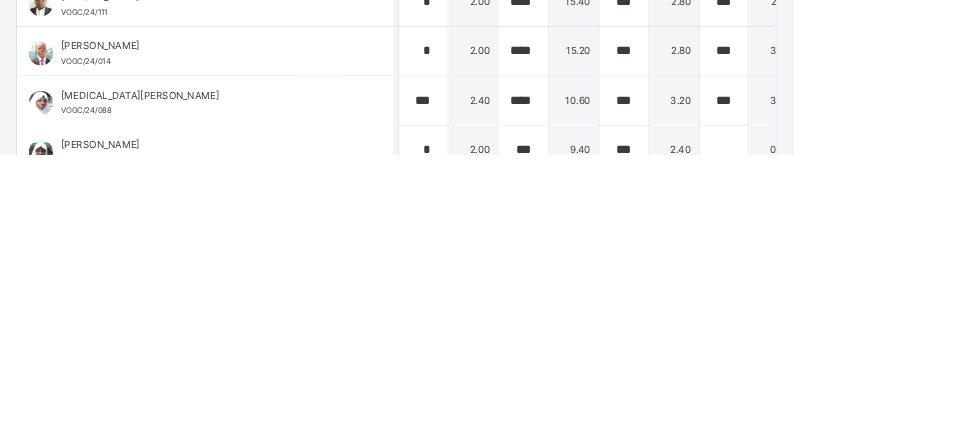 click at bounding box center (1019, 375) 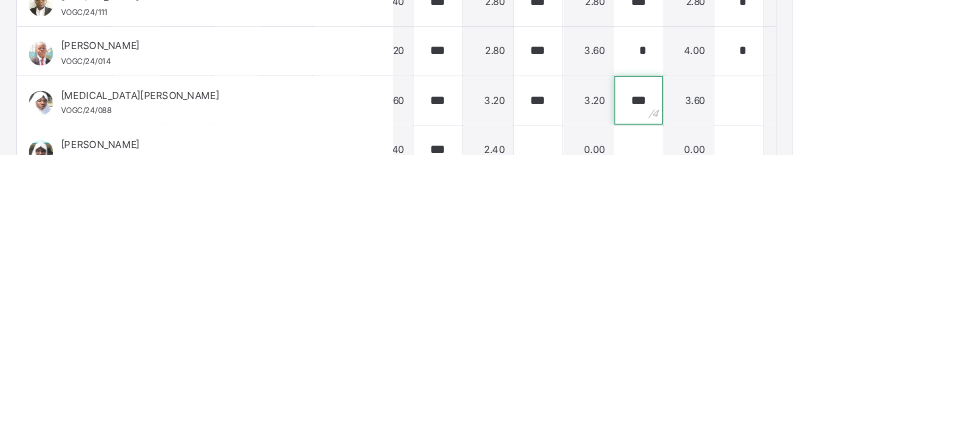 scroll, scrollTop: 1362, scrollLeft: 350, axis: both 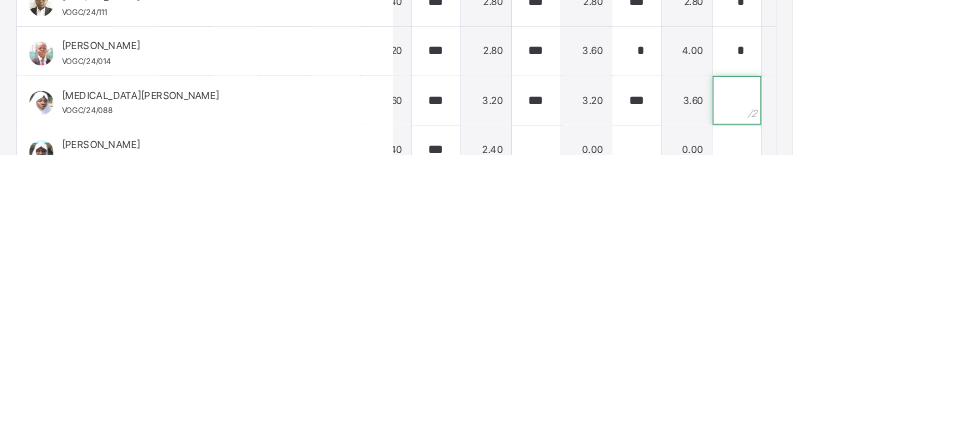 click at bounding box center (911, 375) 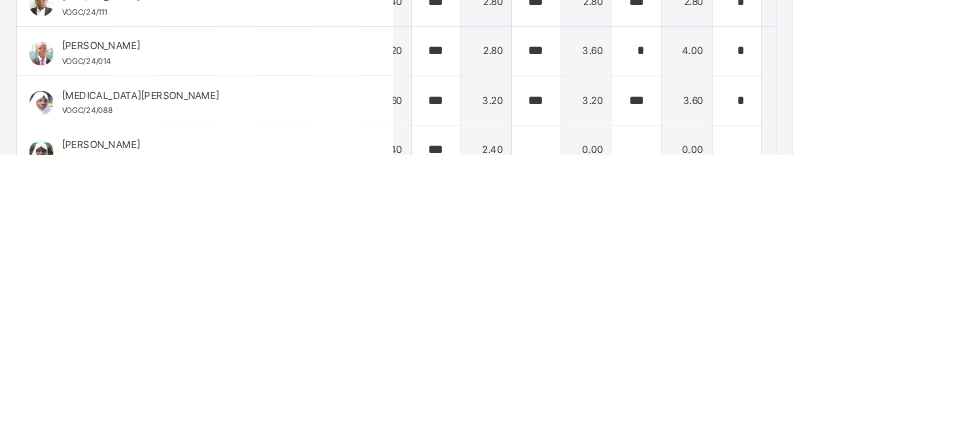 click at bounding box center (1035, 375) 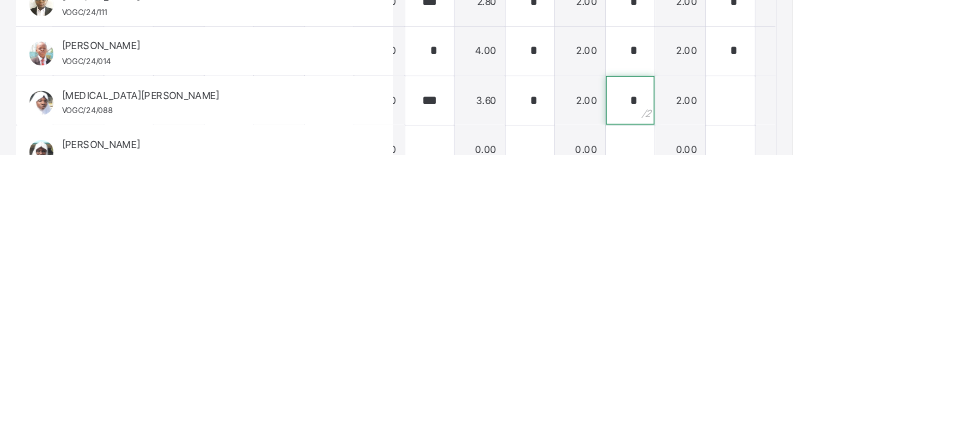 scroll, scrollTop: 1362, scrollLeft: 626, axis: both 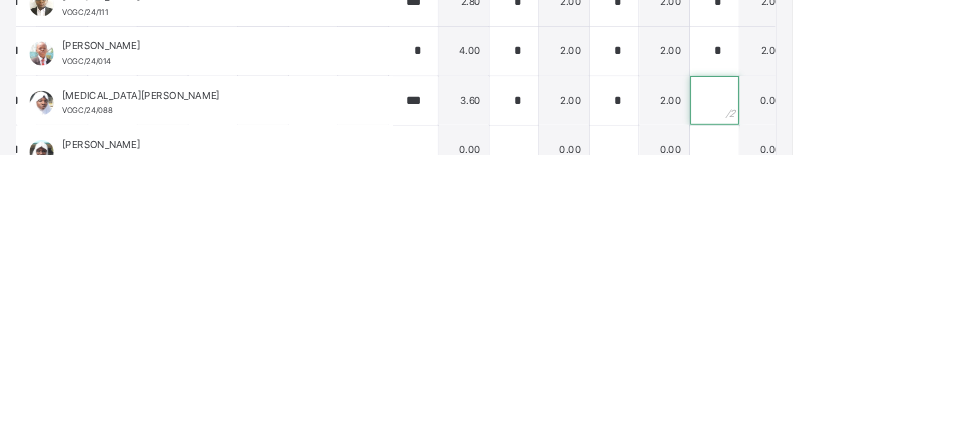 click at bounding box center [883, 375] 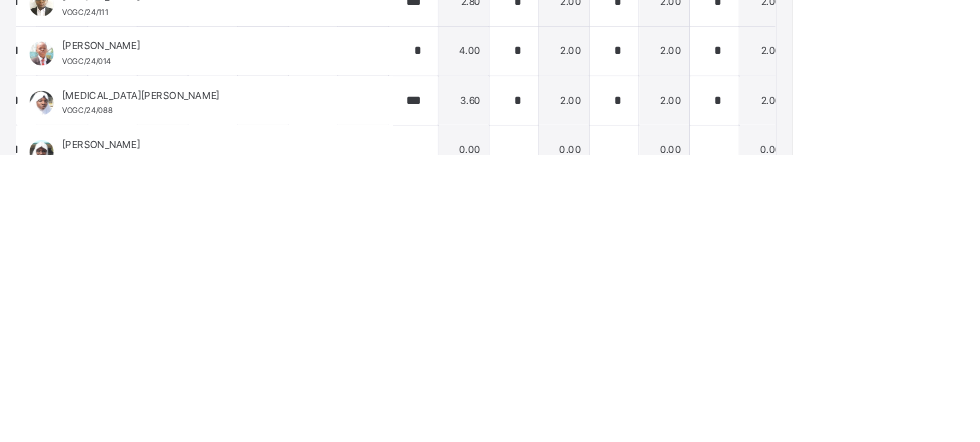 click at bounding box center [1007, 375] 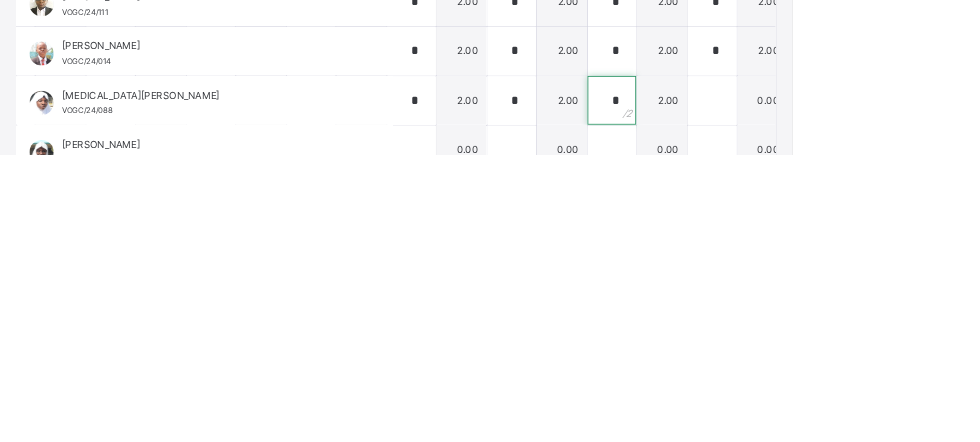 scroll, scrollTop: 1362, scrollLeft: 879, axis: both 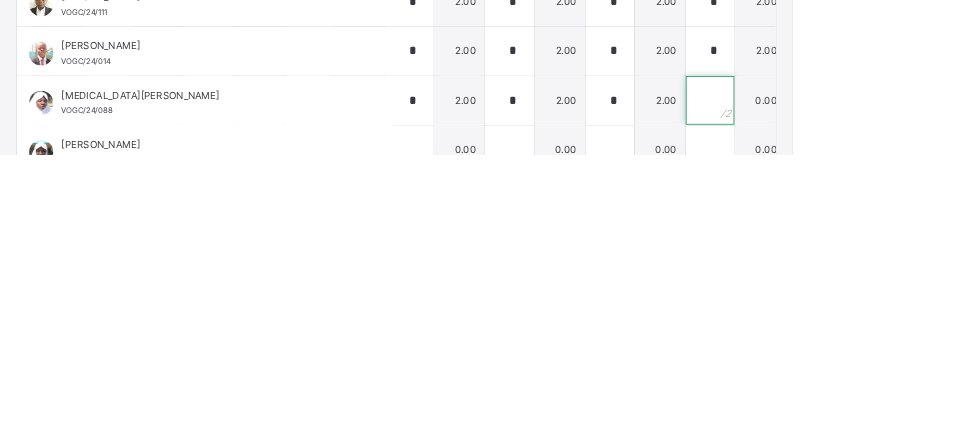 click at bounding box center (878, 375) 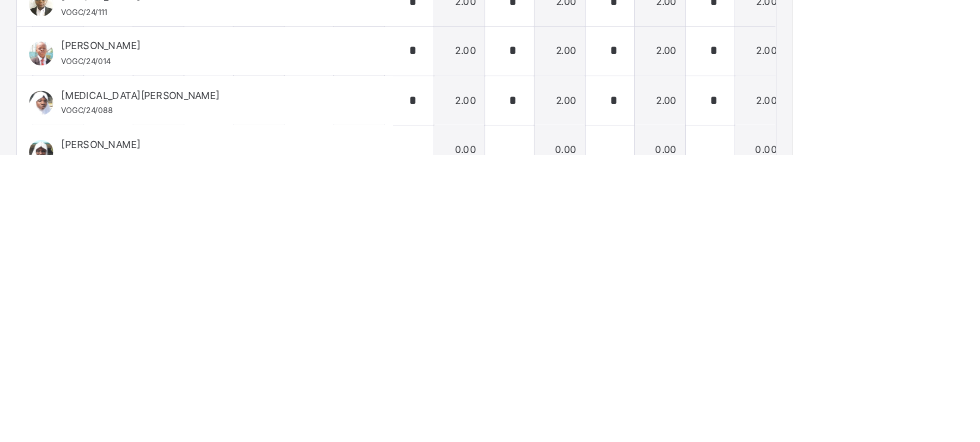 click at bounding box center (1002, 375) 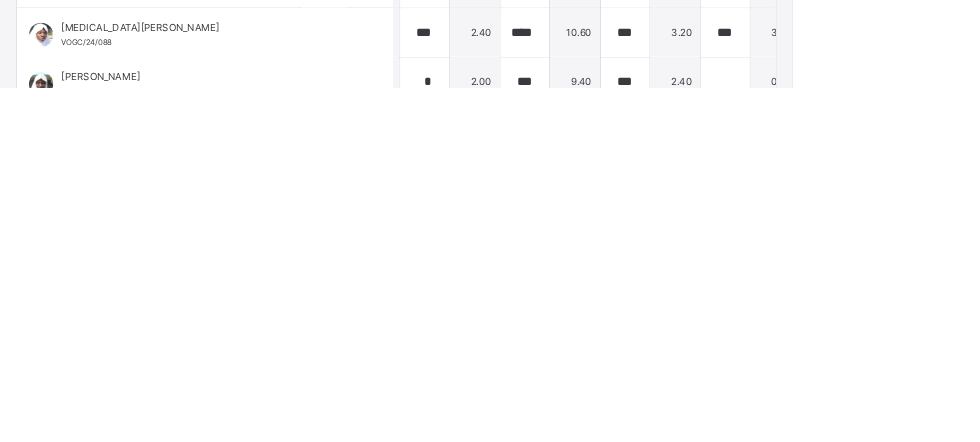 scroll, scrollTop: 1362, scrollLeft: 0, axis: vertical 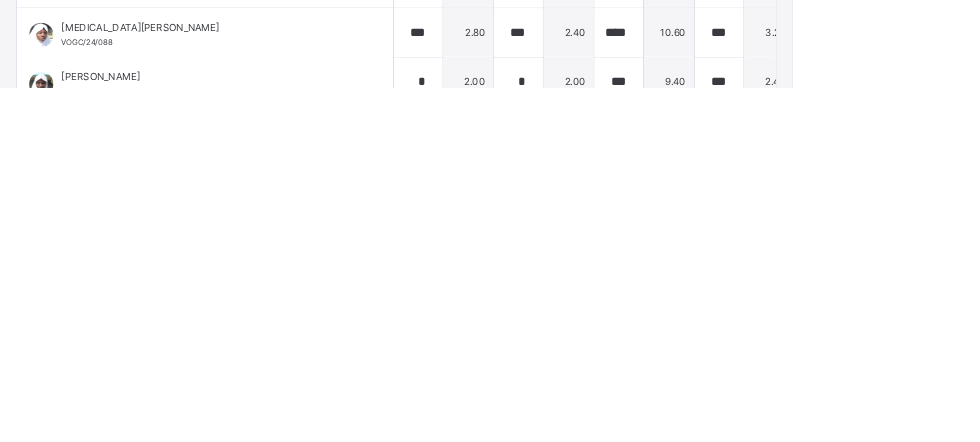 click at bounding box center (1013, 436) 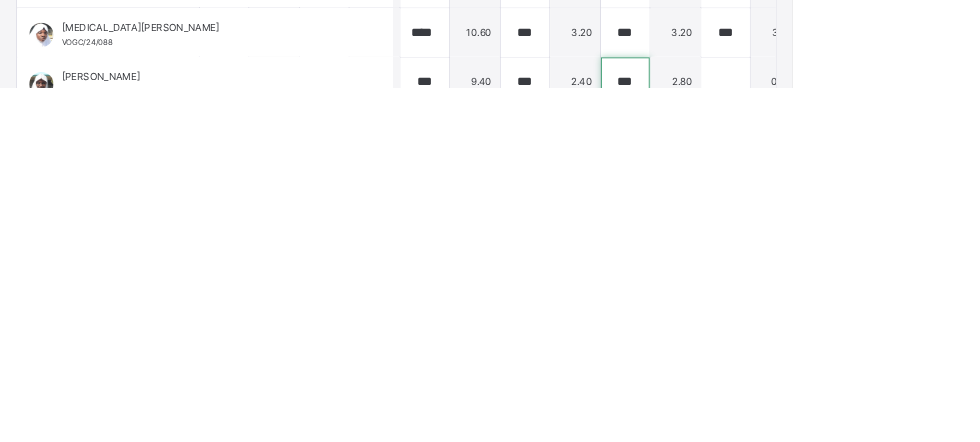 scroll, scrollTop: 1362, scrollLeft: 241, axis: both 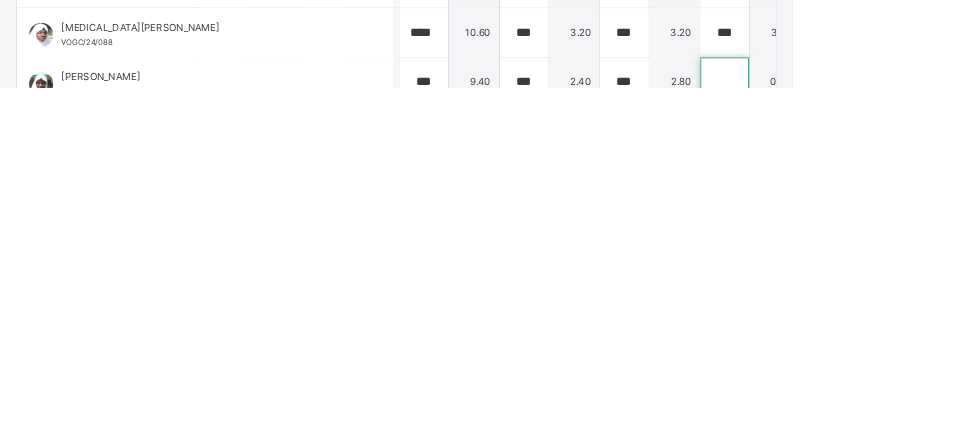 click at bounding box center (896, 436) 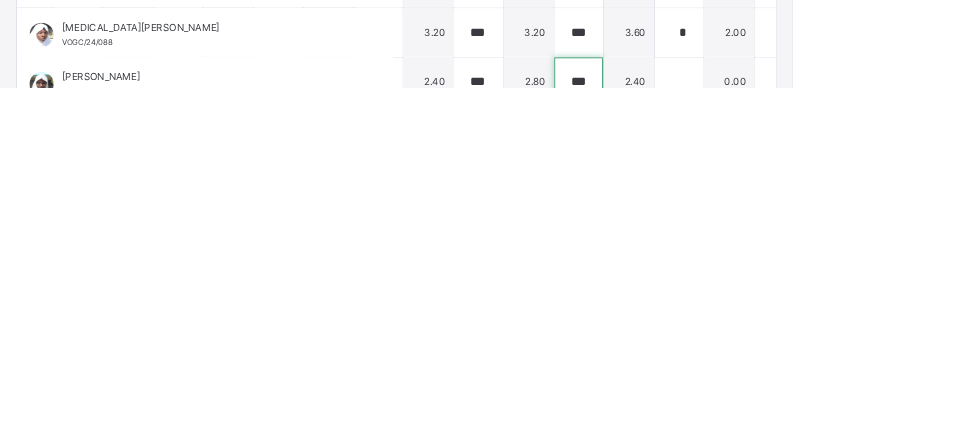 scroll, scrollTop: 1362, scrollLeft: 423, axis: both 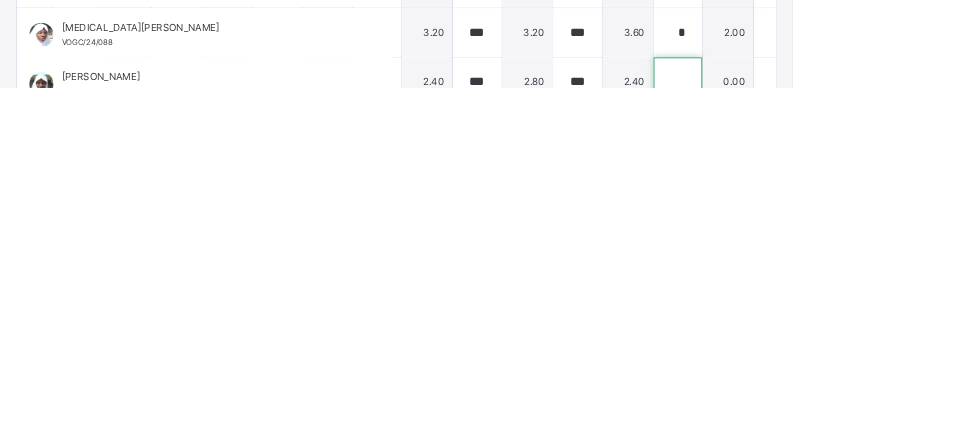 click at bounding box center [838, 436] 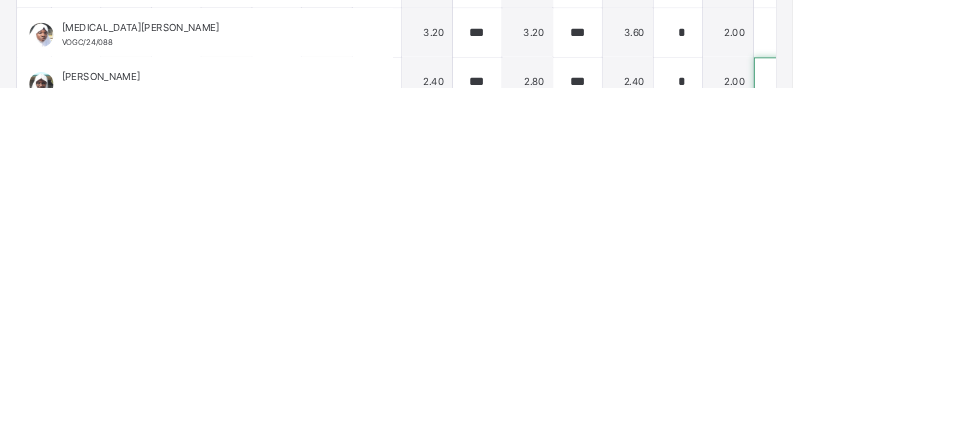 click at bounding box center [962, 436] 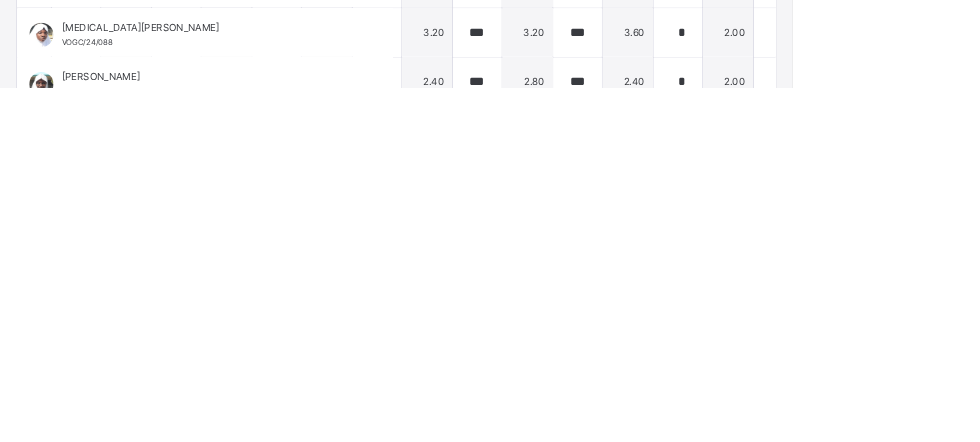 click at bounding box center [1086, 436] 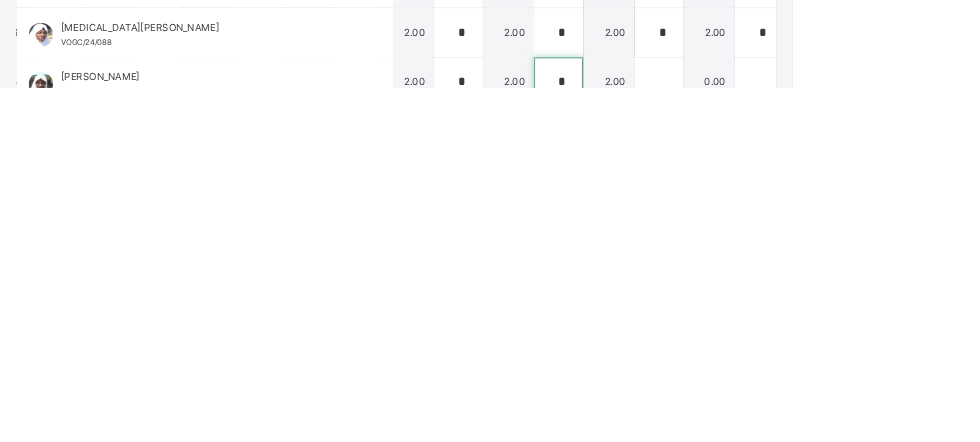 scroll, scrollTop: 1362, scrollLeft: 829, axis: both 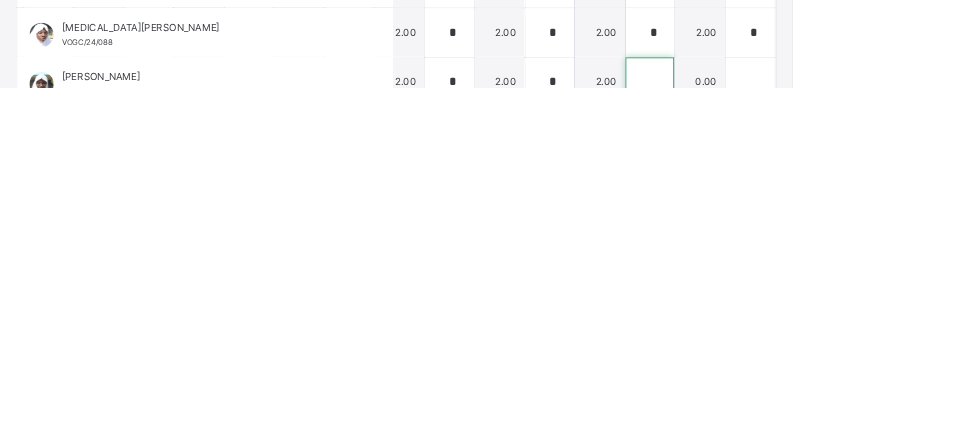 click at bounding box center [804, 436] 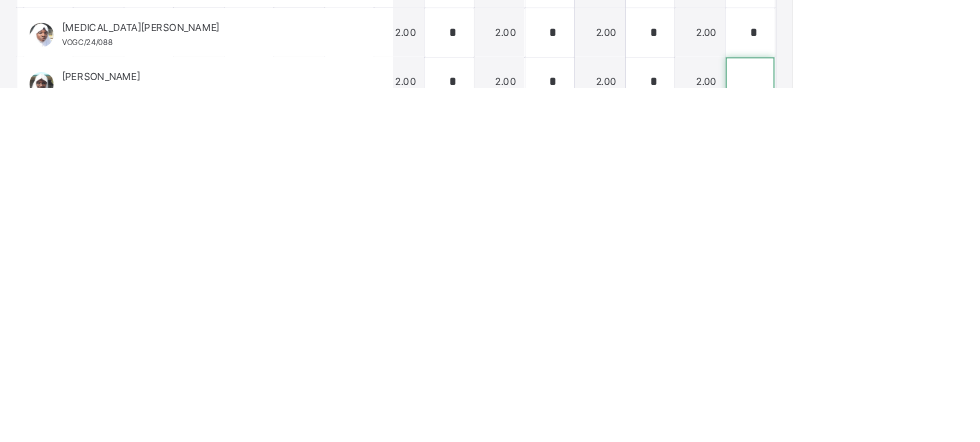 click at bounding box center (928, 436) 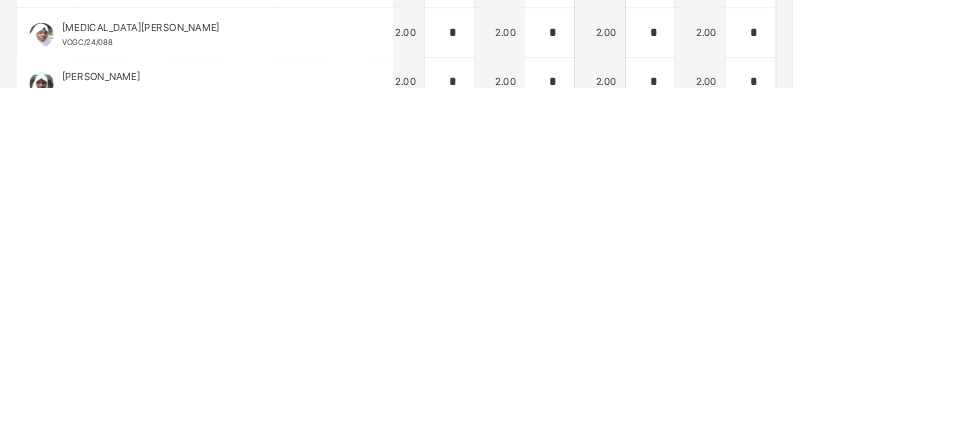 click at bounding box center [1052, 436] 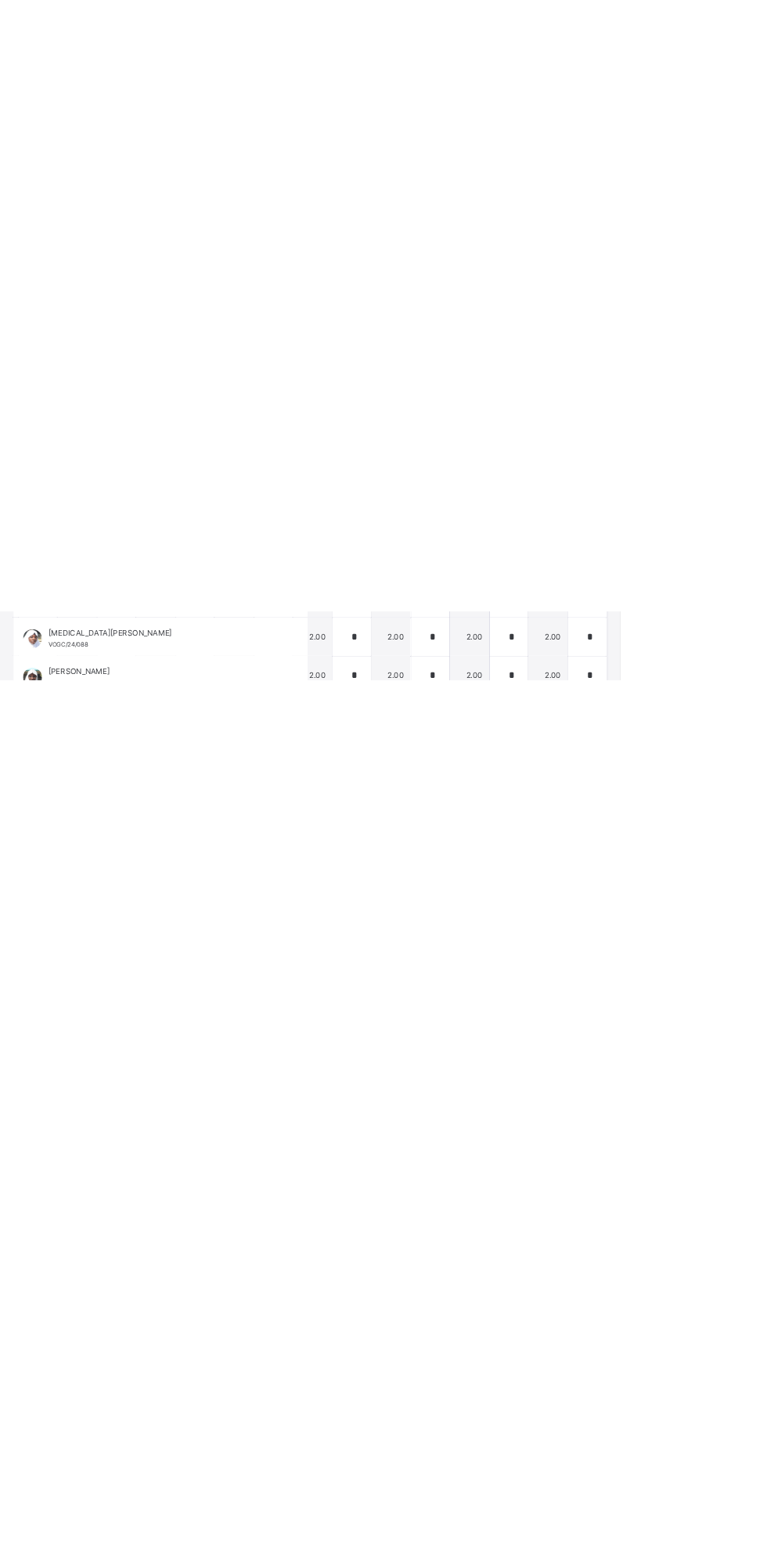 scroll, scrollTop: 1066, scrollLeft: 718, axis: both 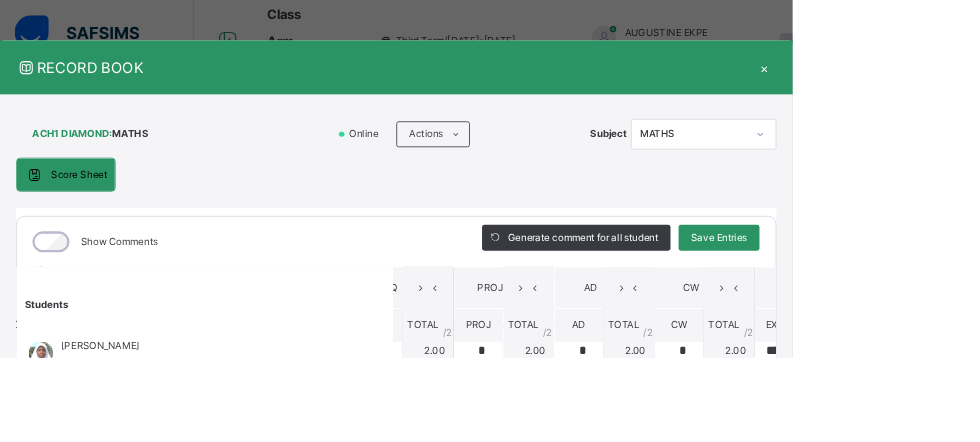 click on "Save Entries" at bounding box center [889, 294] 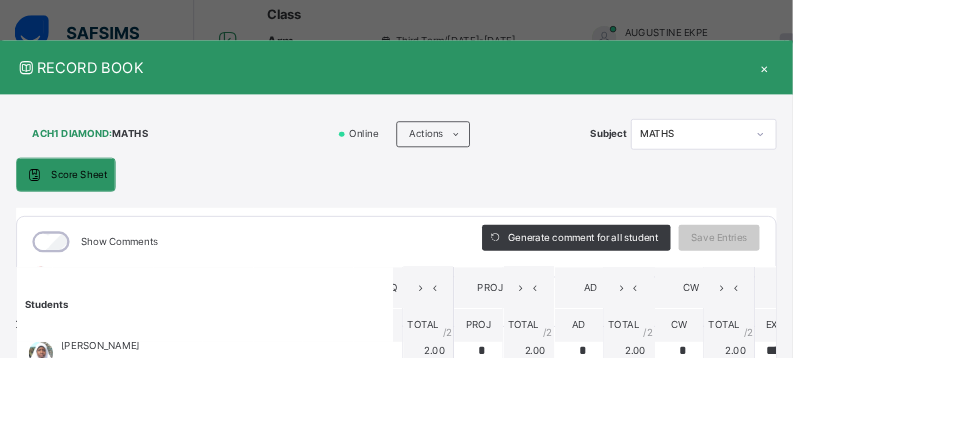 scroll, scrollTop: 0, scrollLeft: 0, axis: both 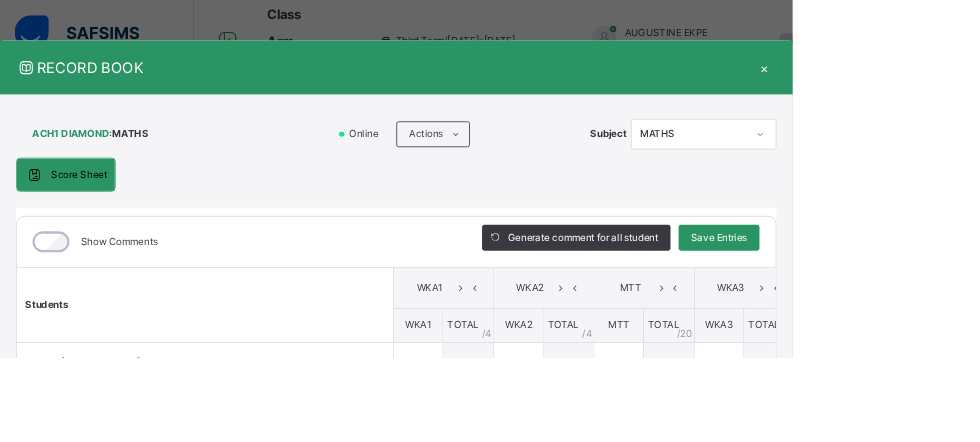 click on "Save Entries" at bounding box center (889, 294) 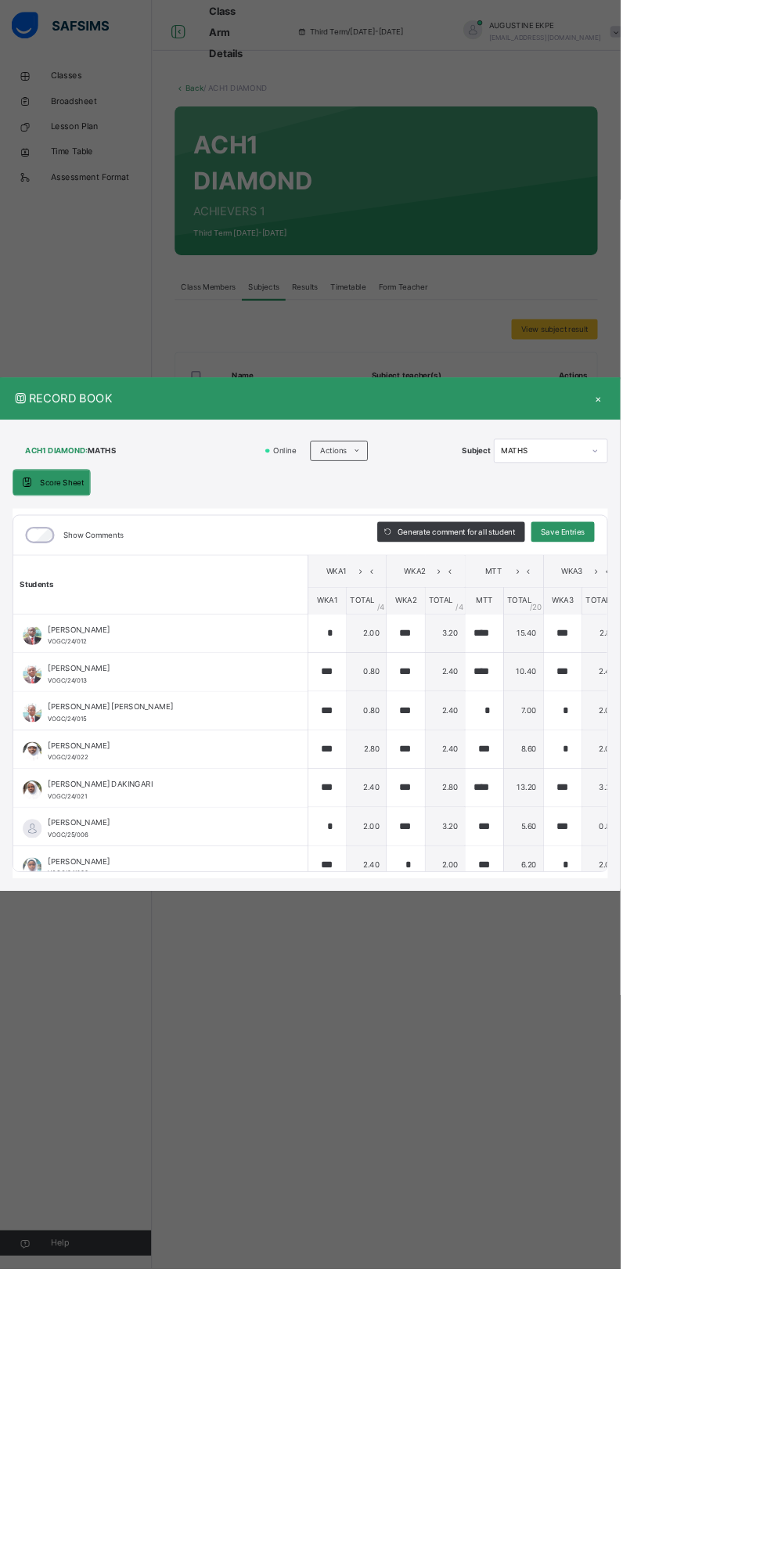 click on "Save Entries" at bounding box center (696, 658) 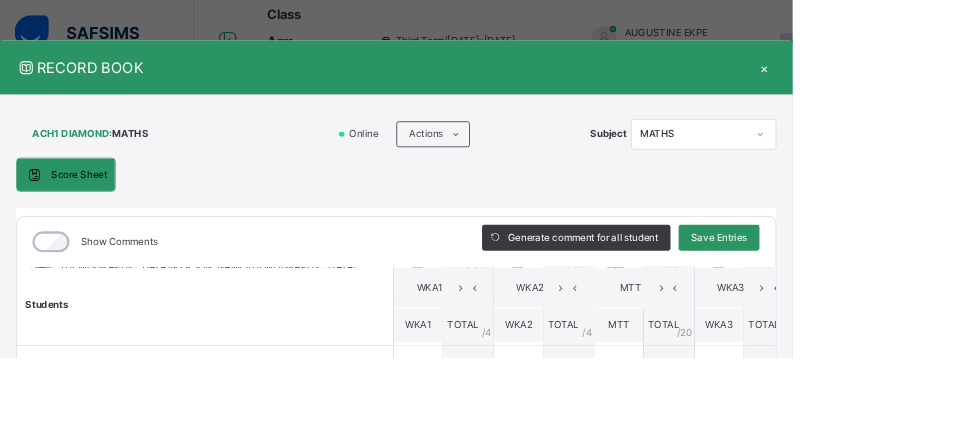 scroll, scrollTop: 1362, scrollLeft: 0, axis: vertical 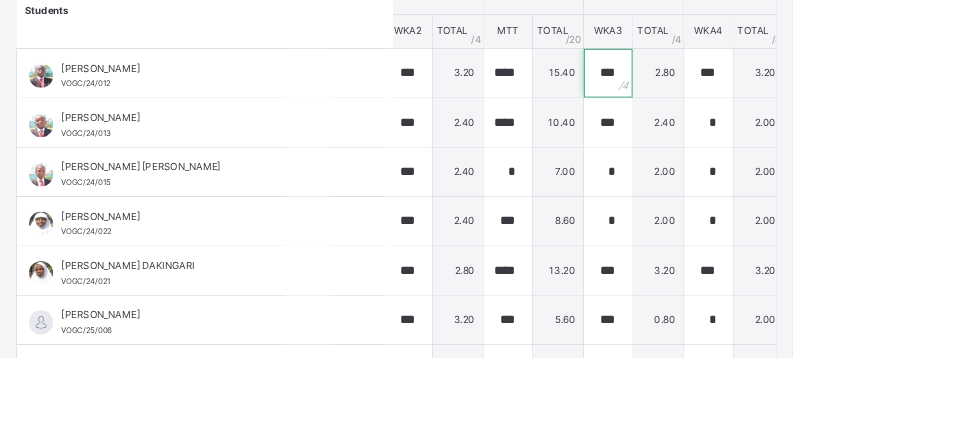 click on "***" at bounding box center [752, 90] 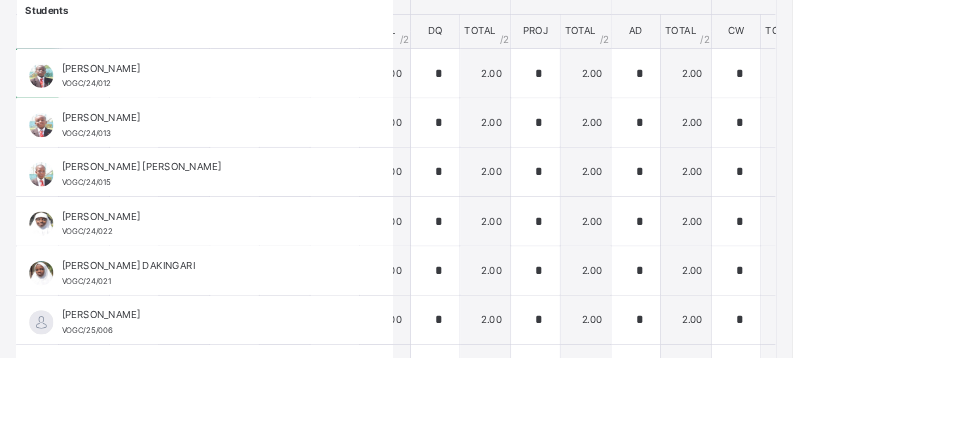 scroll, scrollTop: 0, scrollLeft: 857, axis: horizontal 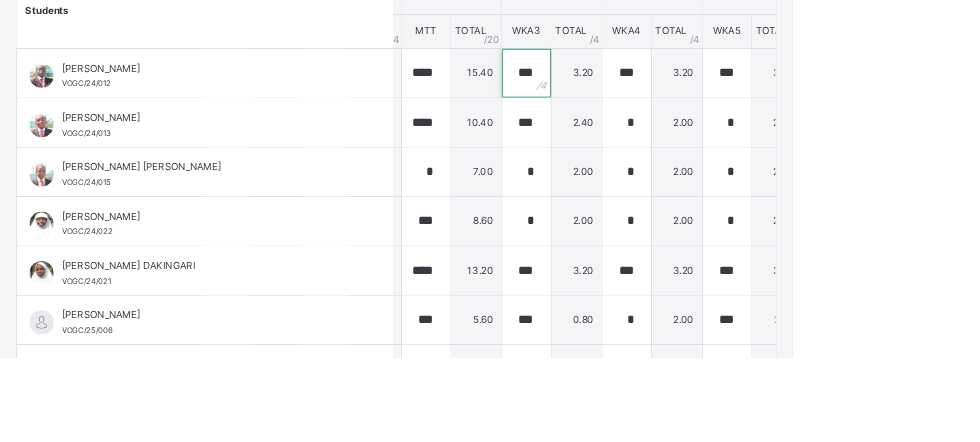 click on "***" at bounding box center (651, 90) 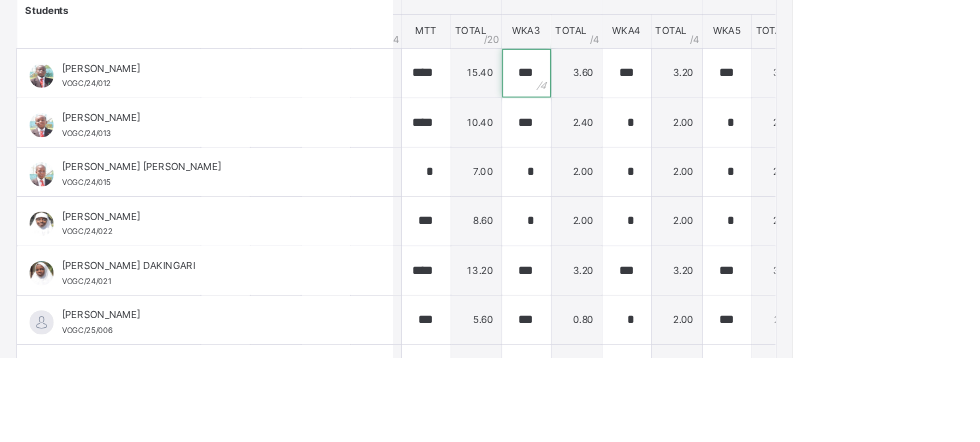 scroll, scrollTop: 0, scrollLeft: 918, axis: horizontal 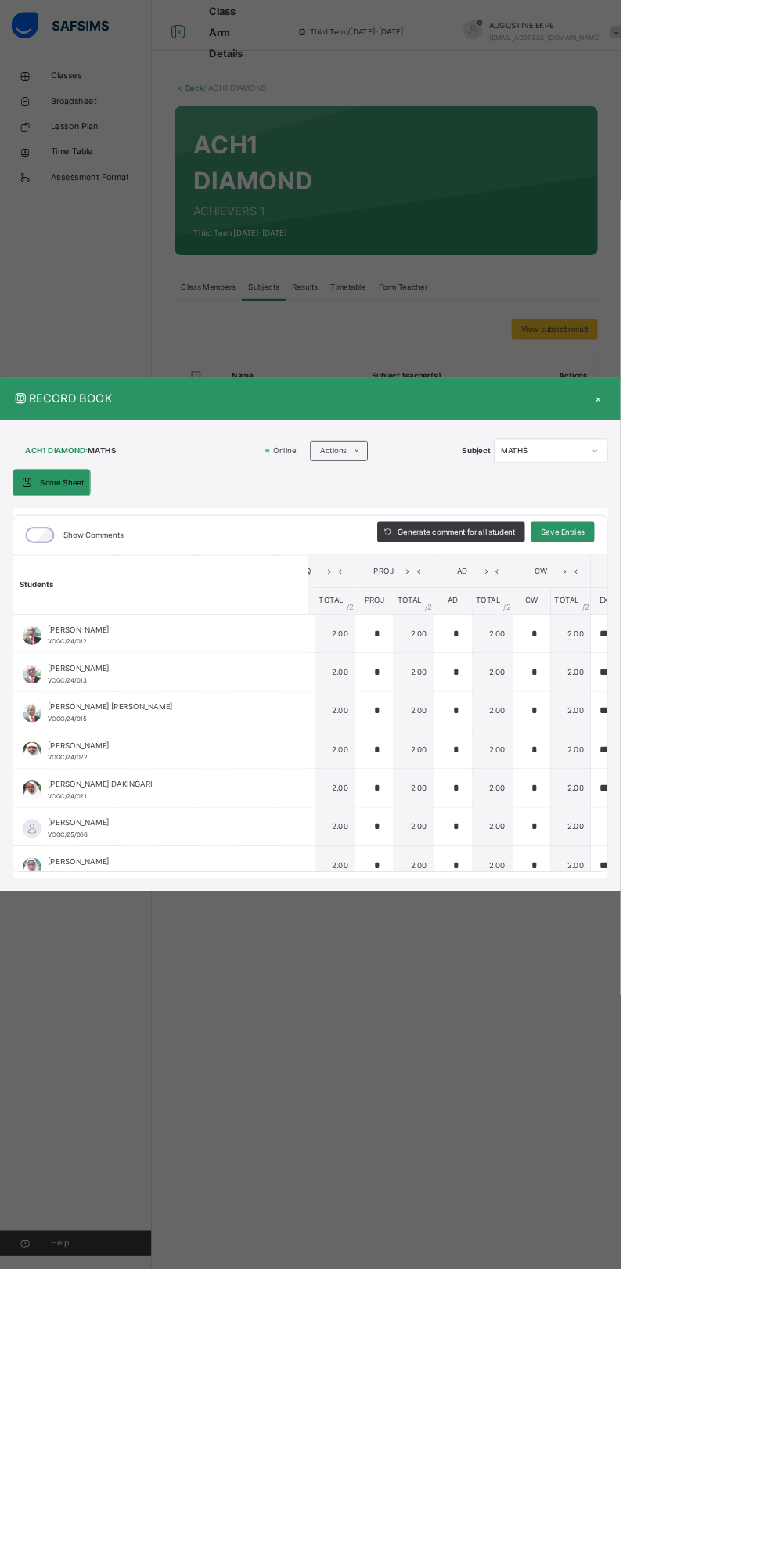 click on "Save Entries" at bounding box center [696, 658] 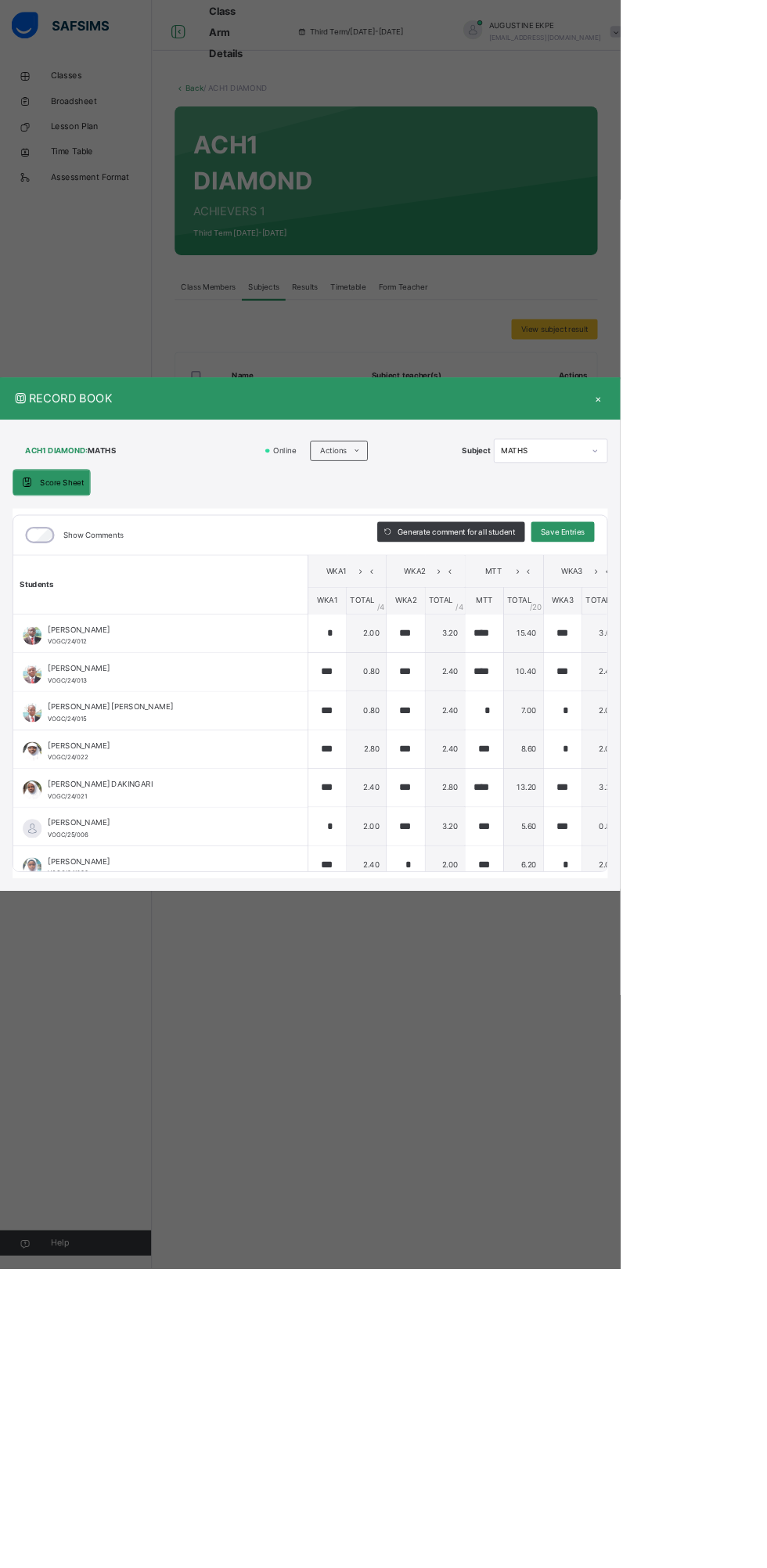 click on "Save Entries" at bounding box center [696, 658] 